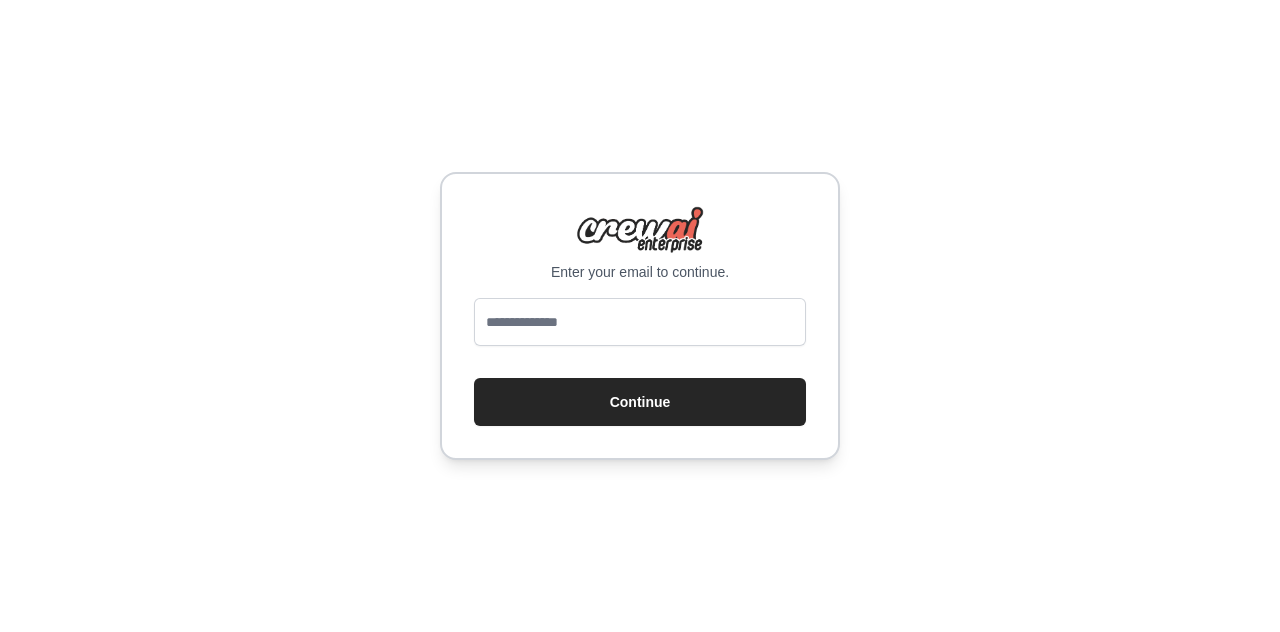 scroll, scrollTop: 0, scrollLeft: 0, axis: both 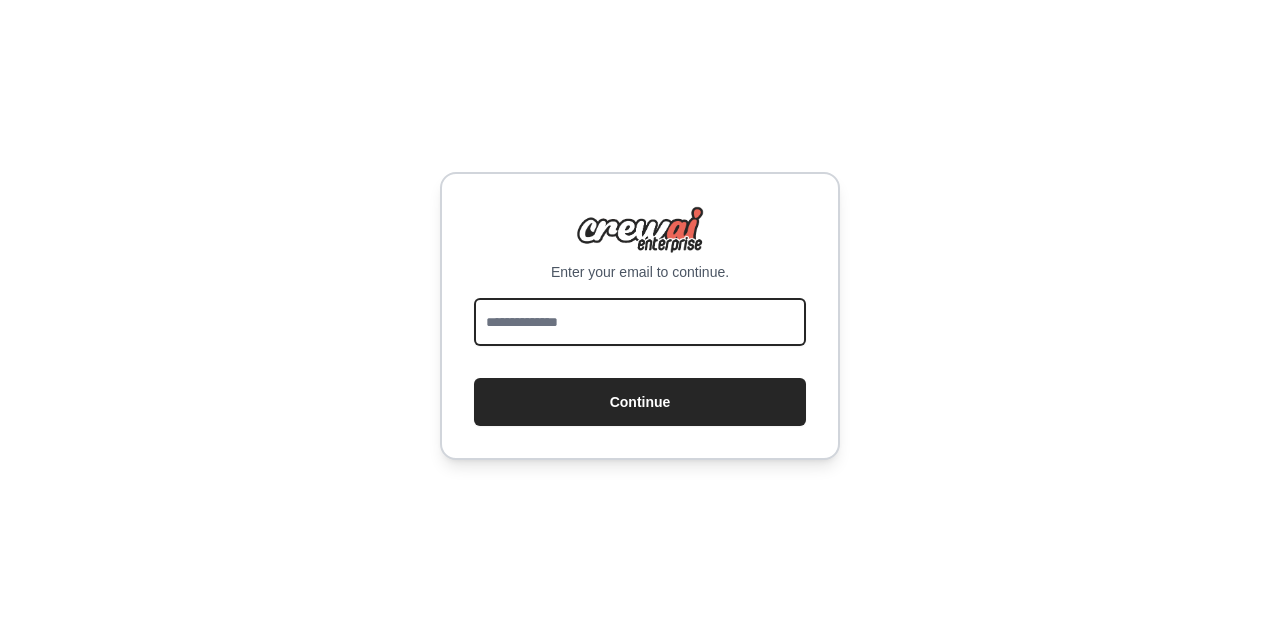 click at bounding box center [640, 322] 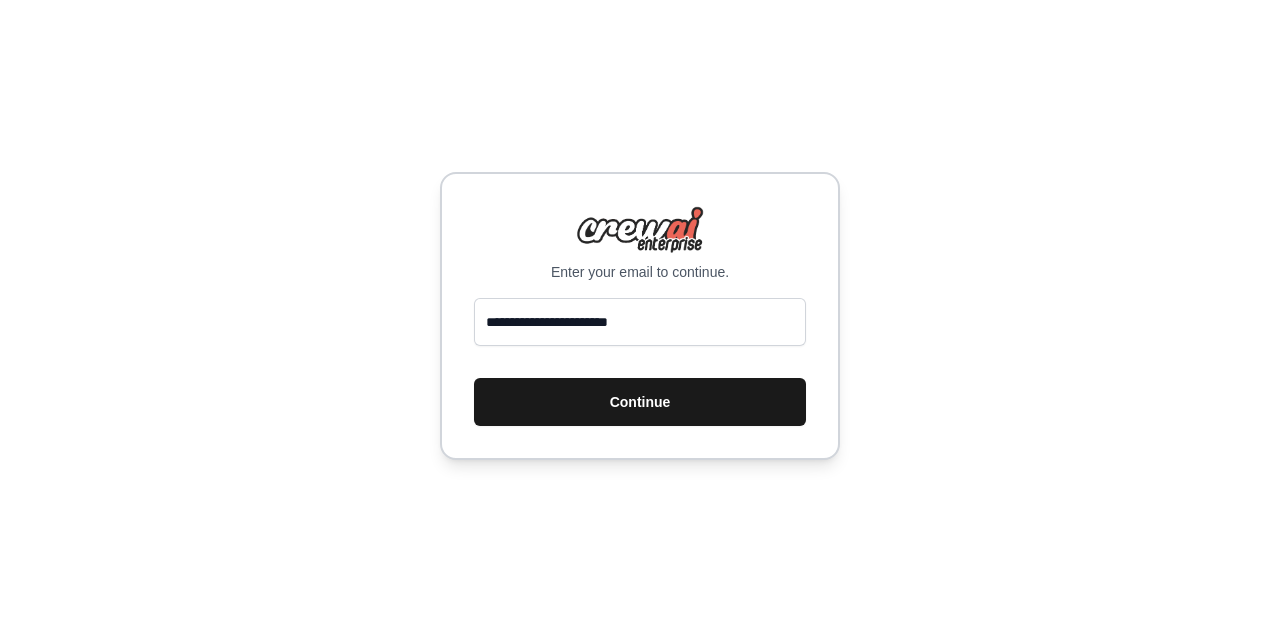 click on "Continue" at bounding box center (640, 402) 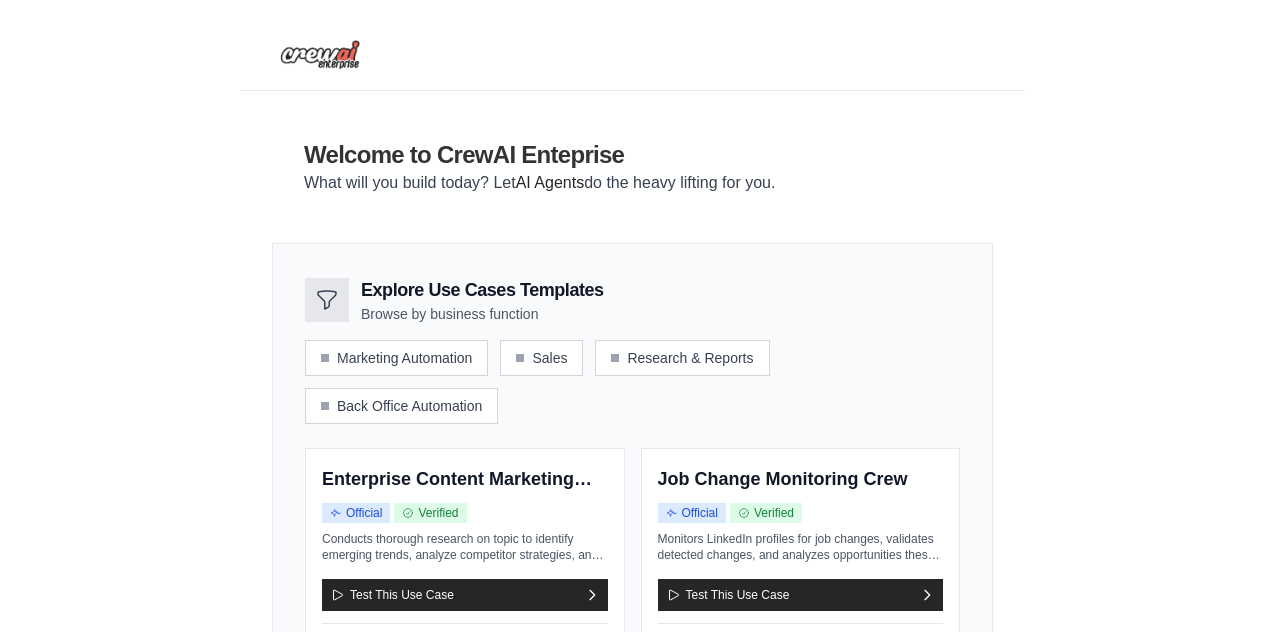 scroll, scrollTop: 0, scrollLeft: 0, axis: both 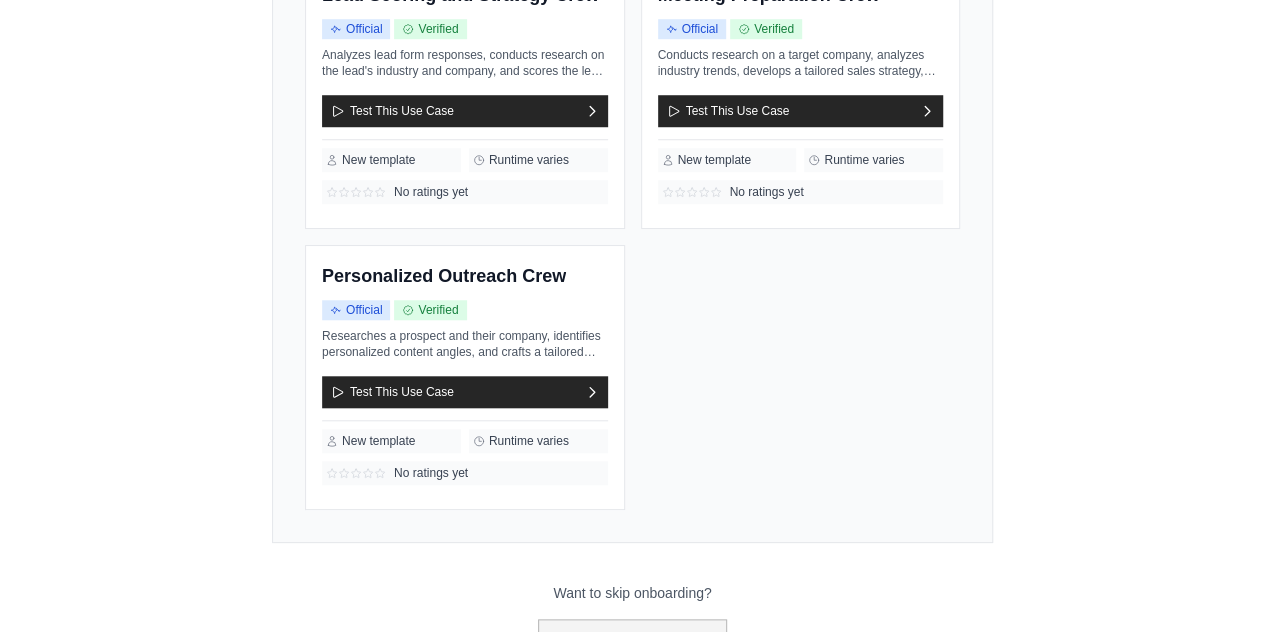 click on "Go to the dashboard!" at bounding box center [633, 638] 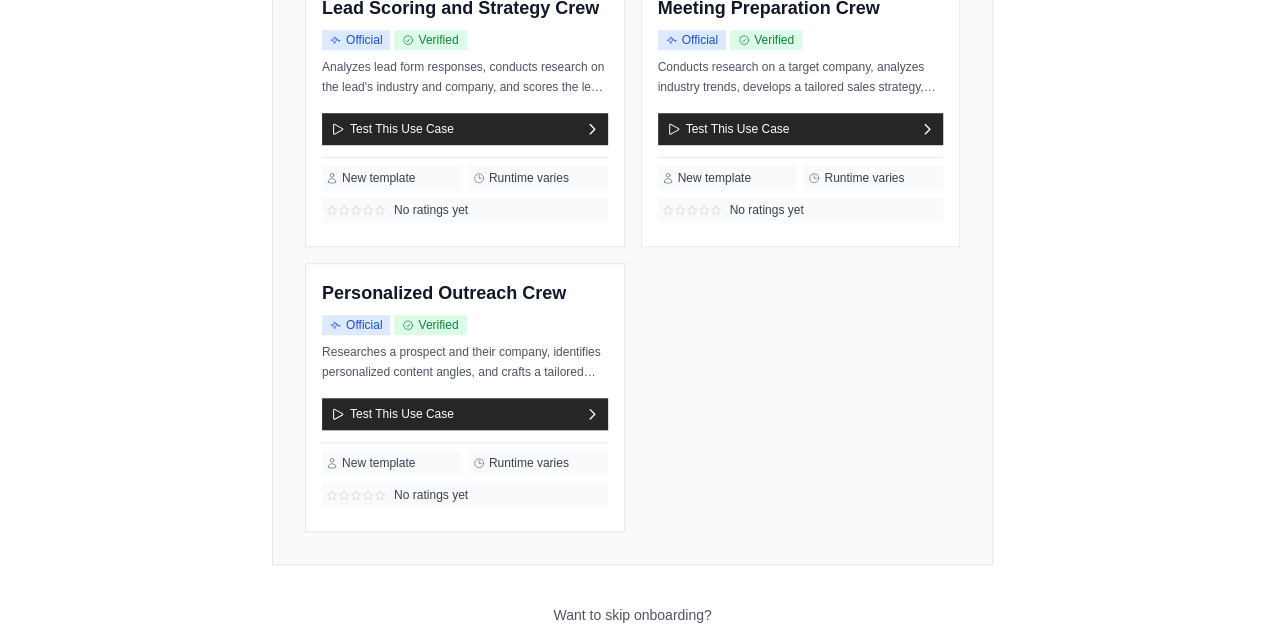 scroll, scrollTop: 0, scrollLeft: 0, axis: both 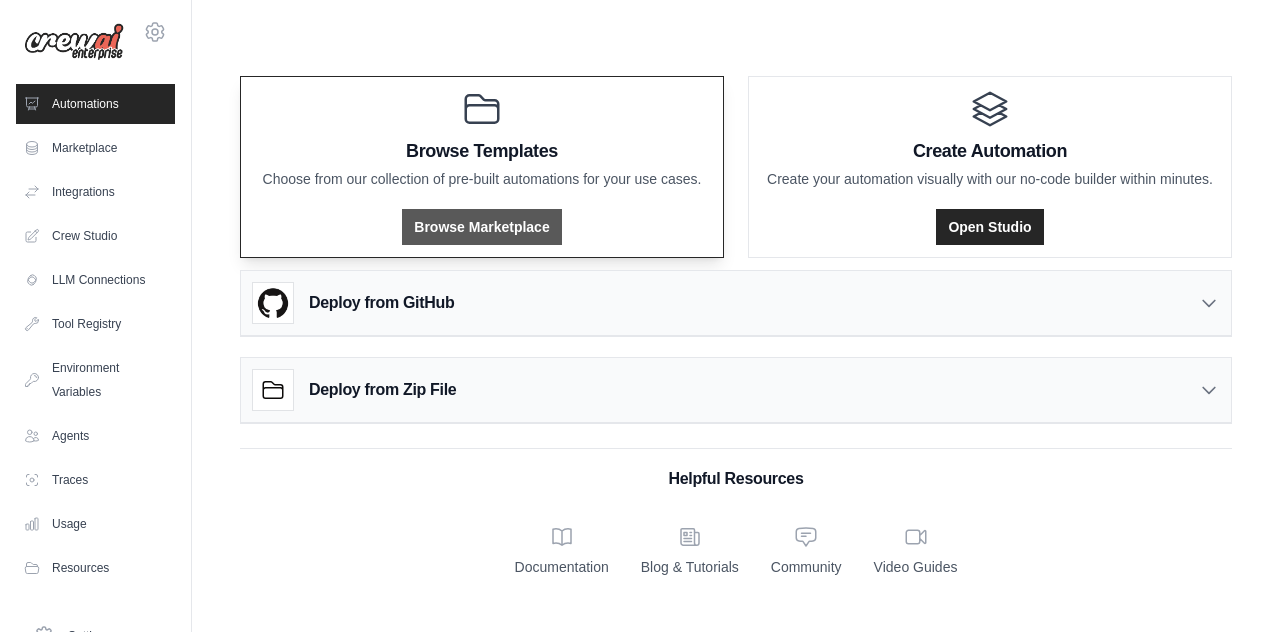 click on "Browse Marketplace" at bounding box center (481, 227) 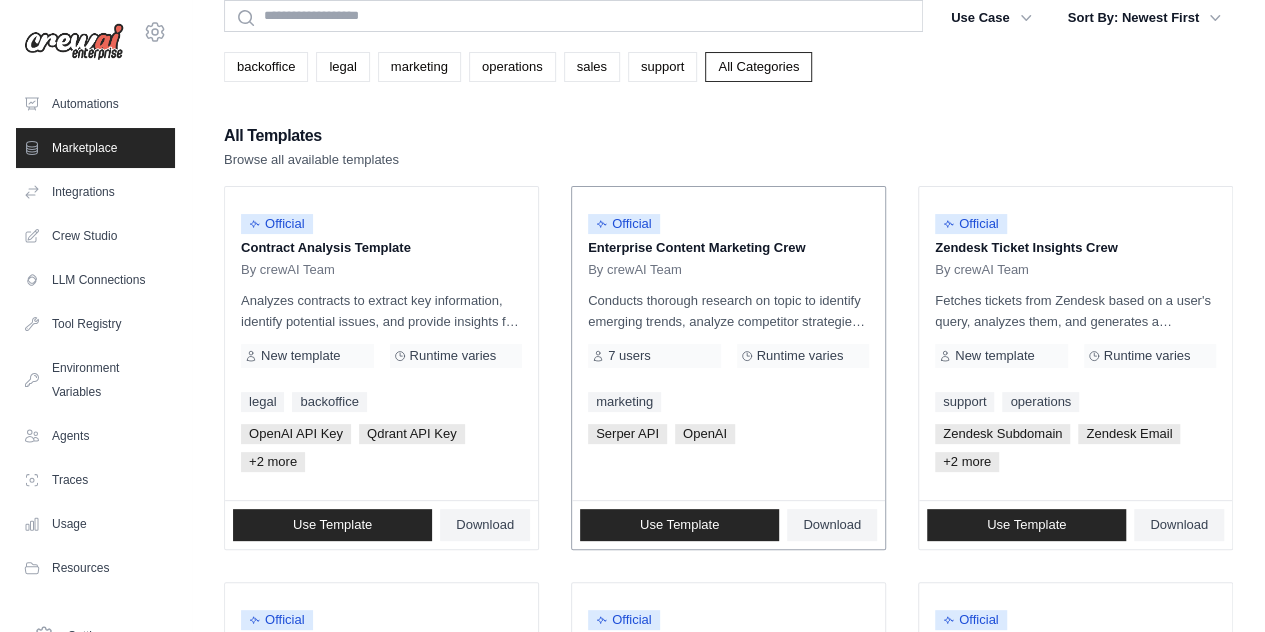 scroll, scrollTop: 113, scrollLeft: 0, axis: vertical 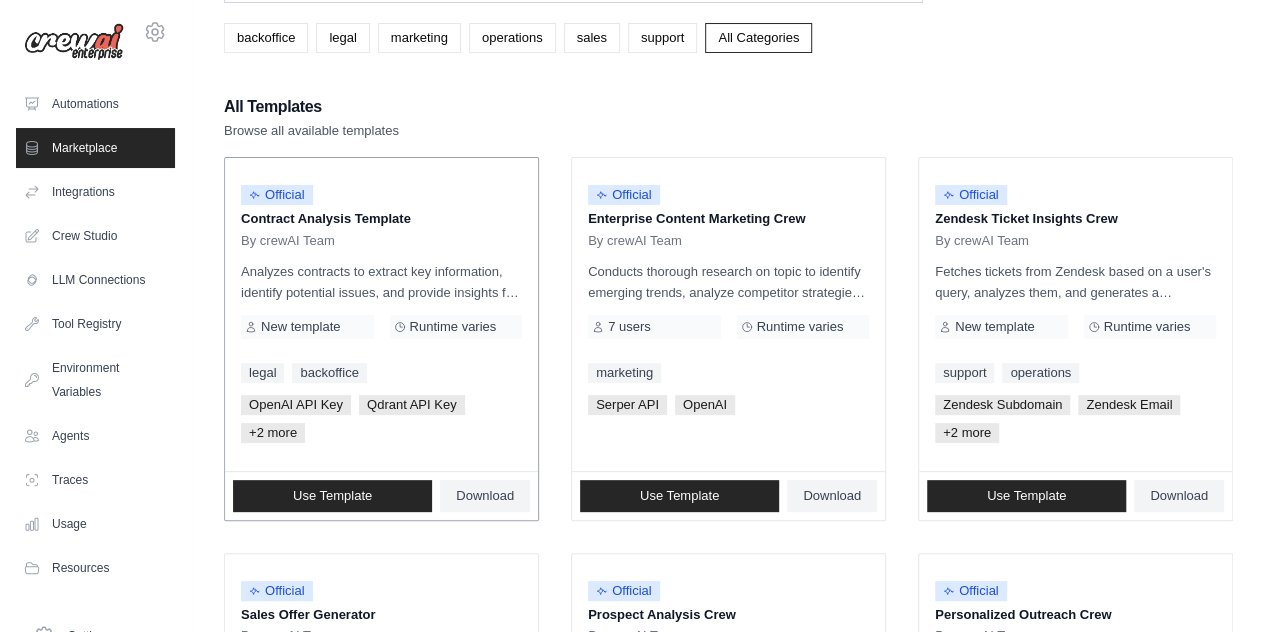 click on "Analyzes contracts to extract key information, identify potential issues, and provide insights for legal and business decisions using a qdrant vector database." at bounding box center [381, 282] 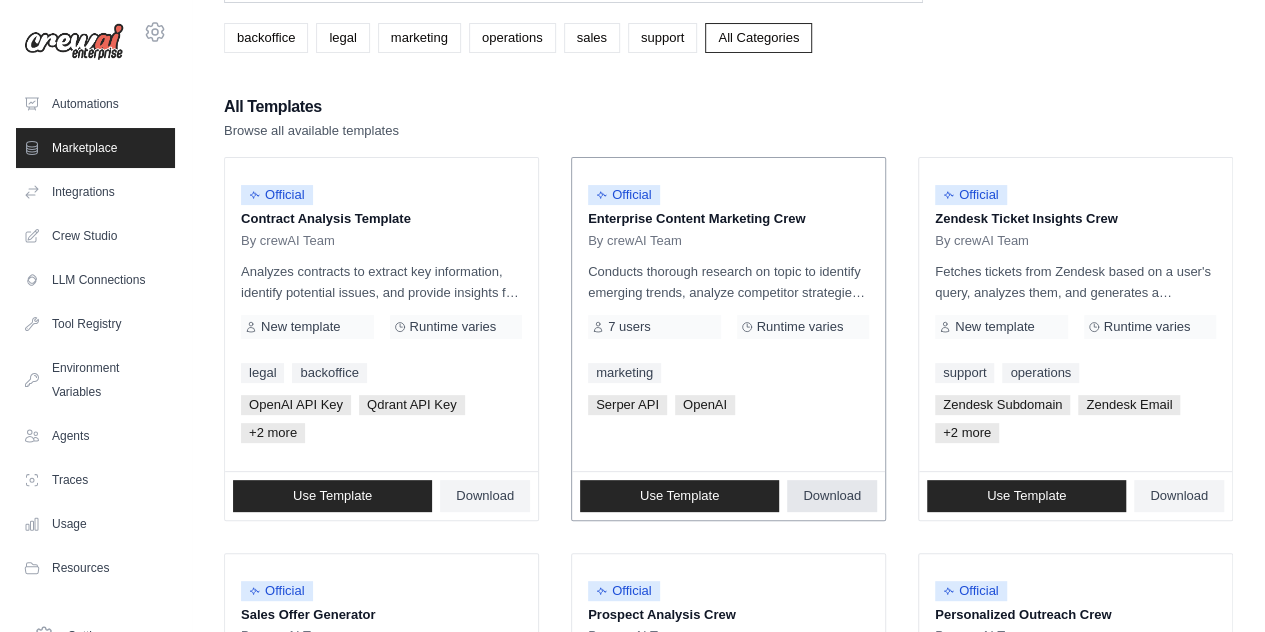click on "Download" at bounding box center [832, 496] 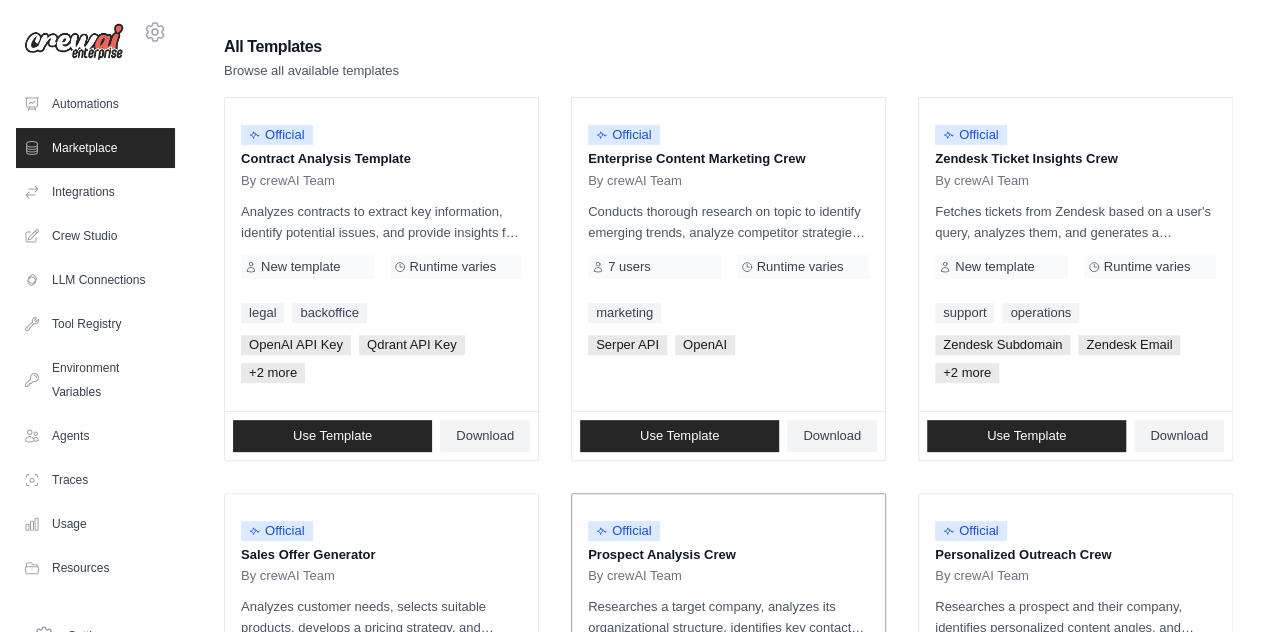 scroll, scrollTop: 148, scrollLeft: 0, axis: vertical 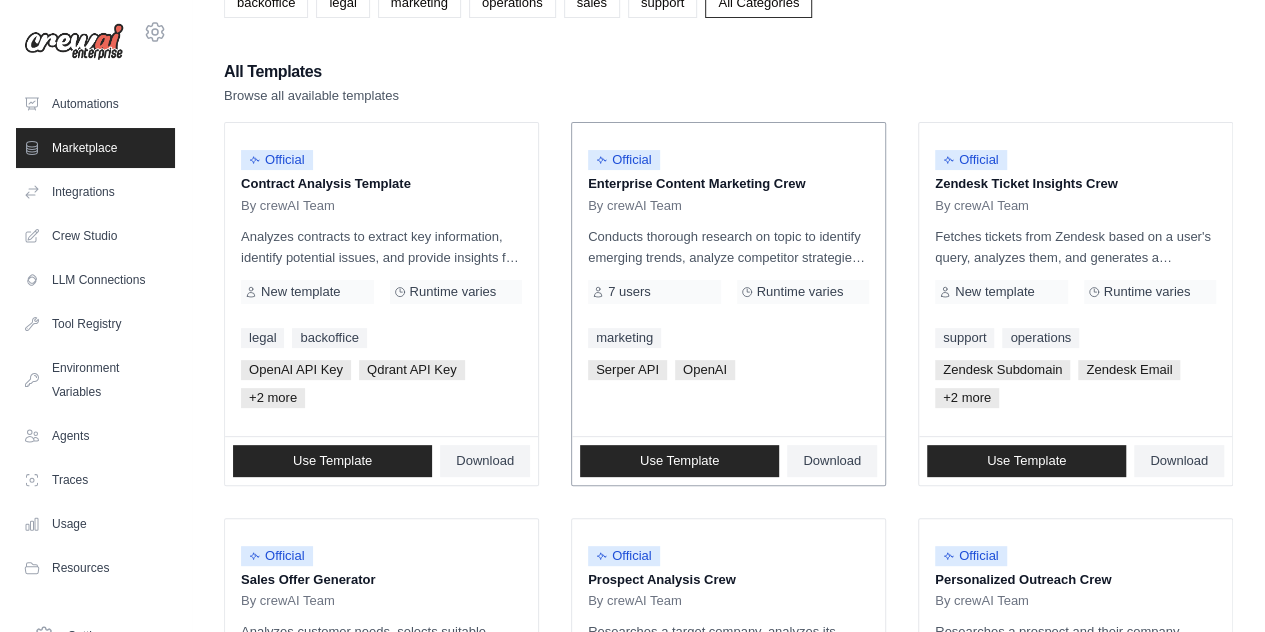click on "Runtime varies" at bounding box center [800, 292] 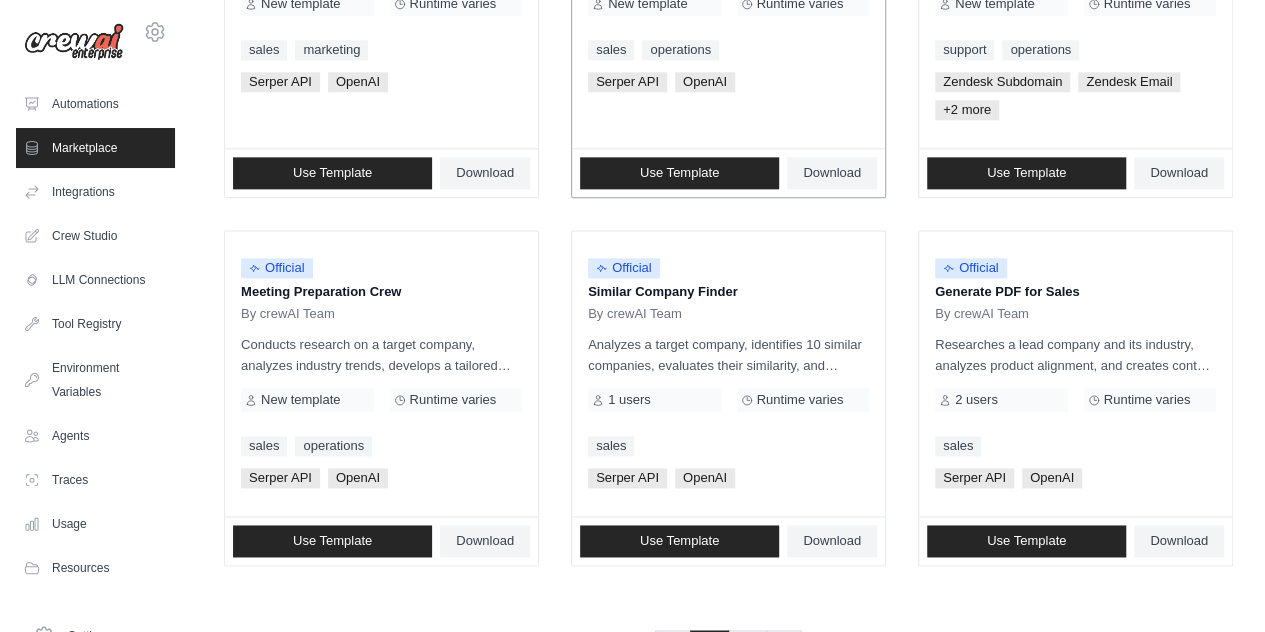 scroll, scrollTop: 1203, scrollLeft: 0, axis: vertical 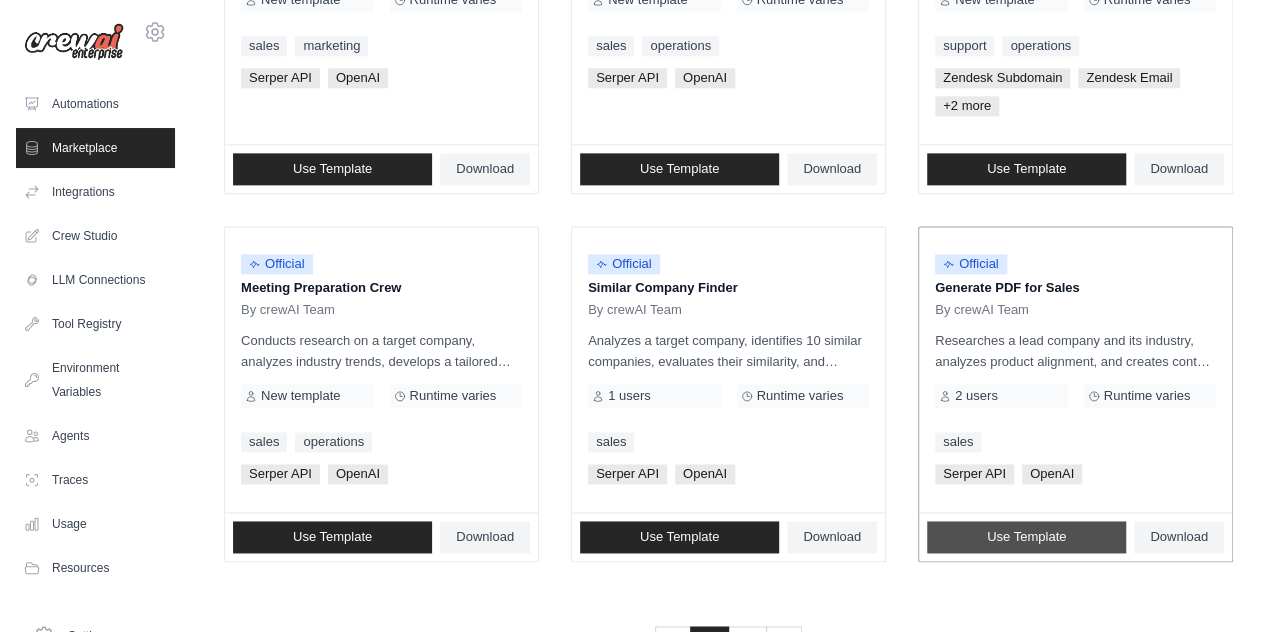 click on "Use Template" at bounding box center (1026, 537) 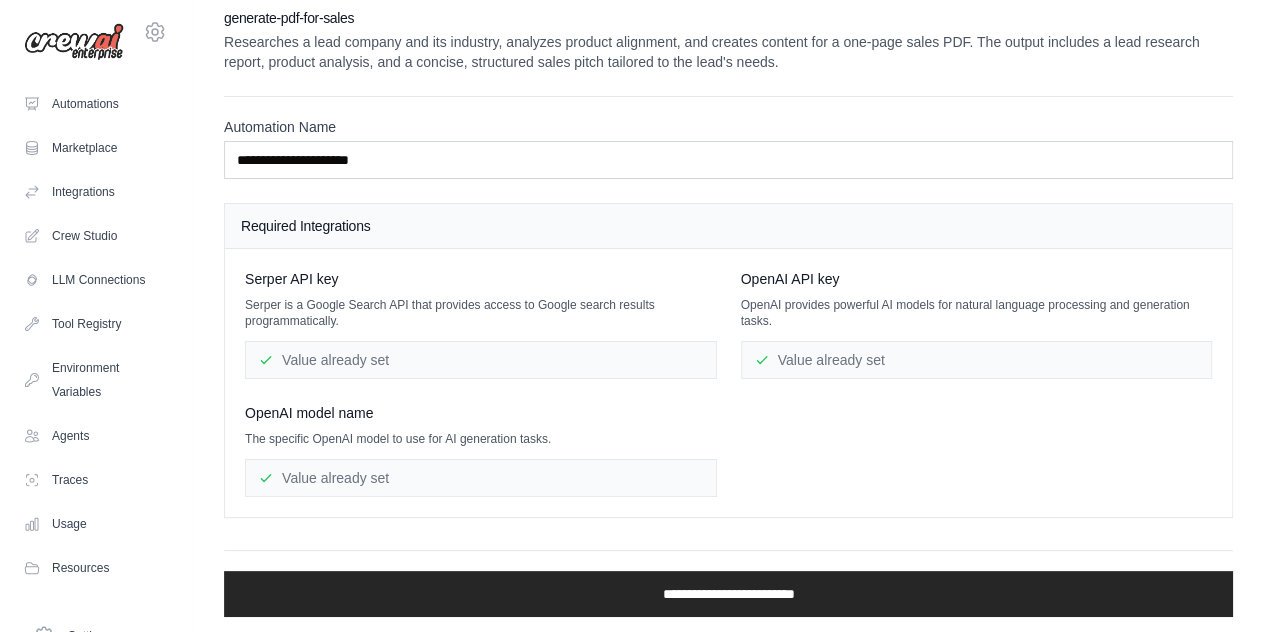 scroll, scrollTop: 0, scrollLeft: 0, axis: both 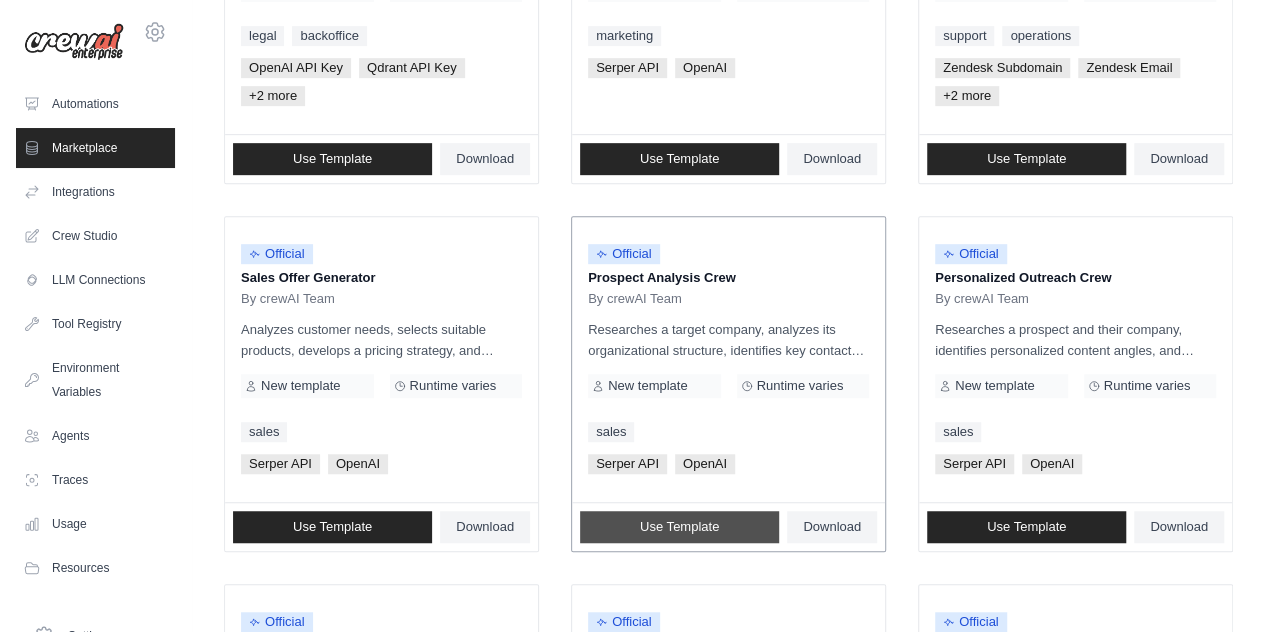 click on "Use Template" at bounding box center [679, 527] 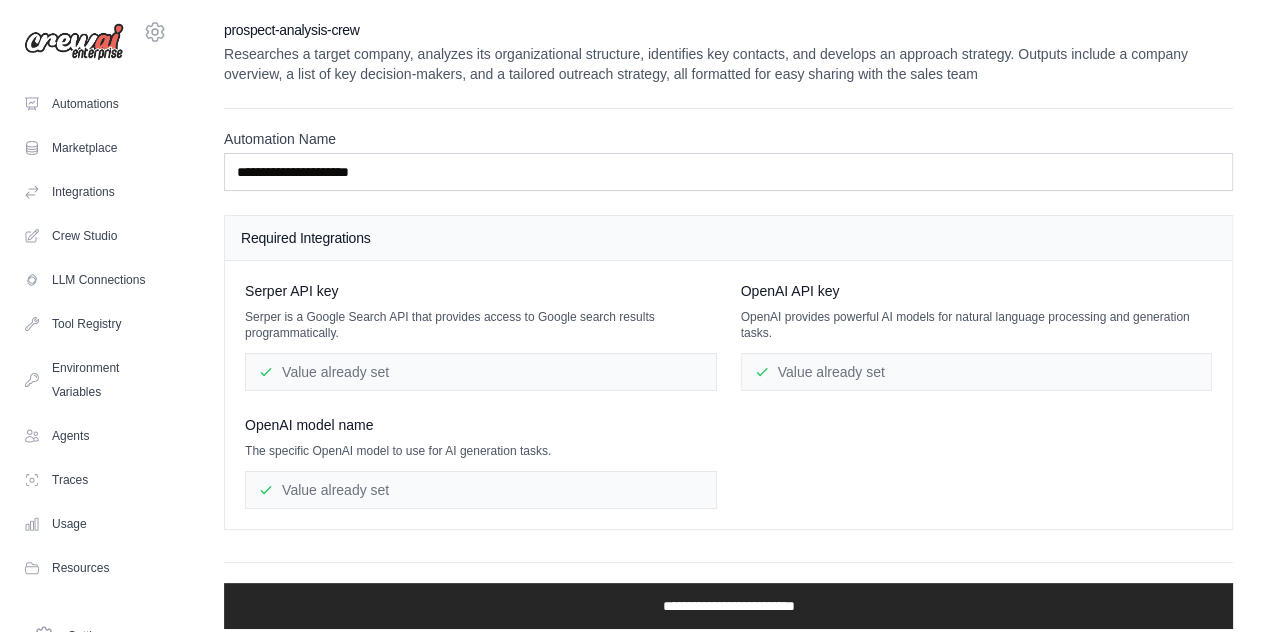 scroll, scrollTop: 12, scrollLeft: 0, axis: vertical 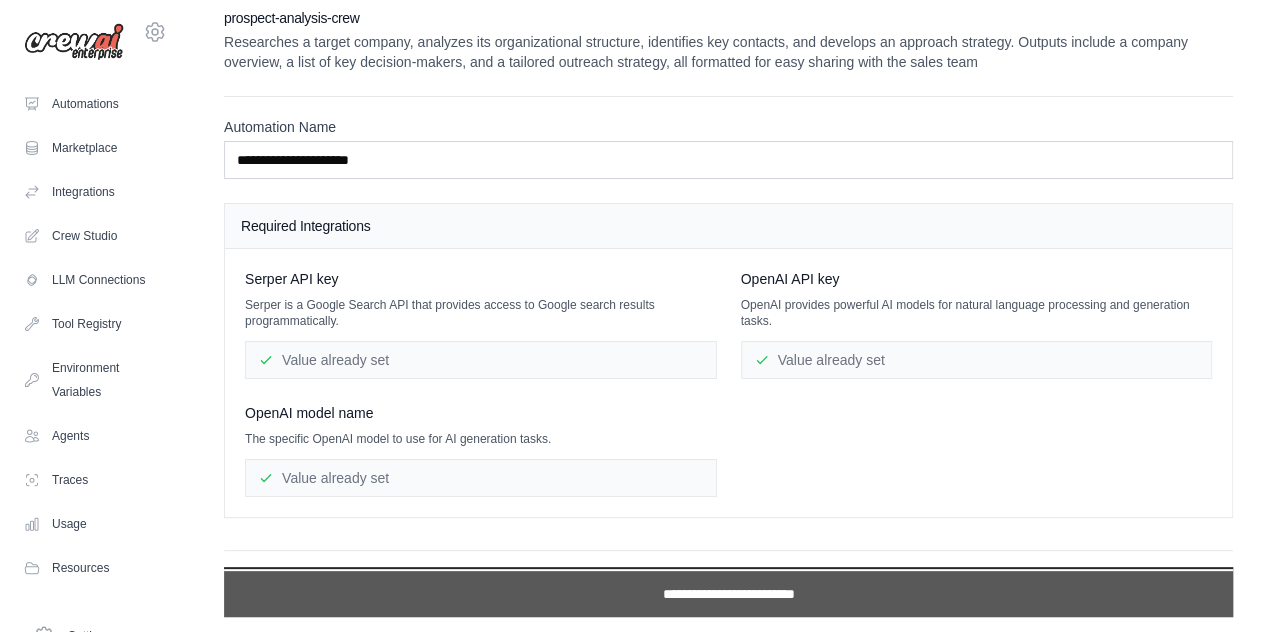 click on "**********" at bounding box center [728, 594] 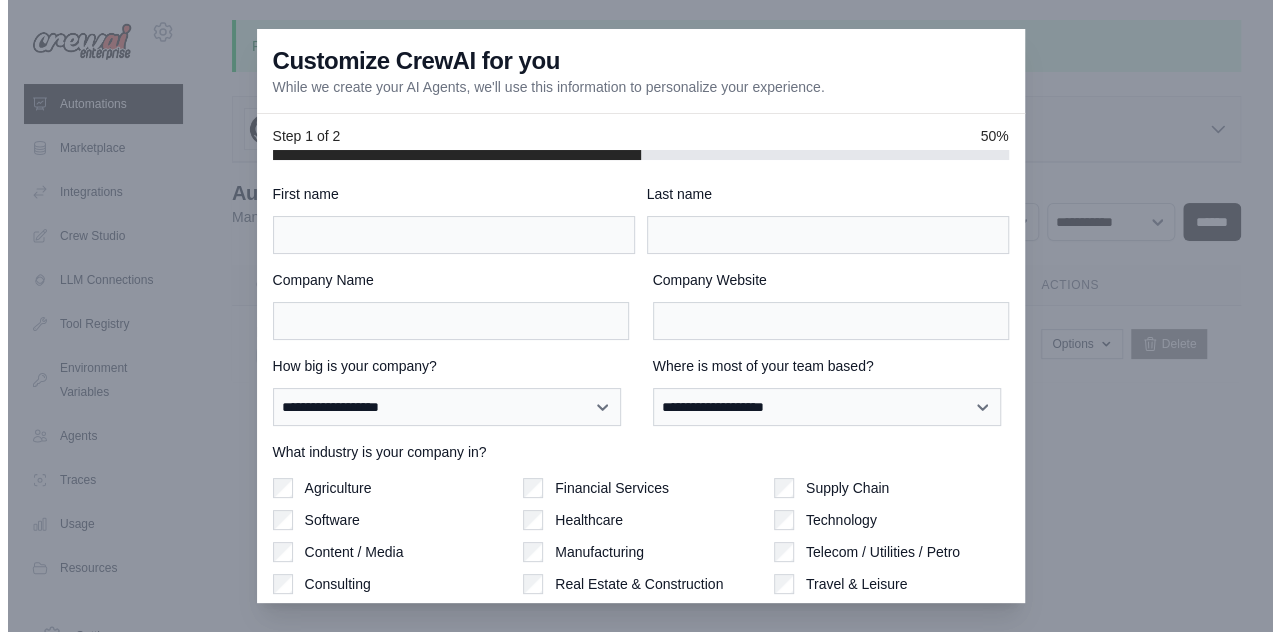 scroll, scrollTop: 0, scrollLeft: 0, axis: both 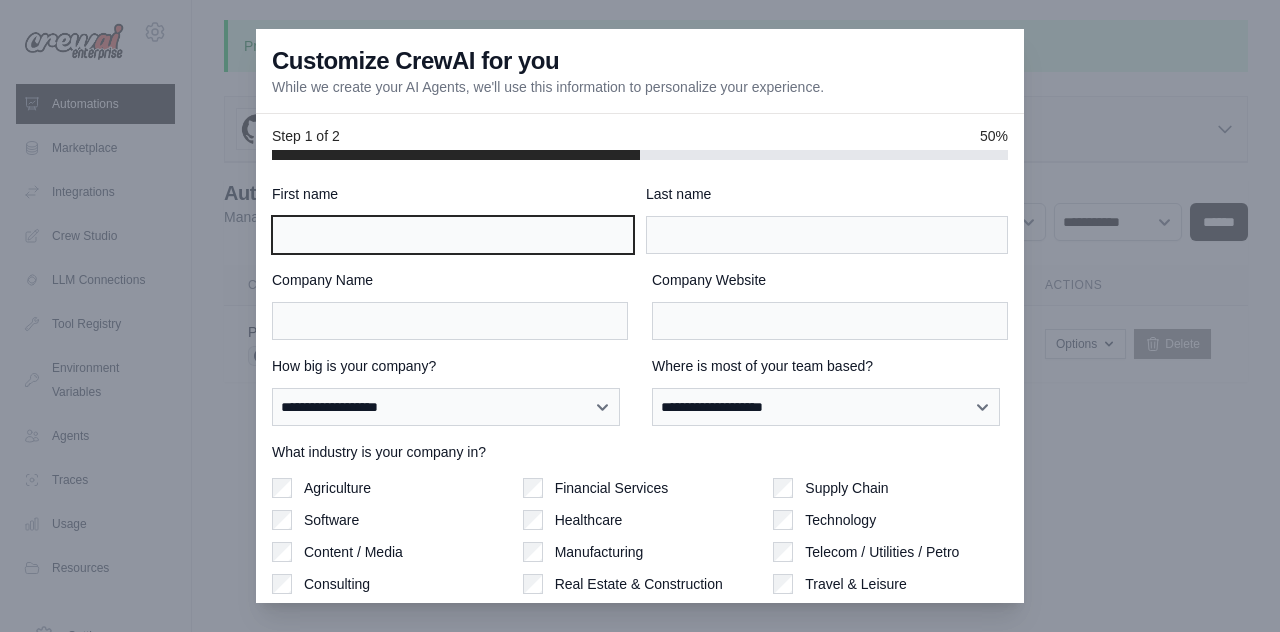 click on "First name" at bounding box center (453, 235) 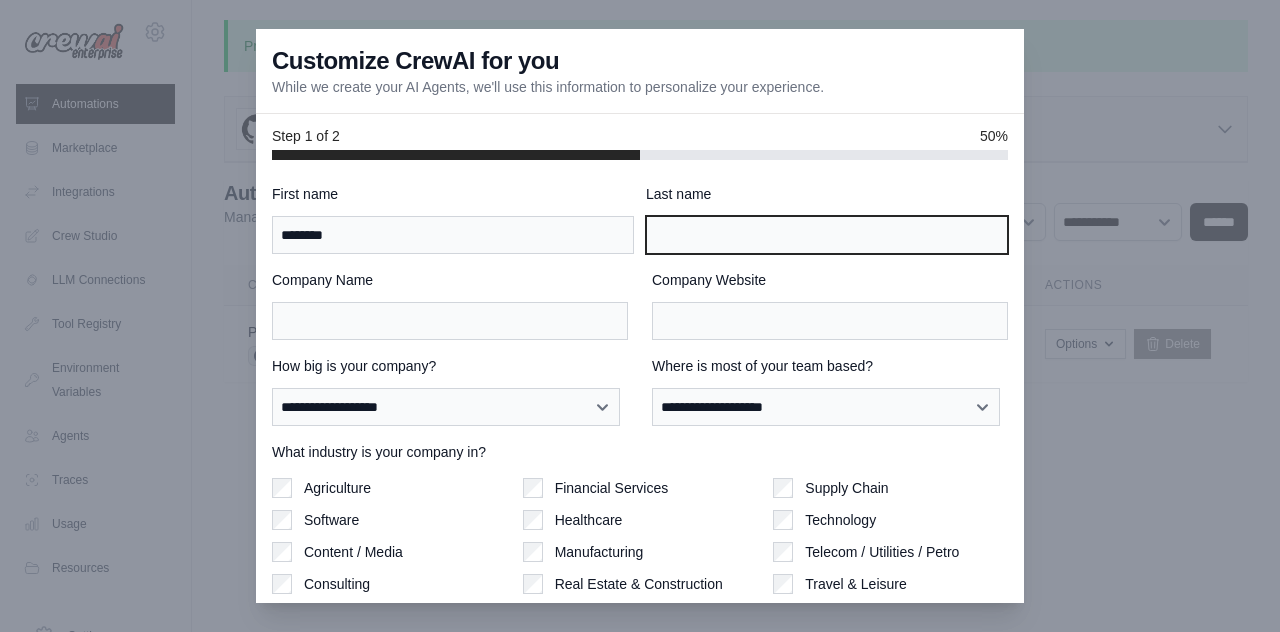 click on "Last name" at bounding box center [827, 235] 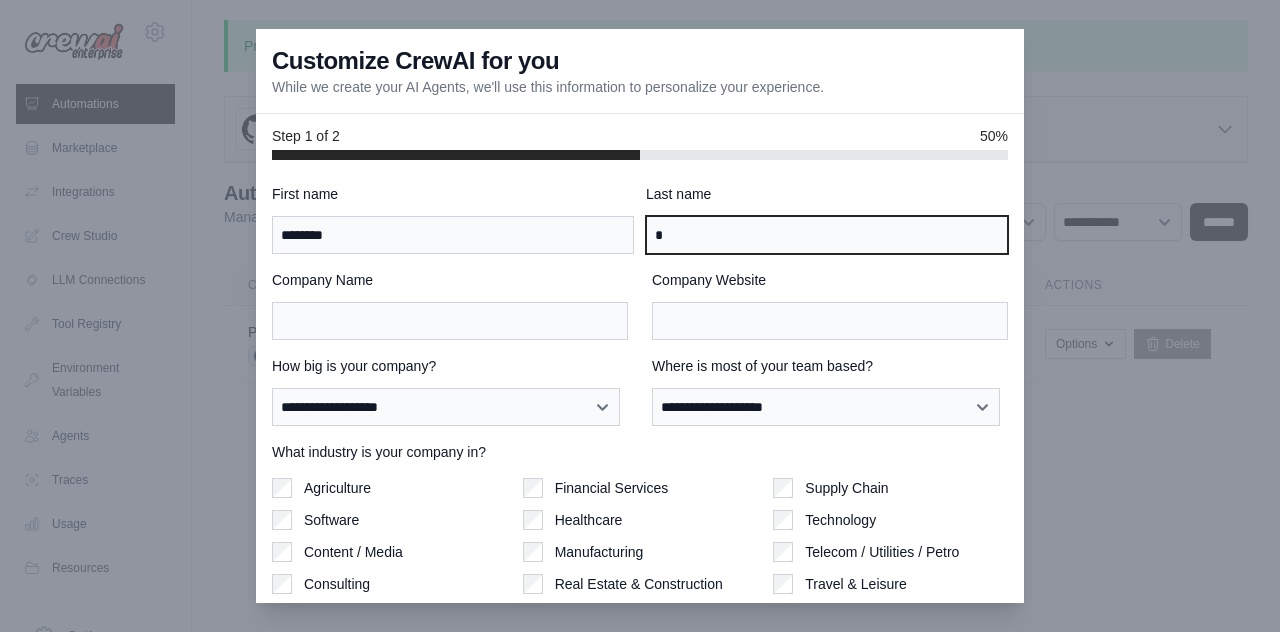 type on "*" 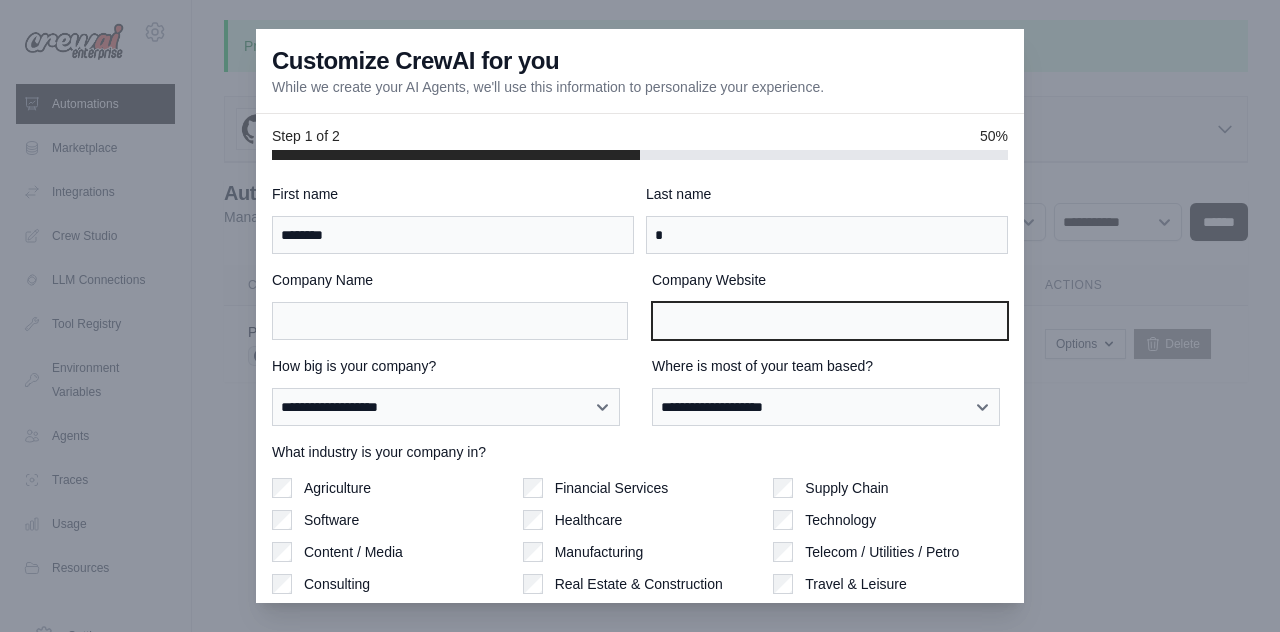 click on "Company Website" at bounding box center [830, 321] 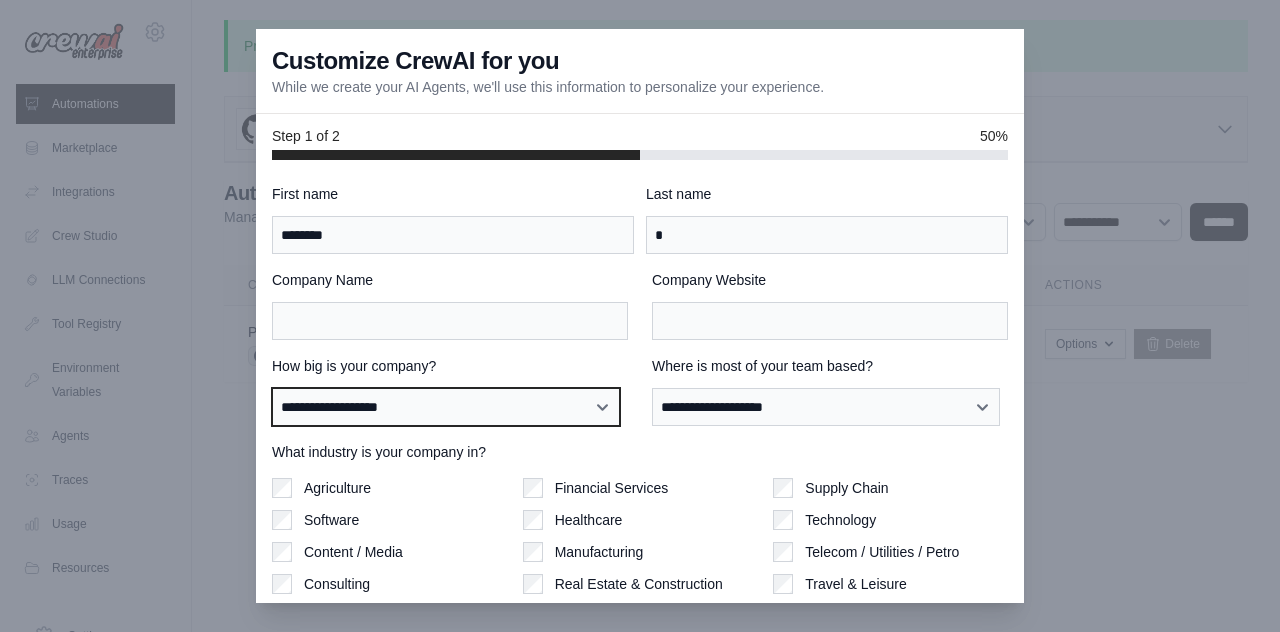 click on "**********" at bounding box center (446, 406) 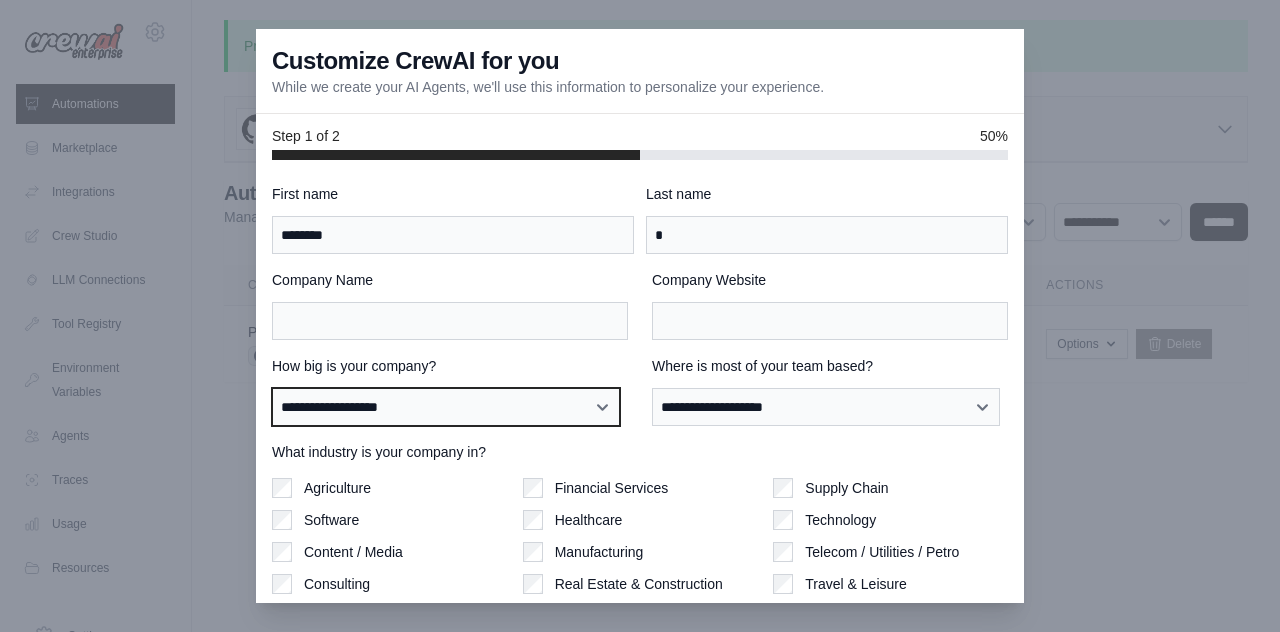 select on "**********" 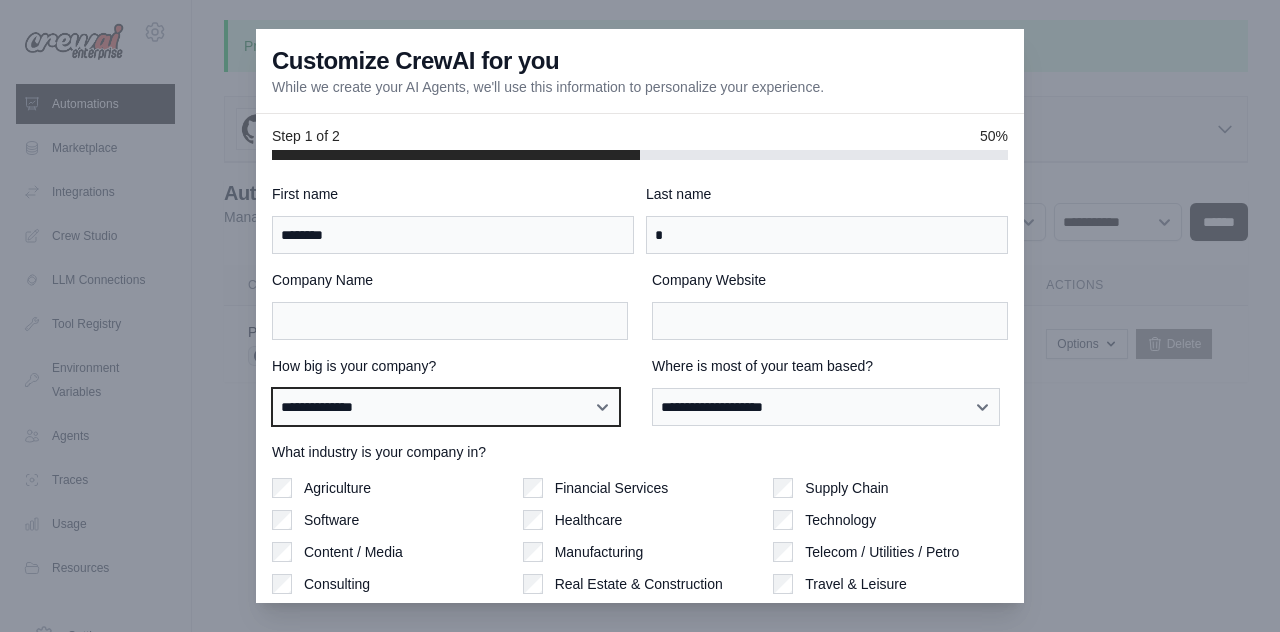 click on "**********" at bounding box center (446, 406) 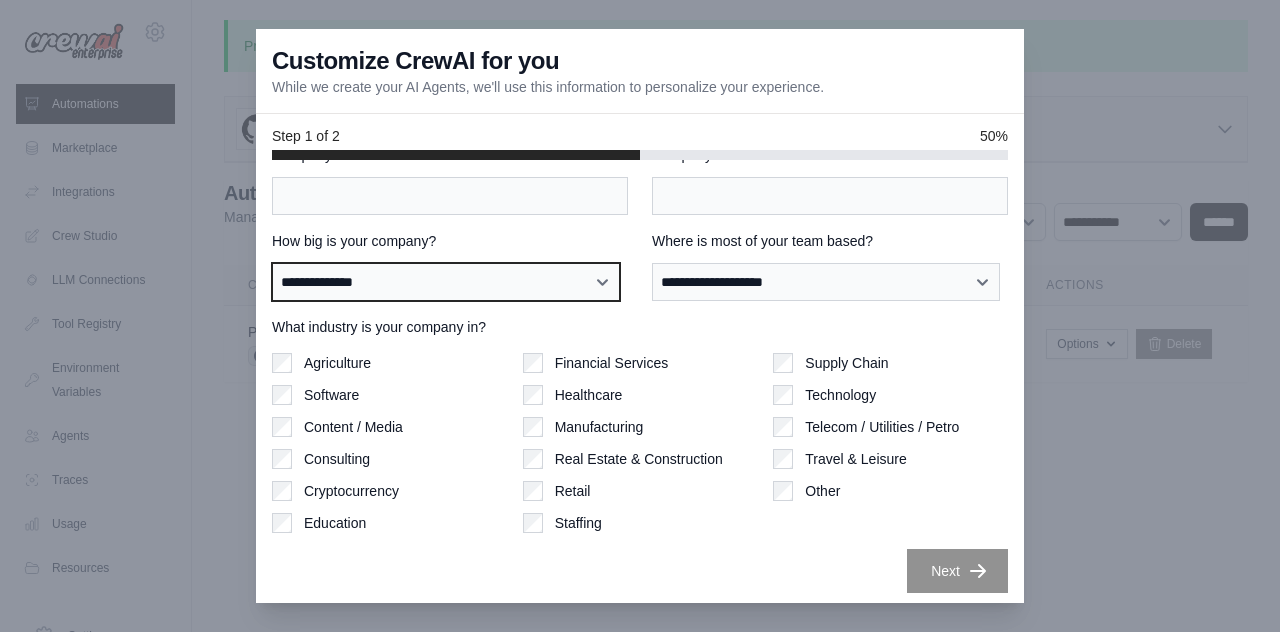 scroll, scrollTop: 126, scrollLeft: 0, axis: vertical 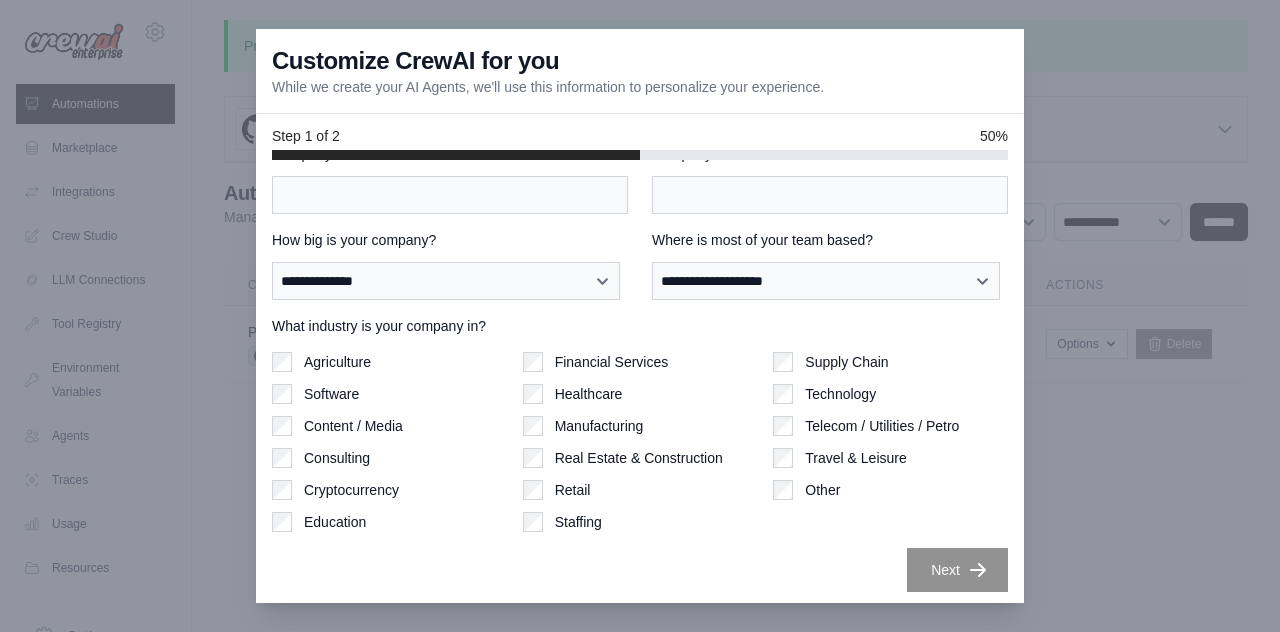 click on "Software" at bounding box center [331, 394] 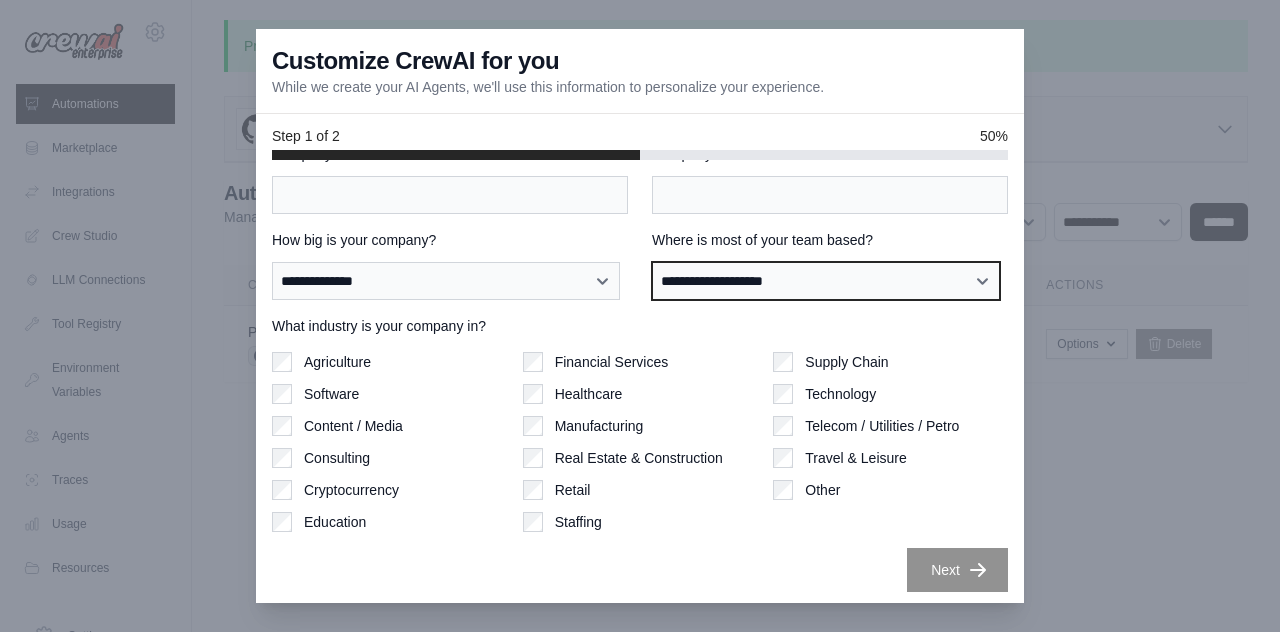 click on "**********" at bounding box center (826, 280) 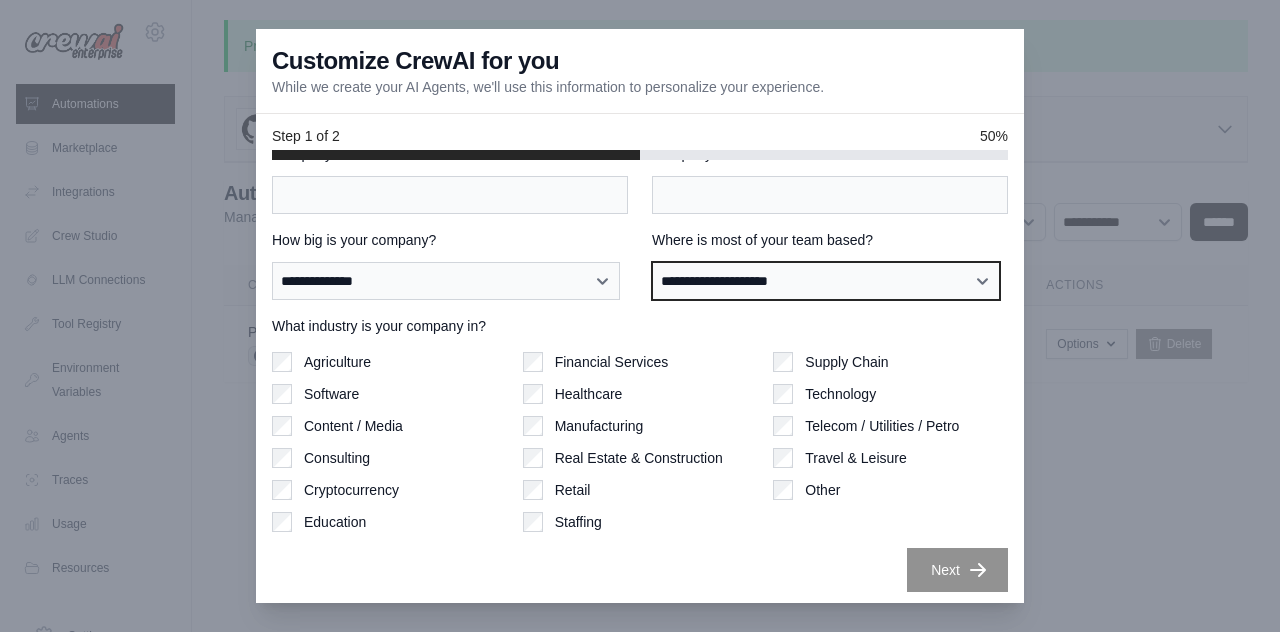 click on "**********" at bounding box center (826, 280) 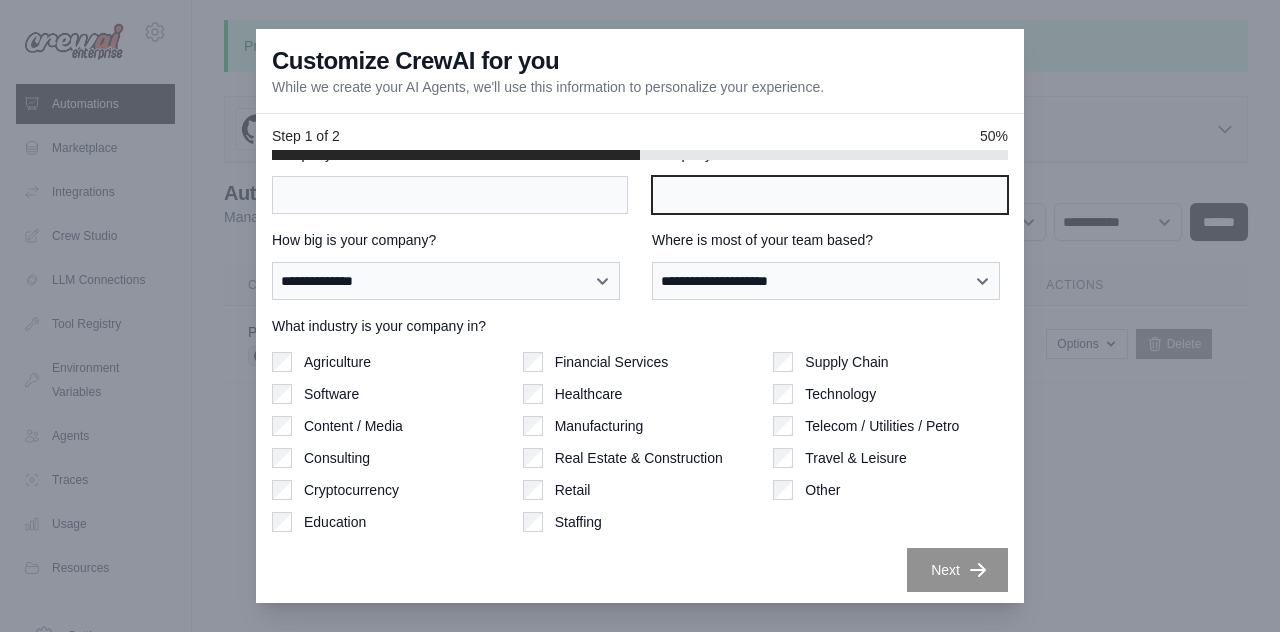 click on "Company Website" at bounding box center (830, 195) 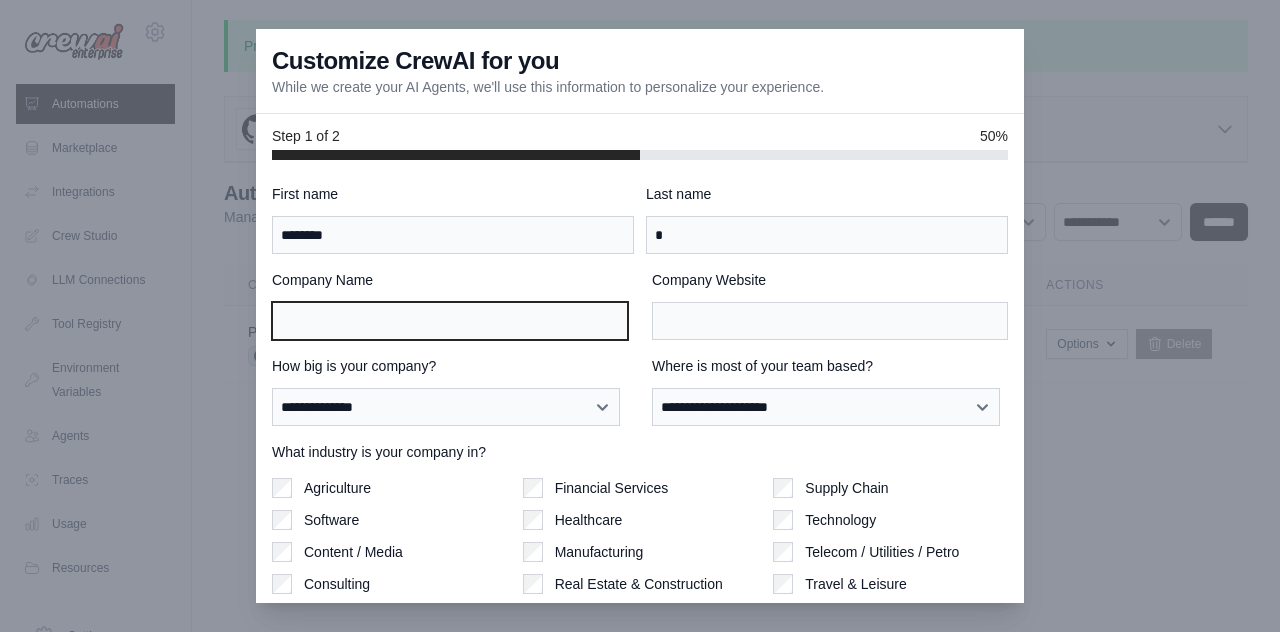 click on "Company Name" at bounding box center [450, 321] 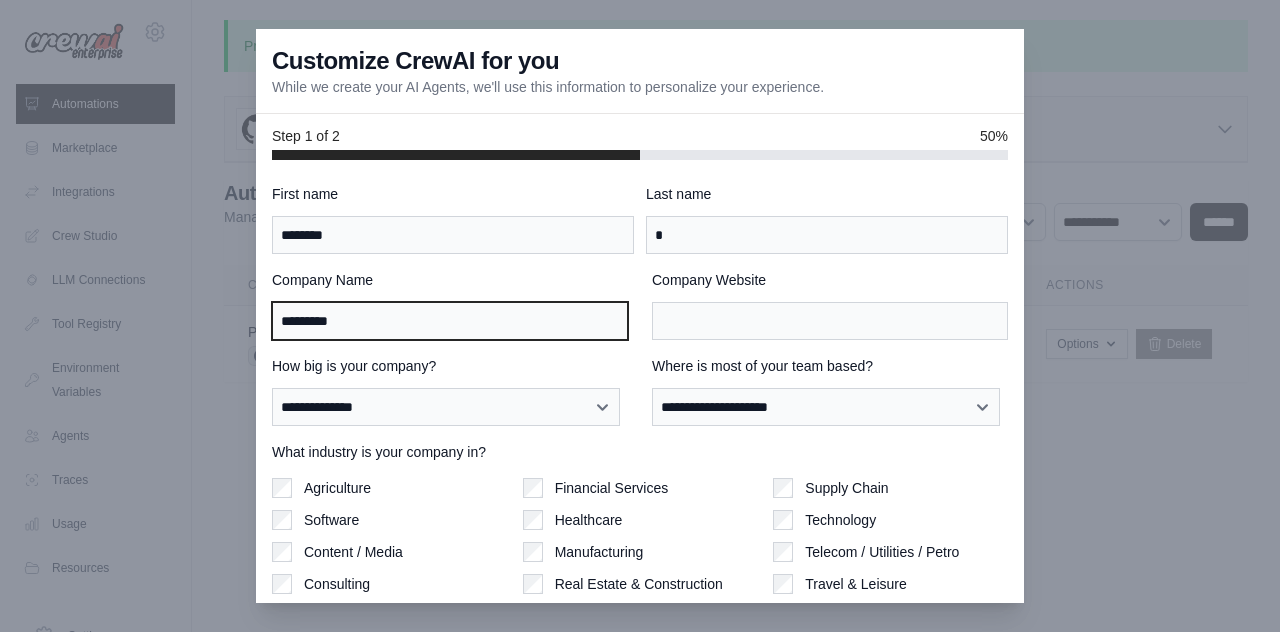 type on "*********" 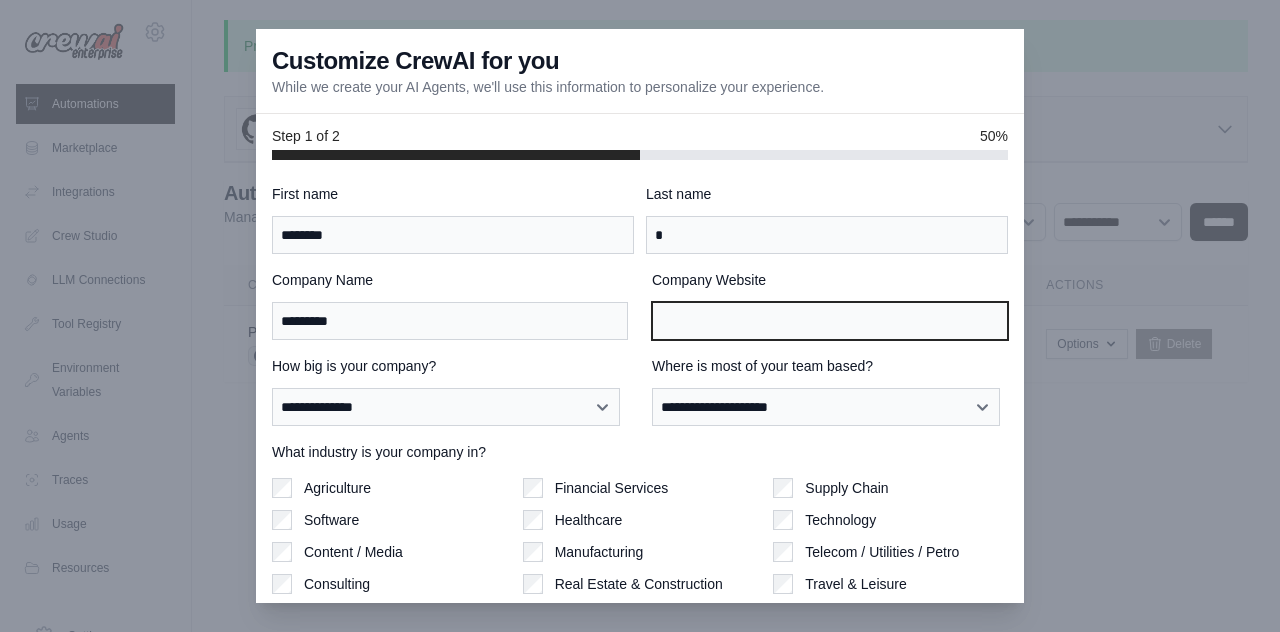 click on "Company Website" at bounding box center [830, 321] 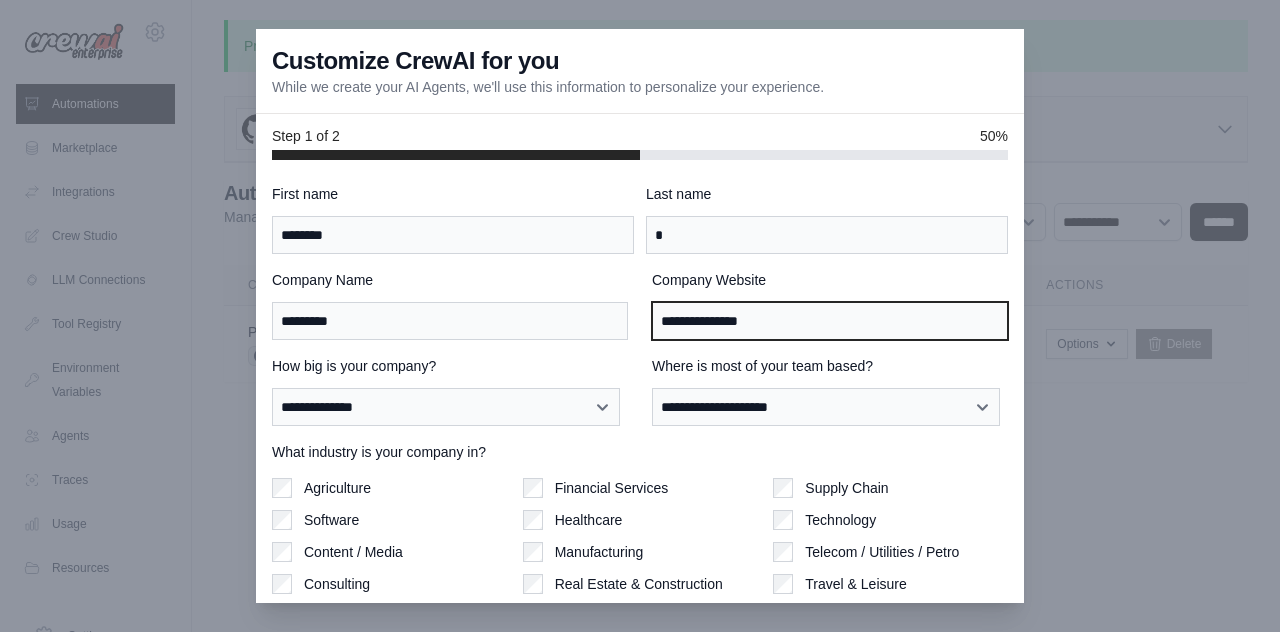 scroll, scrollTop: 129, scrollLeft: 0, axis: vertical 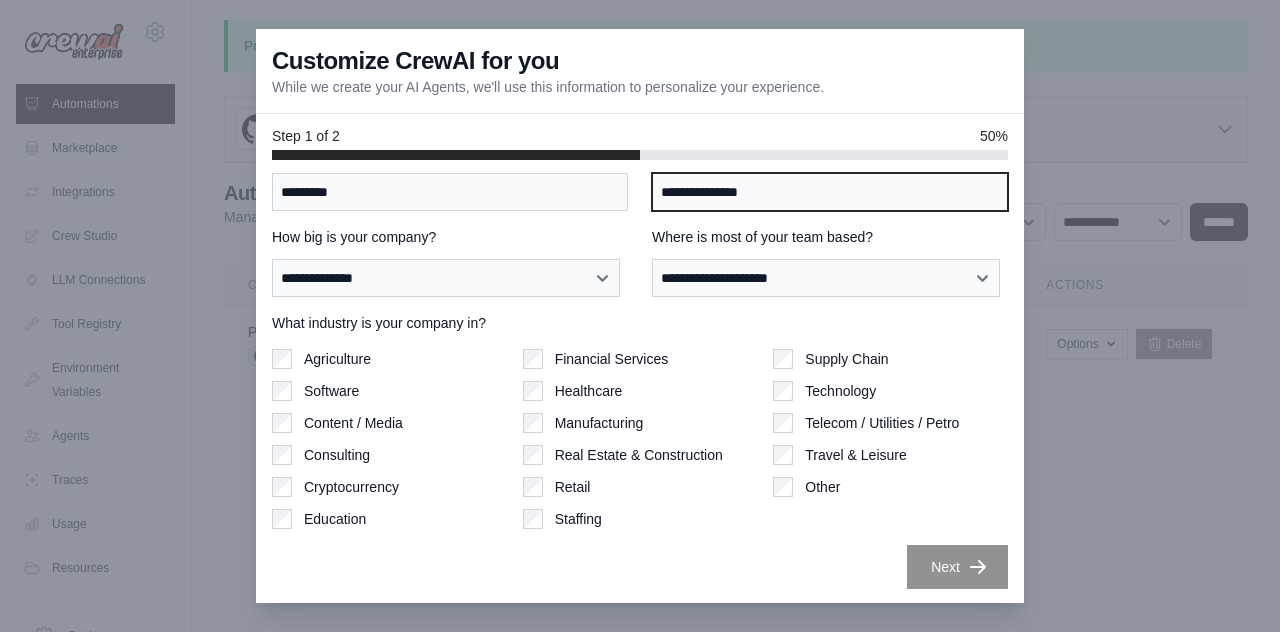 type on "**********" 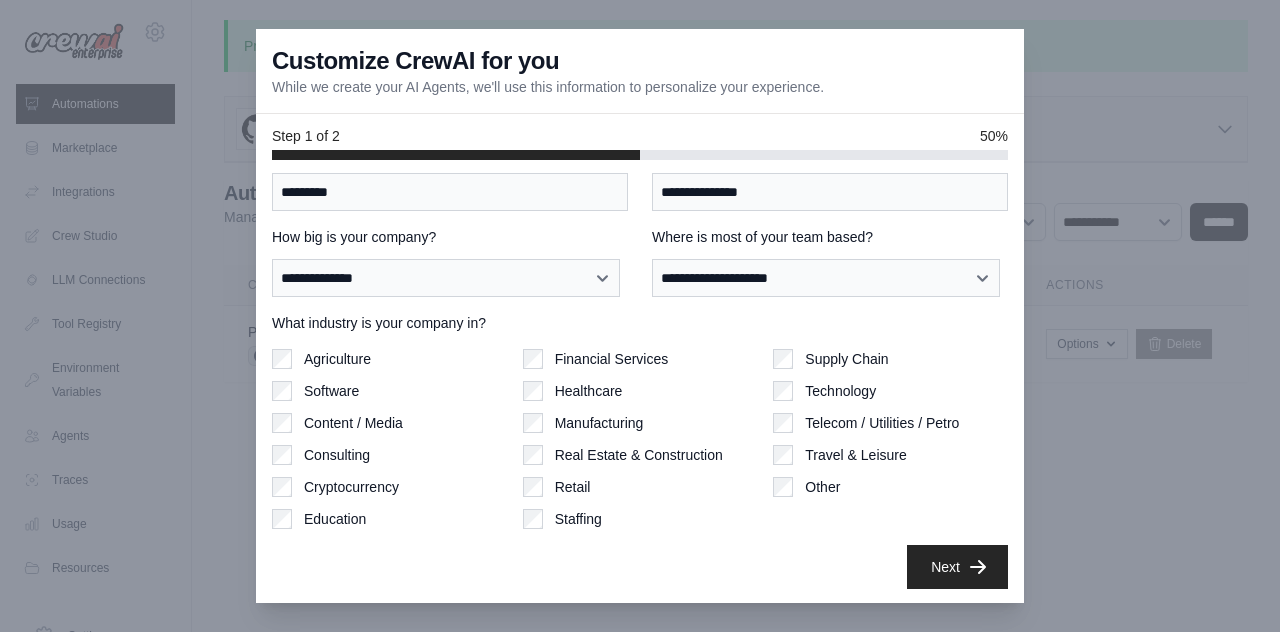 click on "Next" at bounding box center [957, 567] 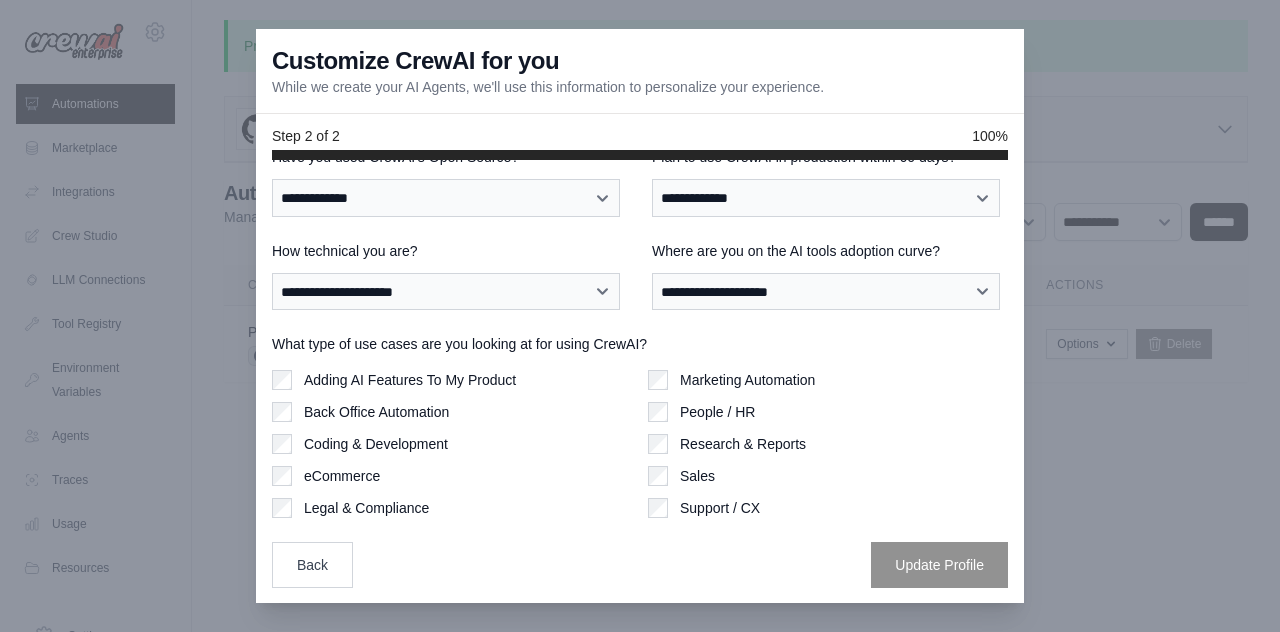 scroll, scrollTop: 0, scrollLeft: 0, axis: both 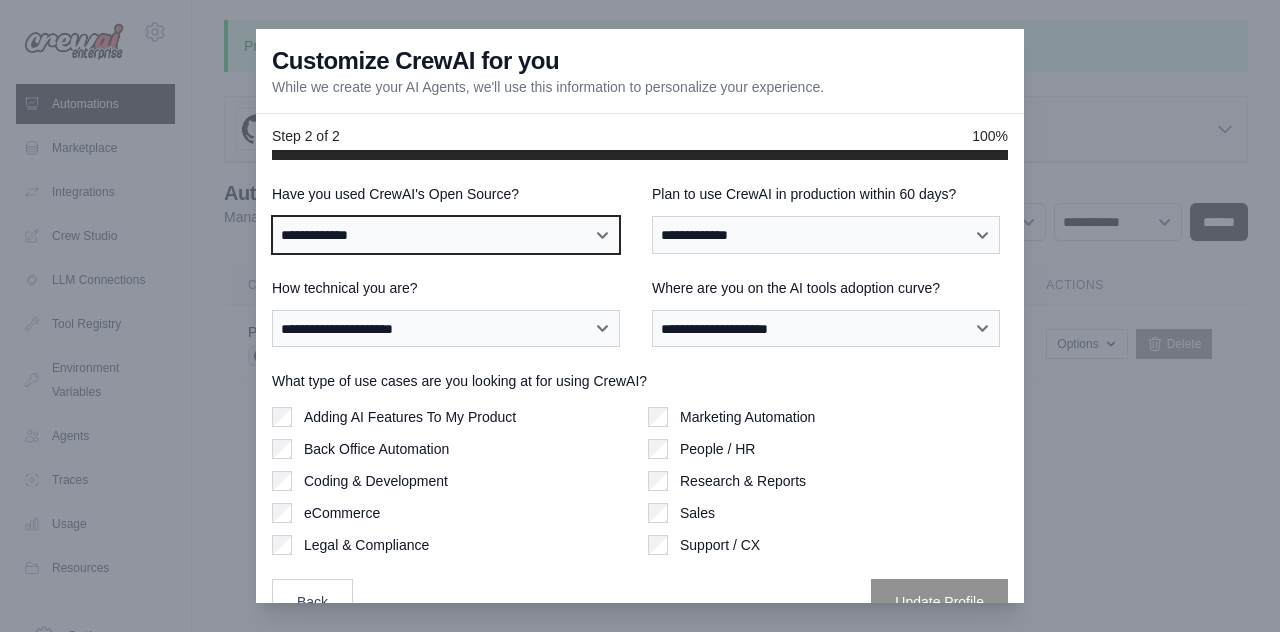 click on "**********" at bounding box center (446, 234) 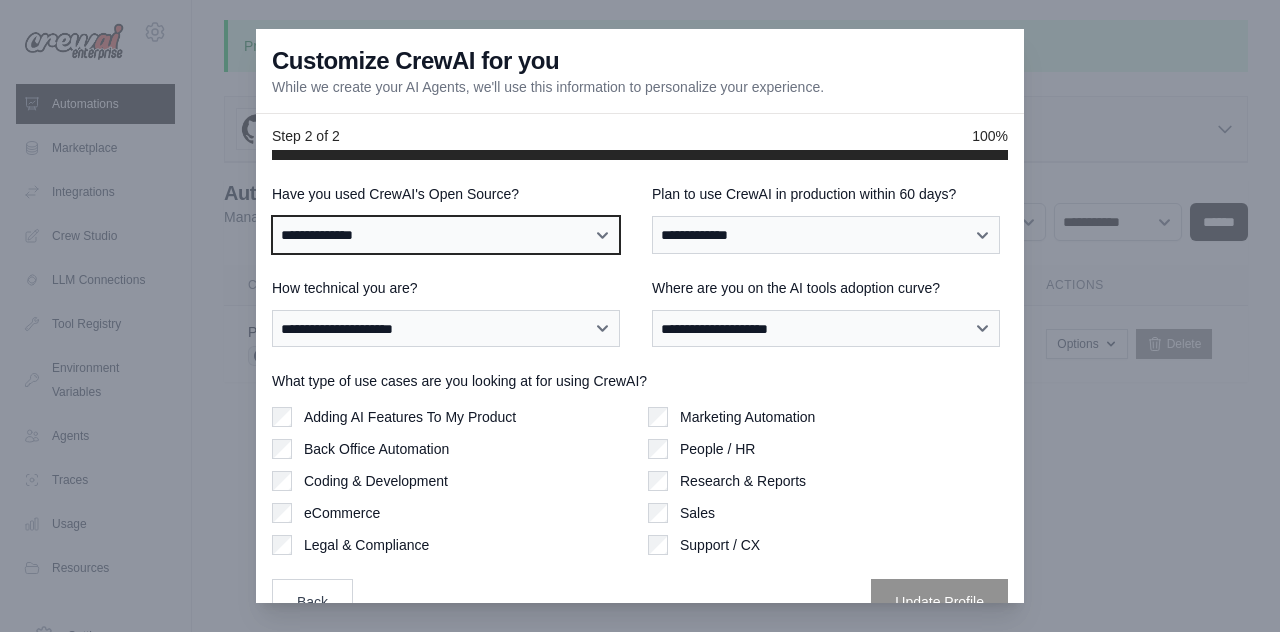click on "**********" at bounding box center (446, 234) 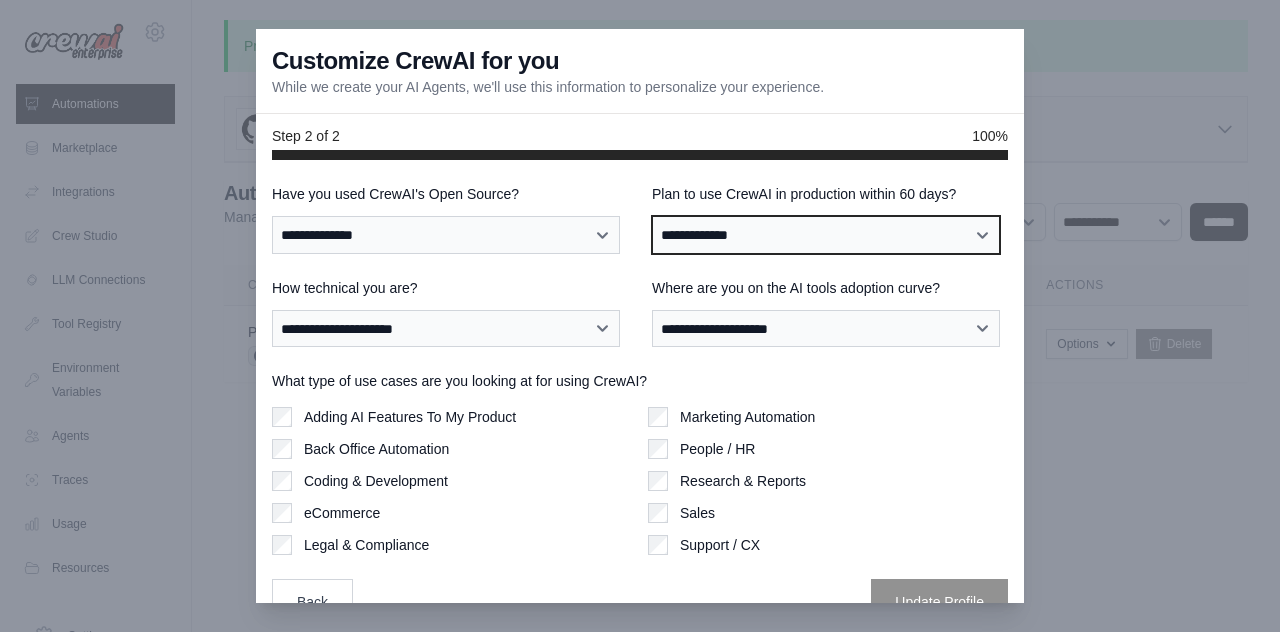 click on "**********" at bounding box center (826, 234) 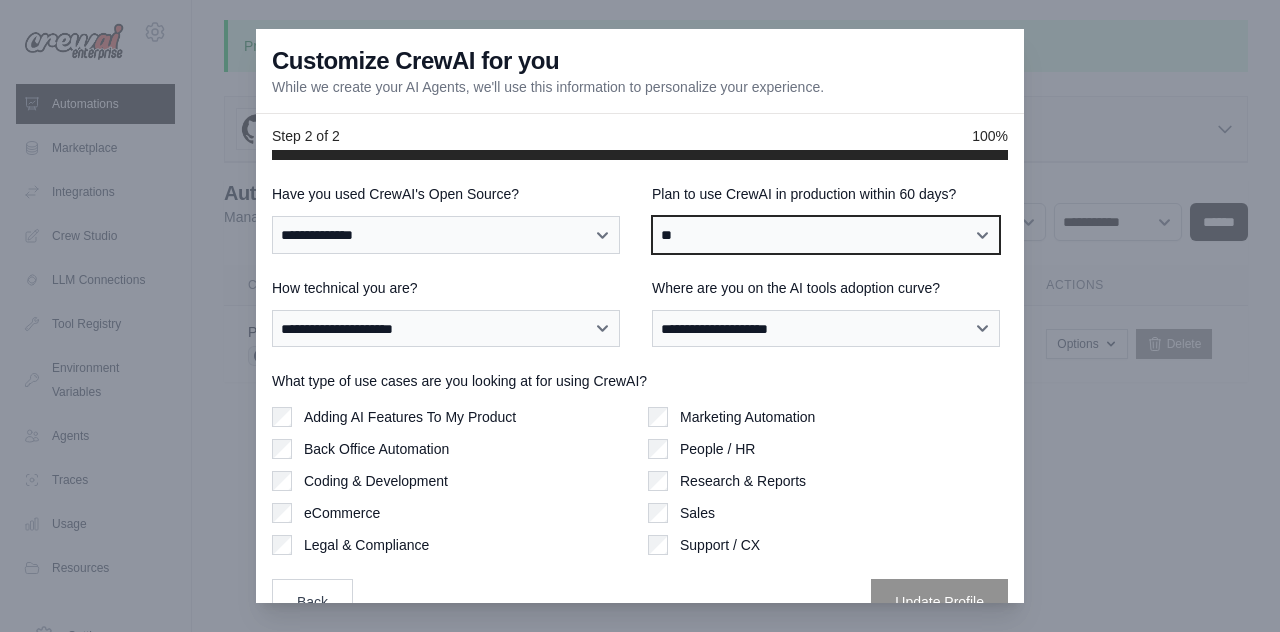 click on "**********" at bounding box center [826, 234] 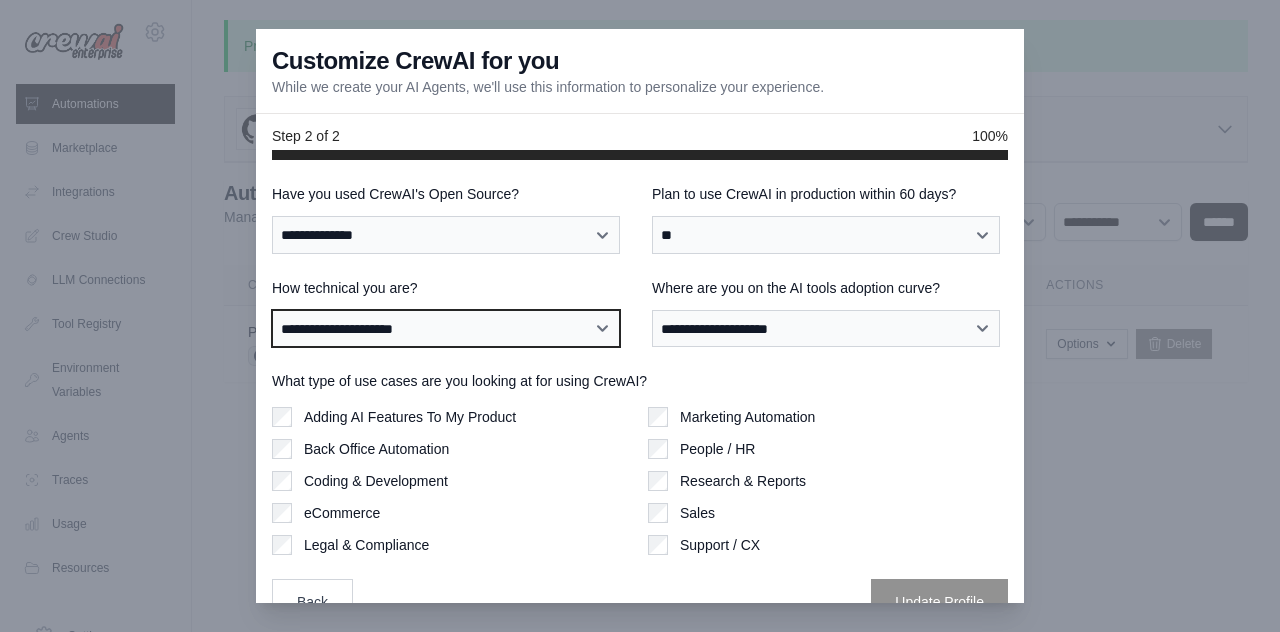 click on "**********" at bounding box center [446, 328] 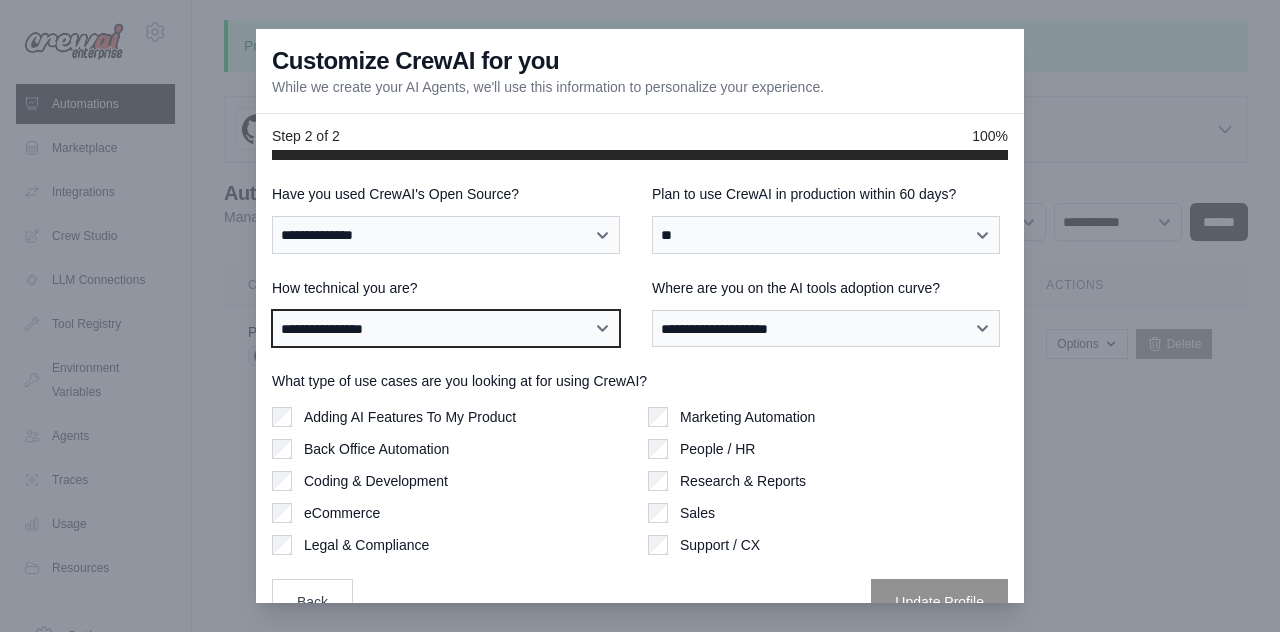 click on "**********" at bounding box center (446, 328) 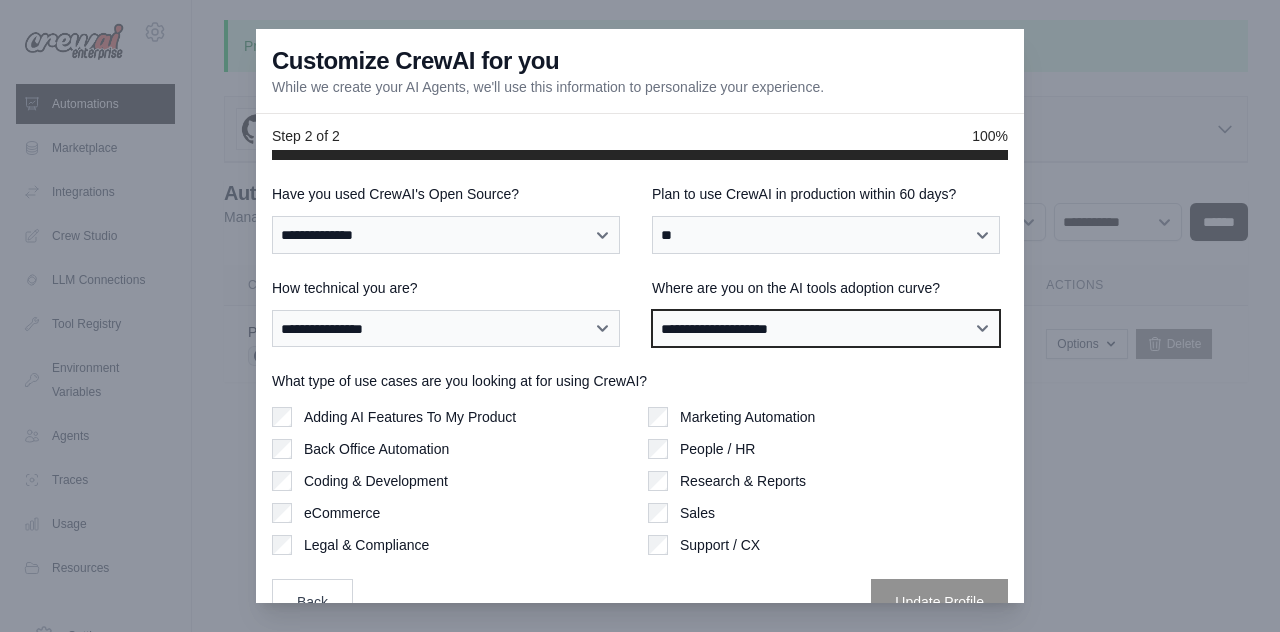 click on "**********" at bounding box center [826, 328] 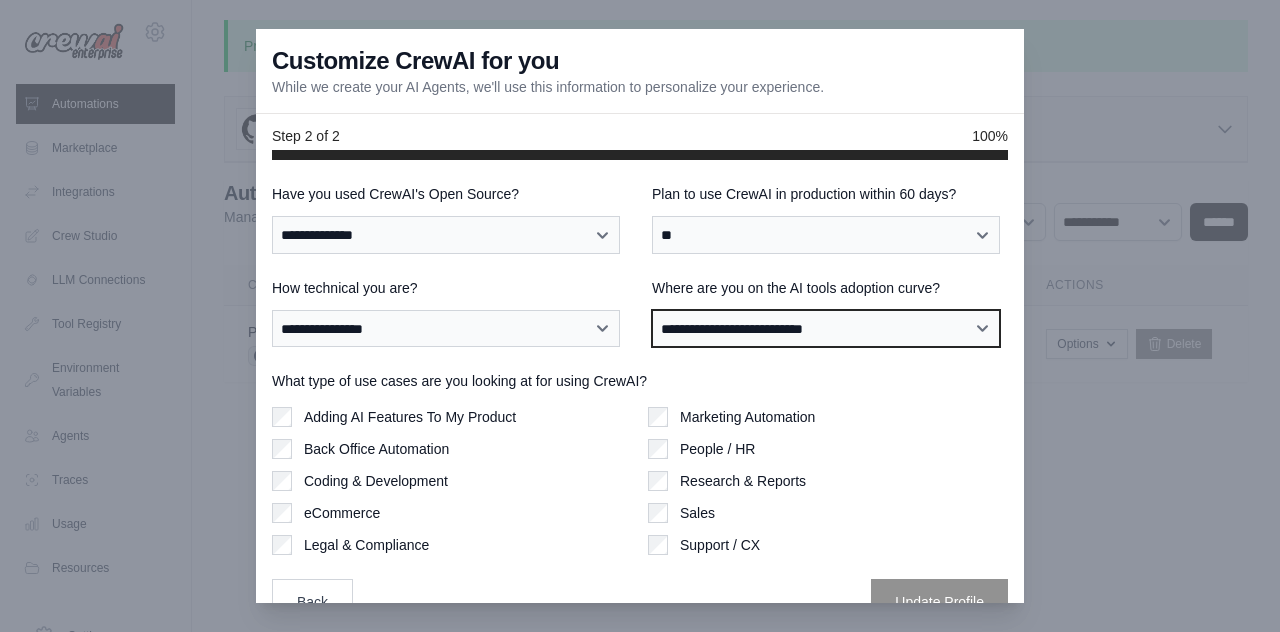 click on "**********" at bounding box center [826, 328] 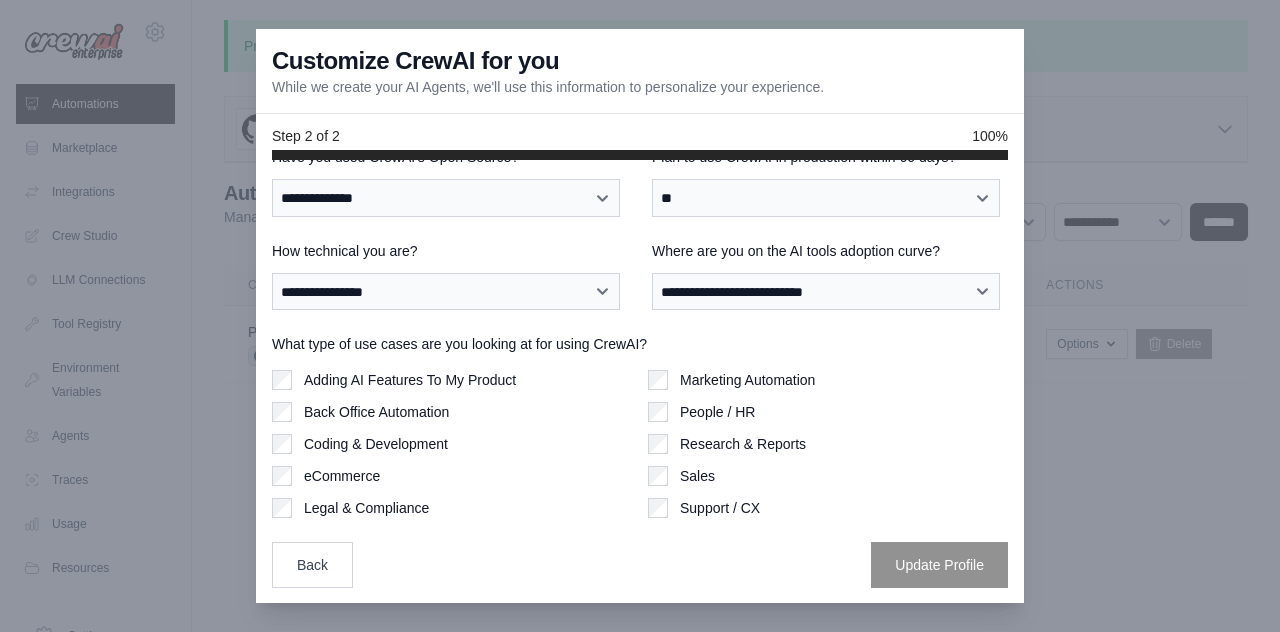 click on "Research & Reports" at bounding box center [743, 444] 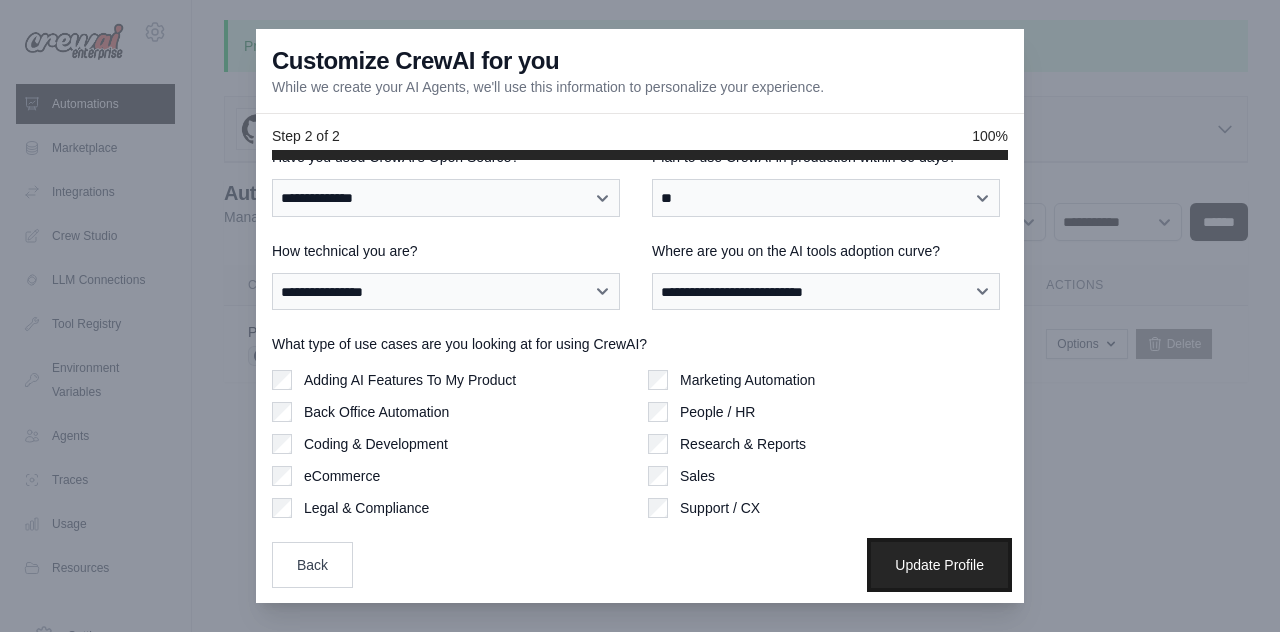 click on "Update Profile" at bounding box center [939, 565] 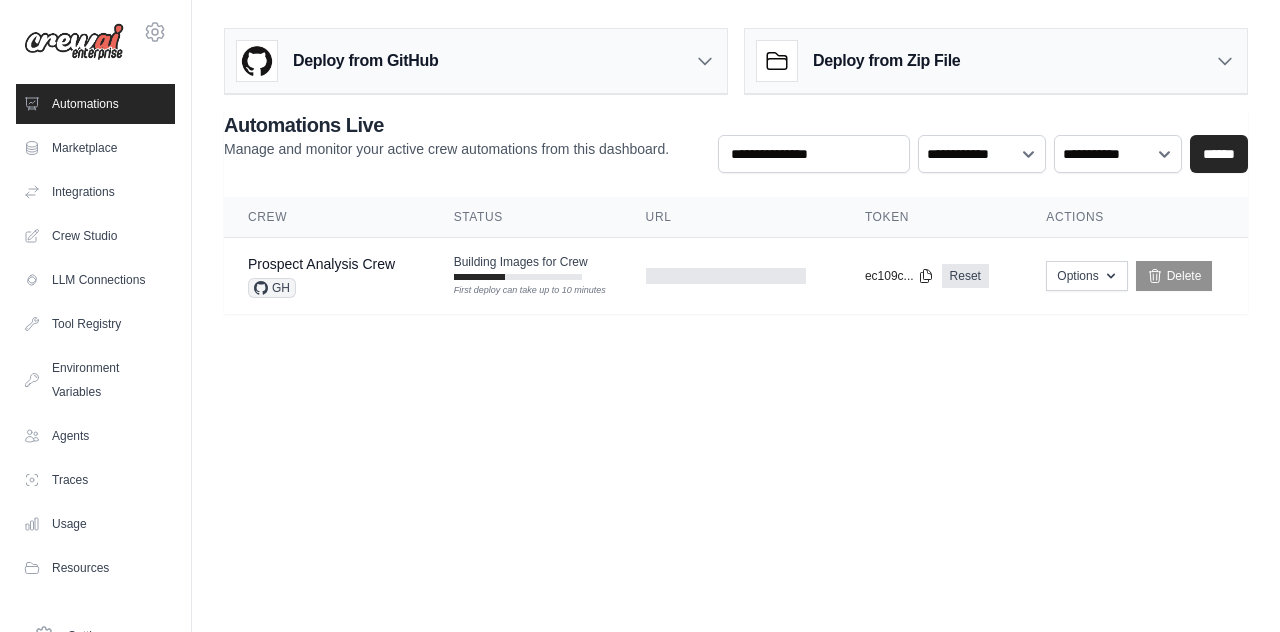 scroll, scrollTop: 0, scrollLeft: 0, axis: both 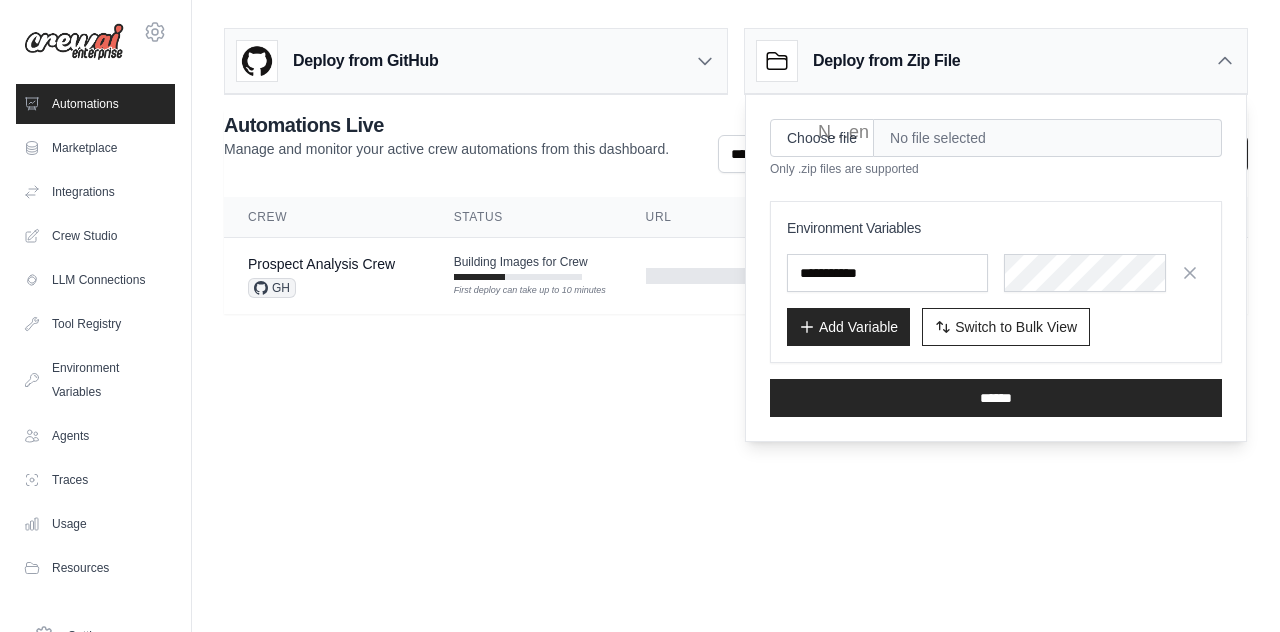 click on "No file selected" at bounding box center [1048, 138] 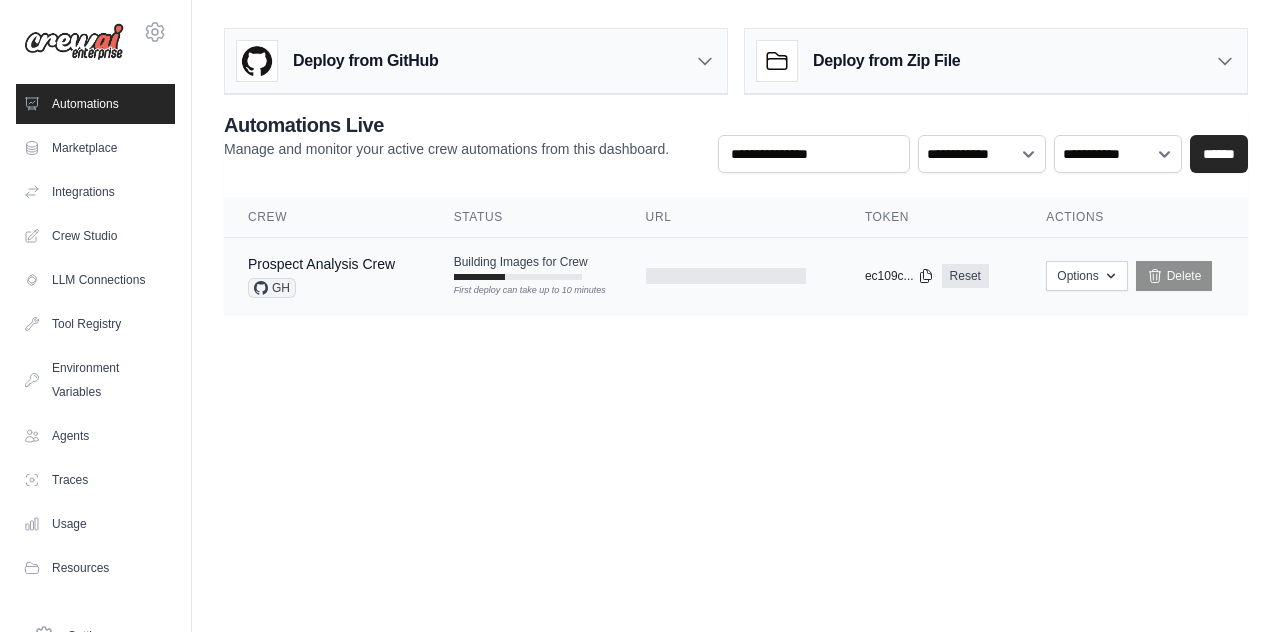 click on "Building Images for Crew
First deploy can take up to 10 minutes" at bounding box center (521, 267) 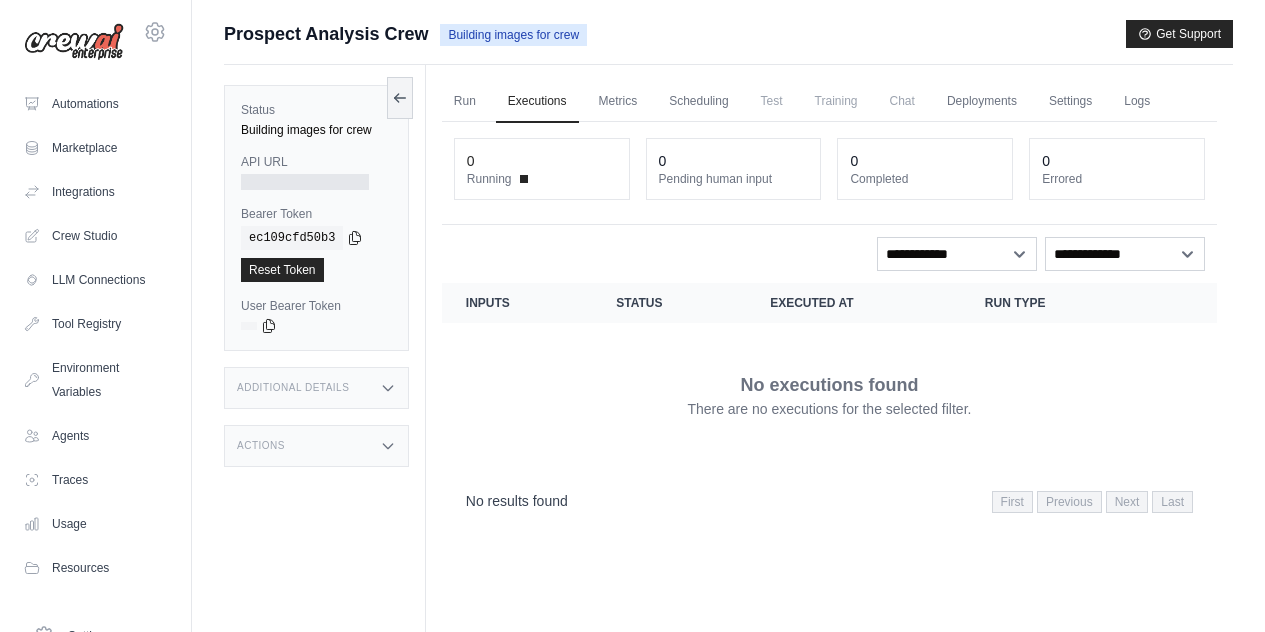 scroll, scrollTop: 0, scrollLeft: 0, axis: both 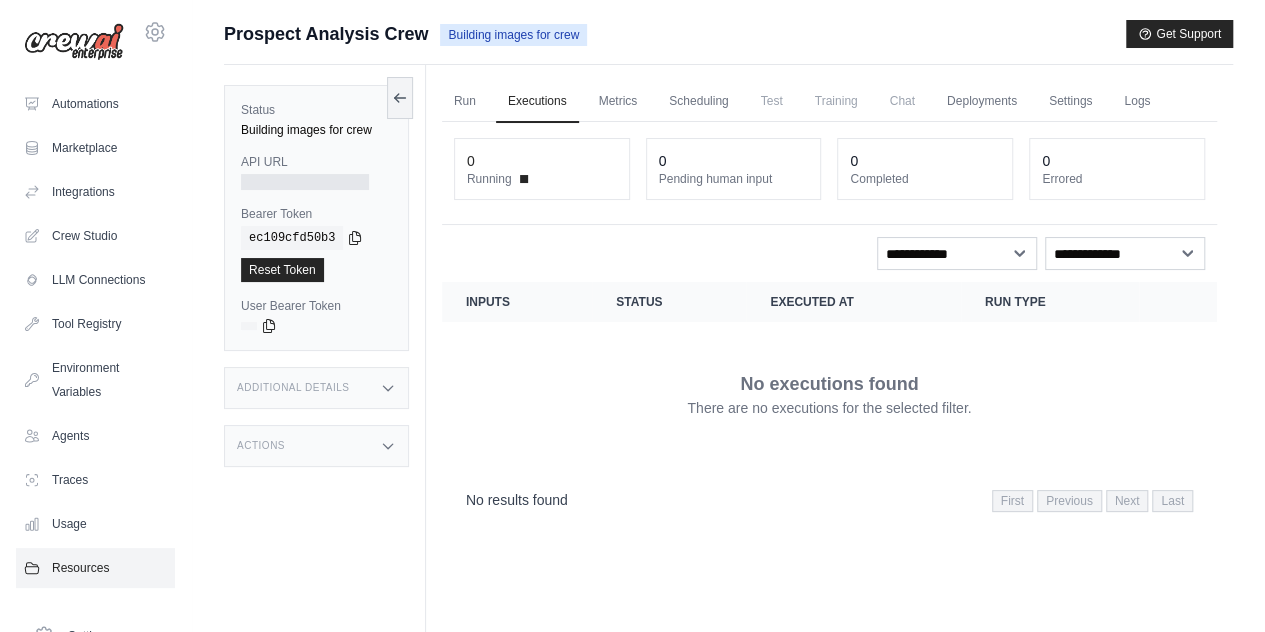 click on "Resources" at bounding box center (95, 568) 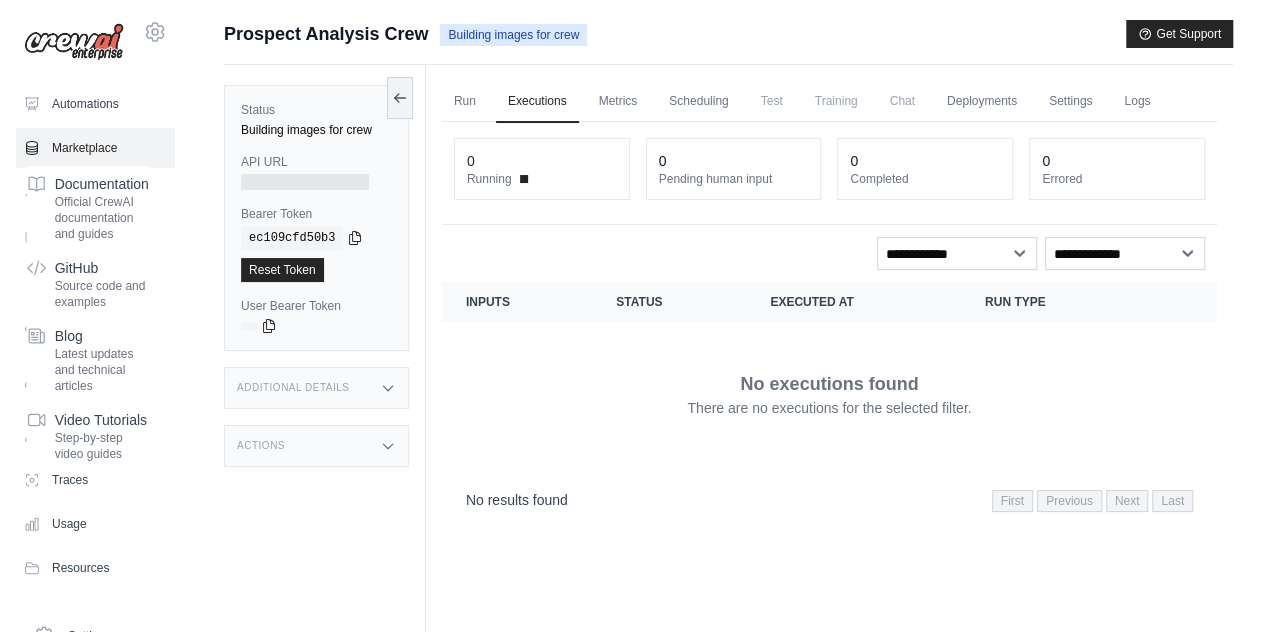 scroll, scrollTop: 85, scrollLeft: 0, axis: vertical 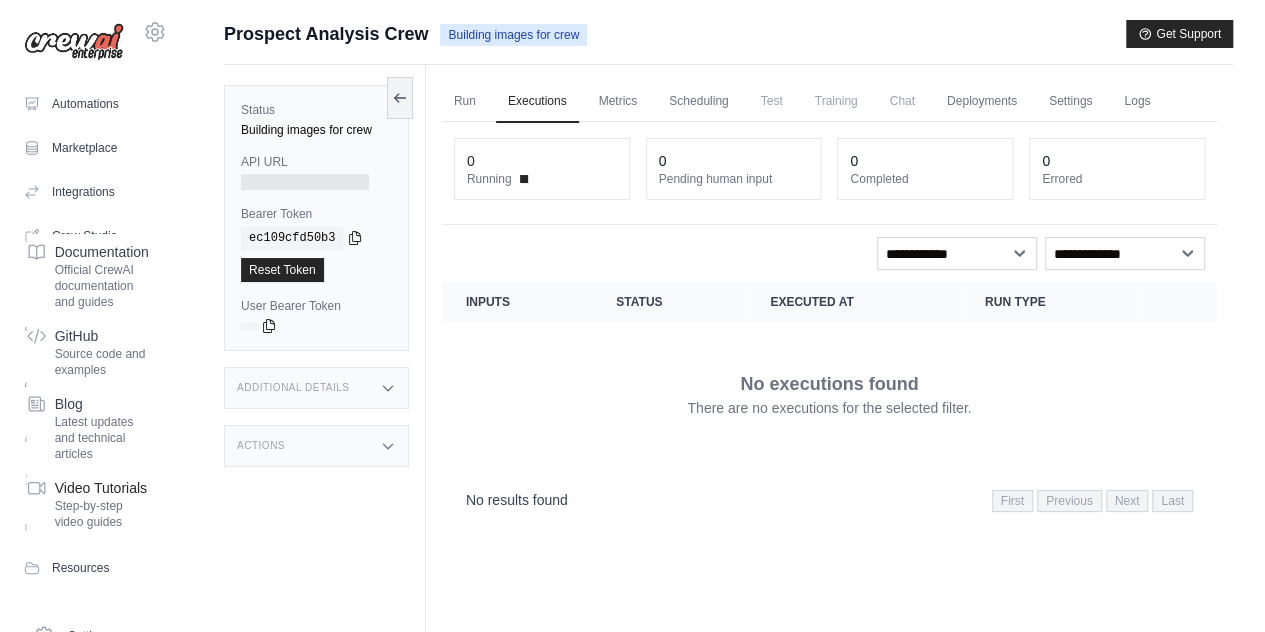 click on "Video Tutorials" at bounding box center [102, 488] 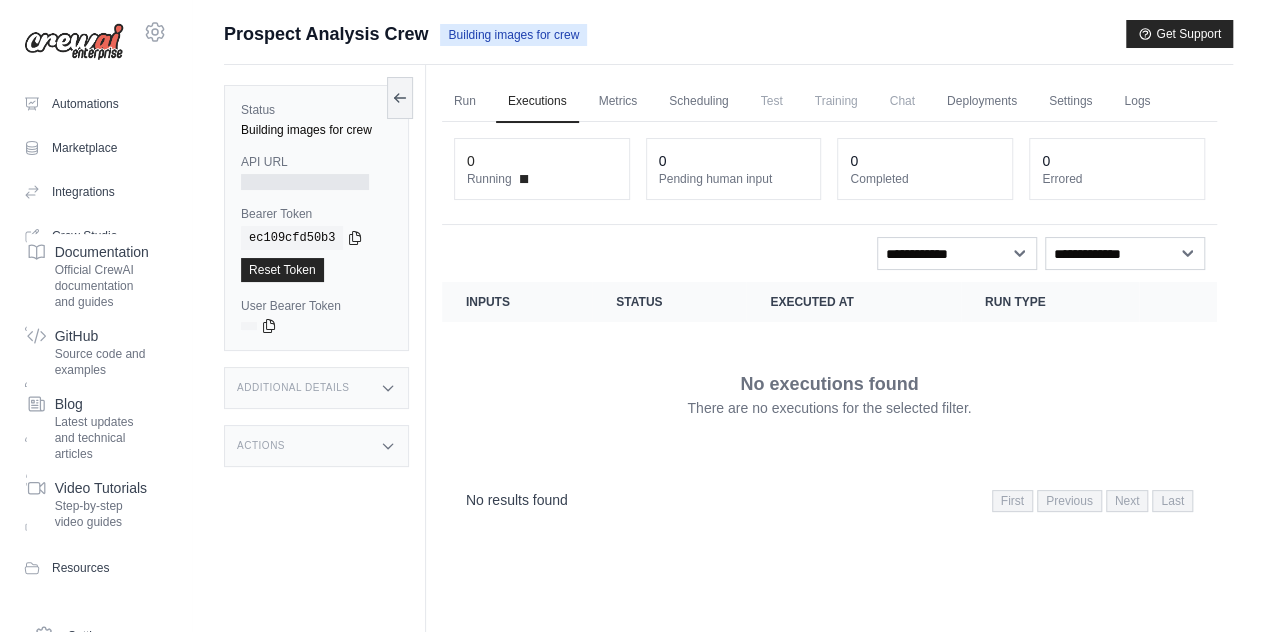 click on "Inputs" at bounding box center (517, 302) 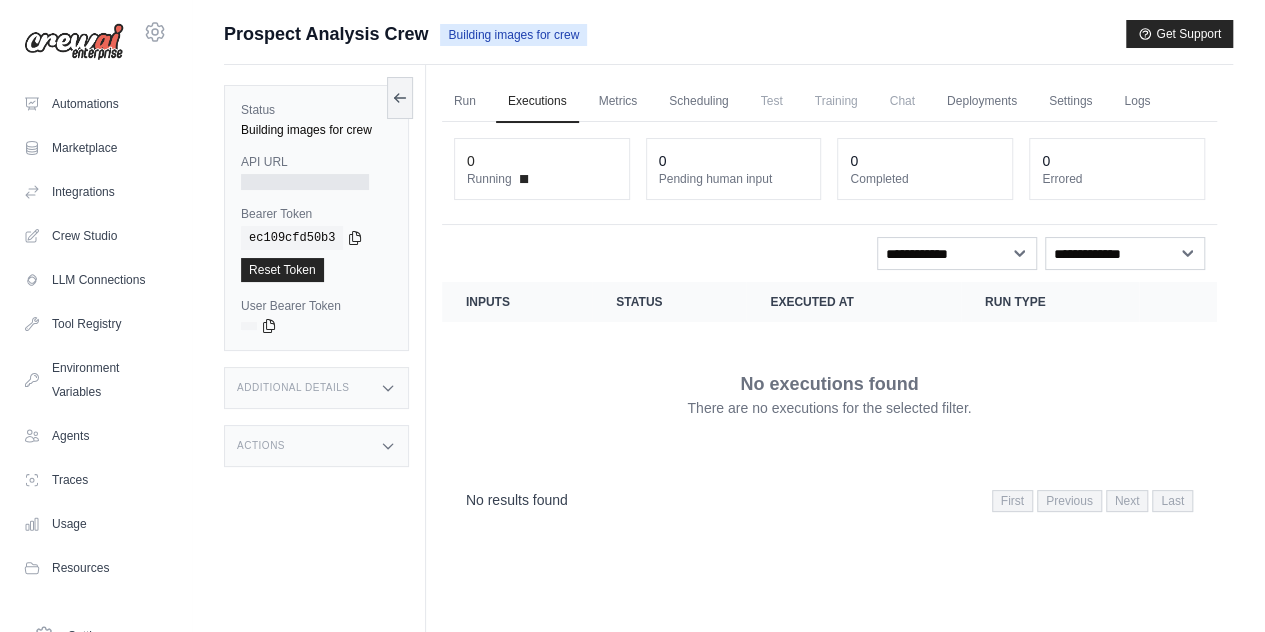 click on "No executions found
There are no executions for the selected filter." at bounding box center [829, 394] 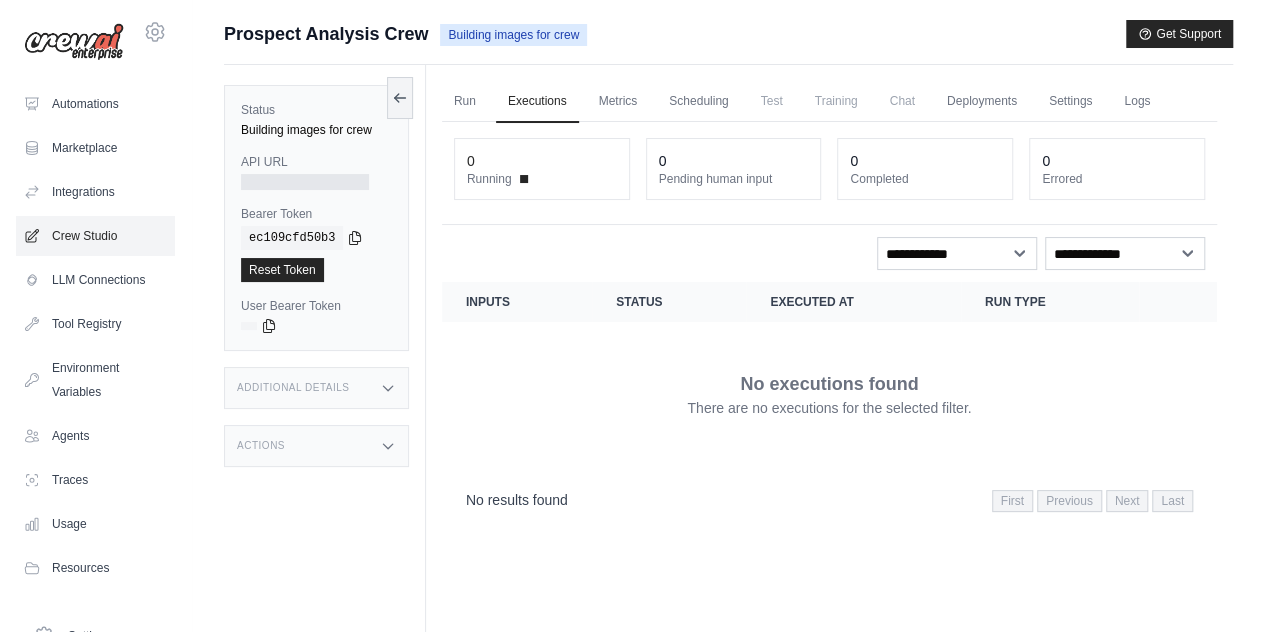 click on "Crew Studio" at bounding box center [95, 236] 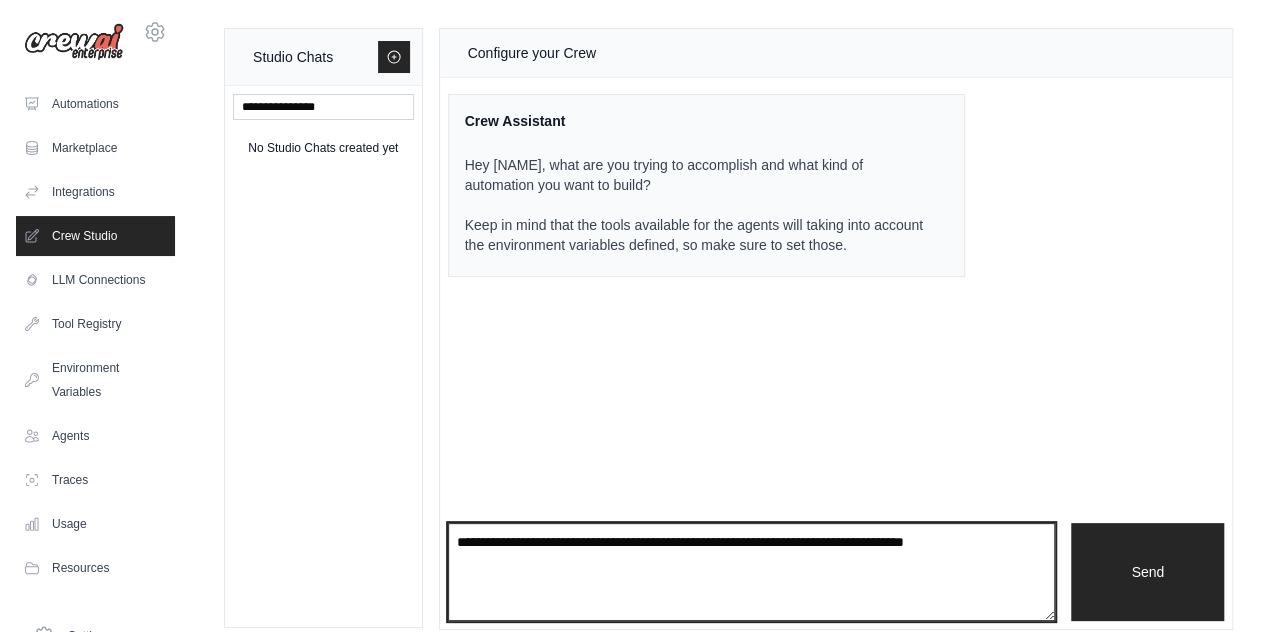 click at bounding box center (752, 572) 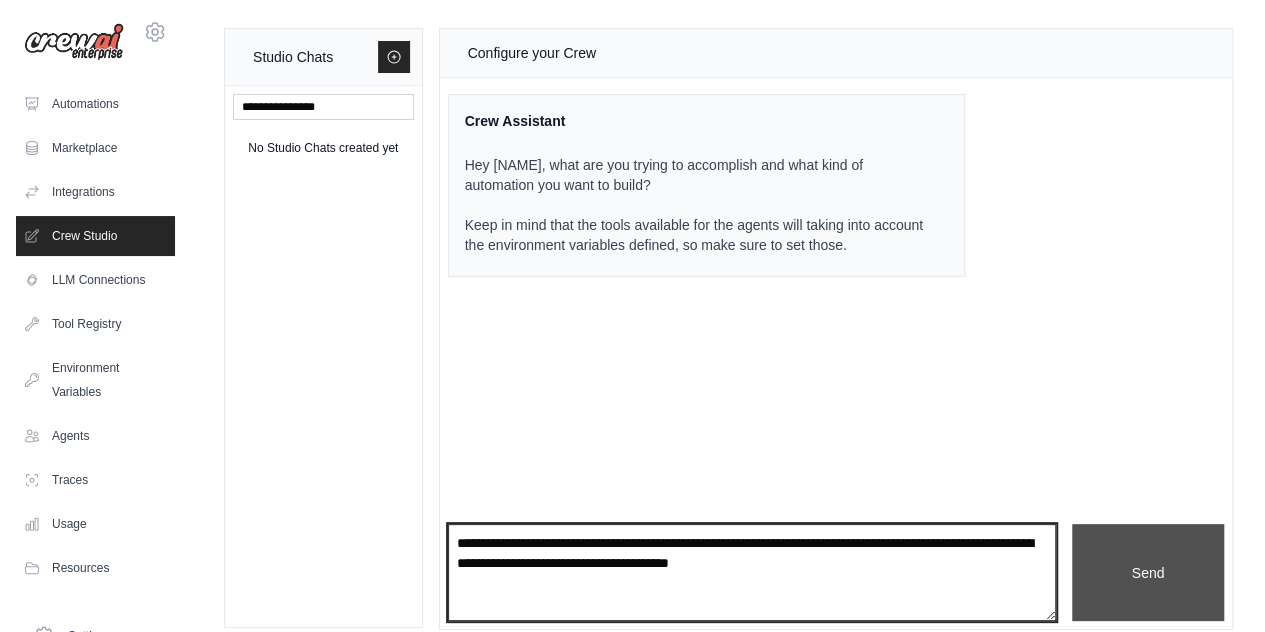 type on "**********" 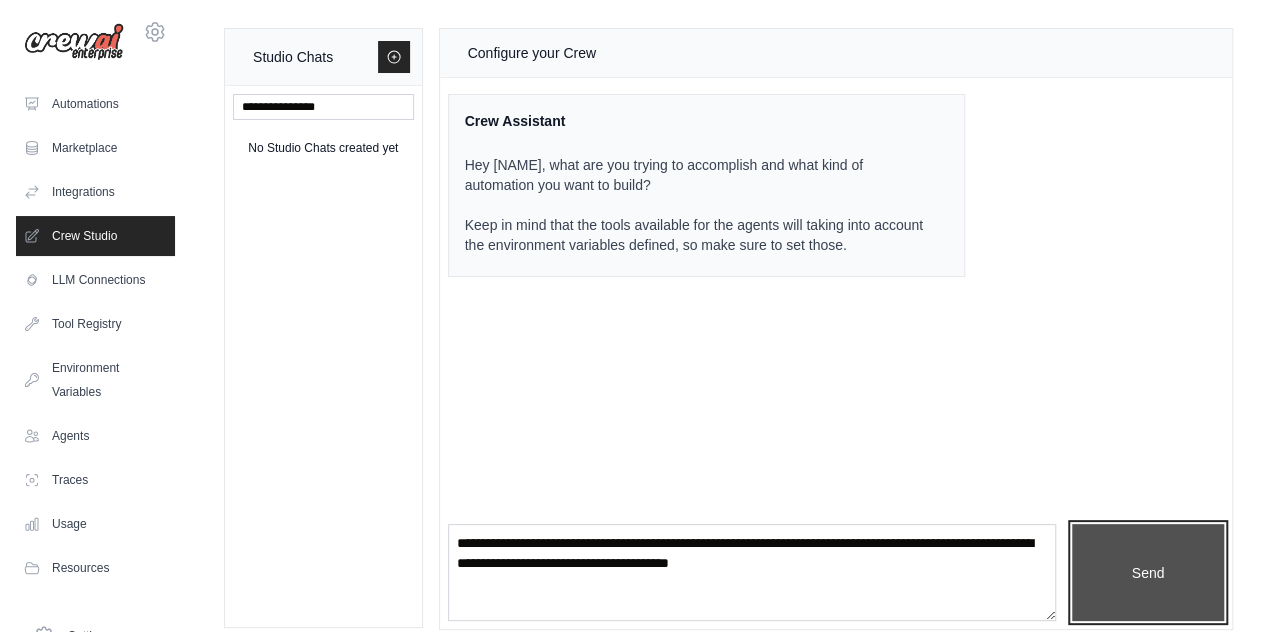 click on "Send" at bounding box center (1148, 572) 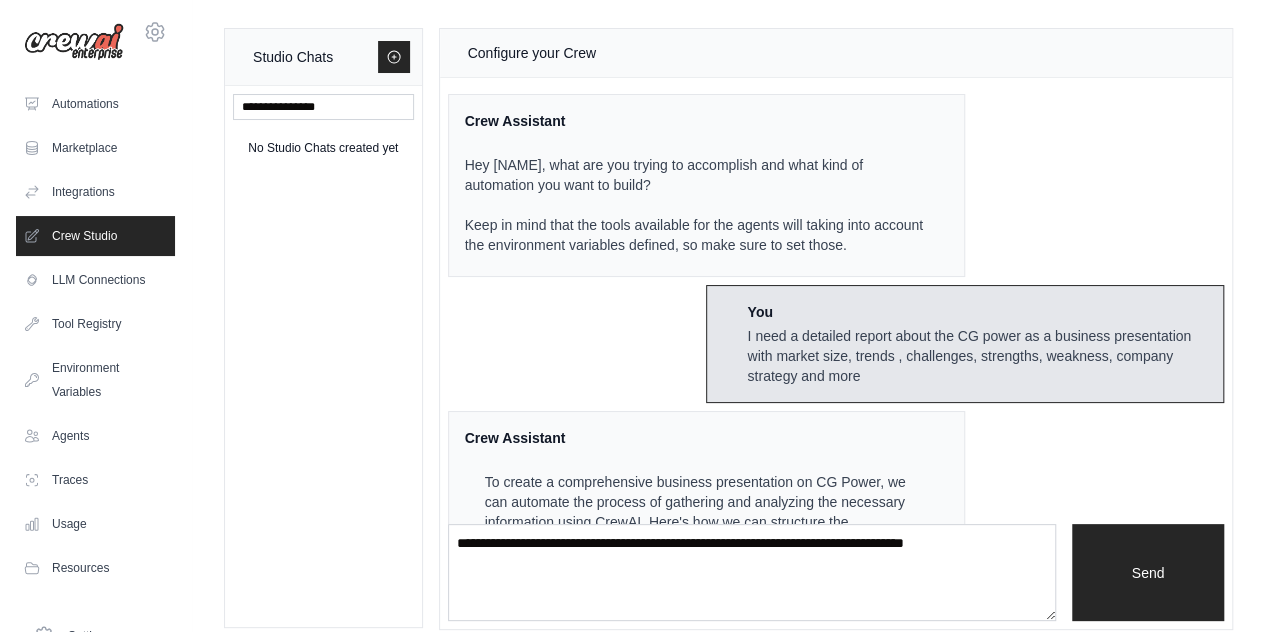 scroll, scrollTop: 1023, scrollLeft: 0, axis: vertical 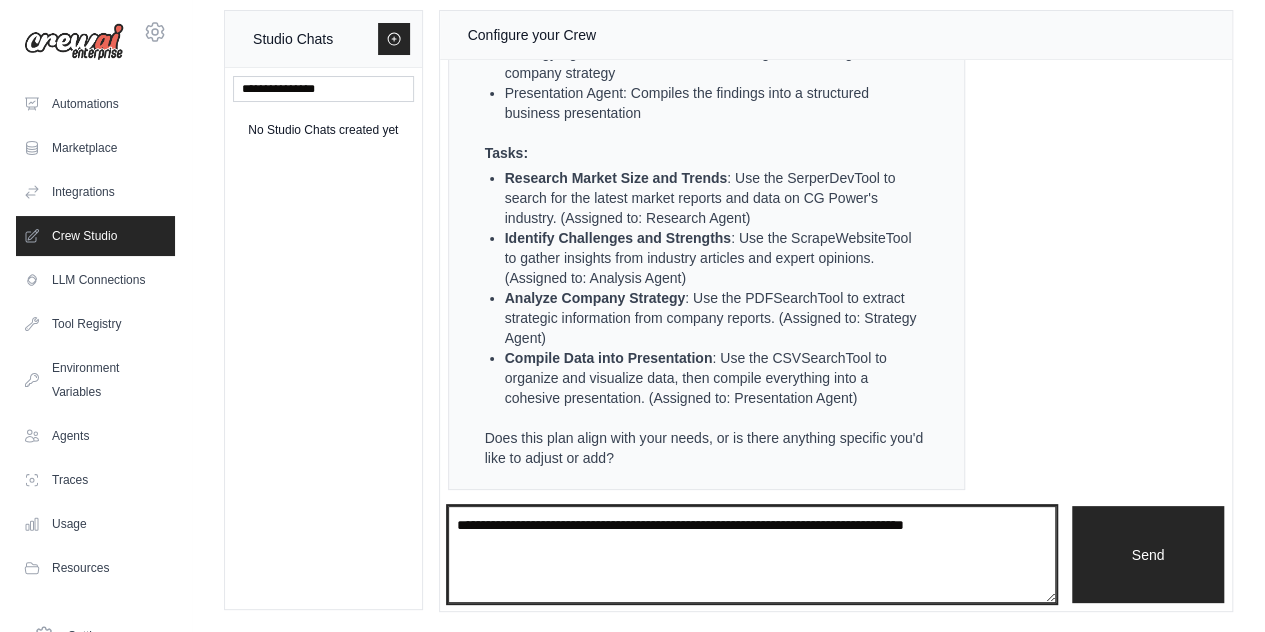 click at bounding box center (752, 554) 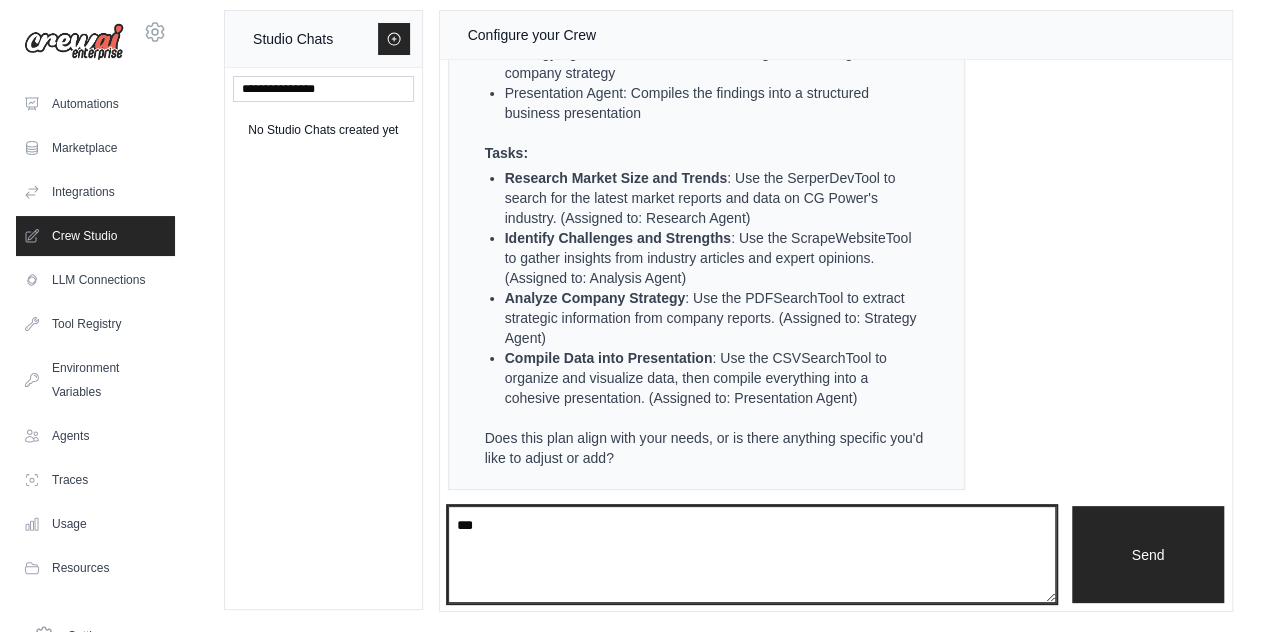 type on "***" 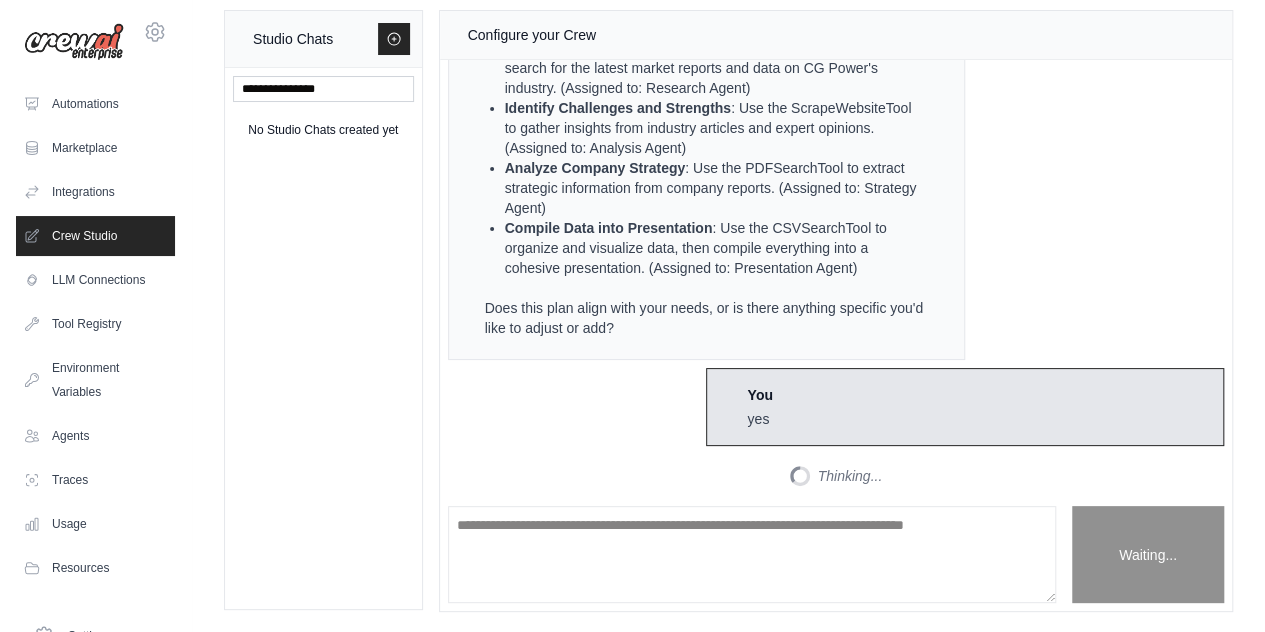 scroll, scrollTop: 2243, scrollLeft: 0, axis: vertical 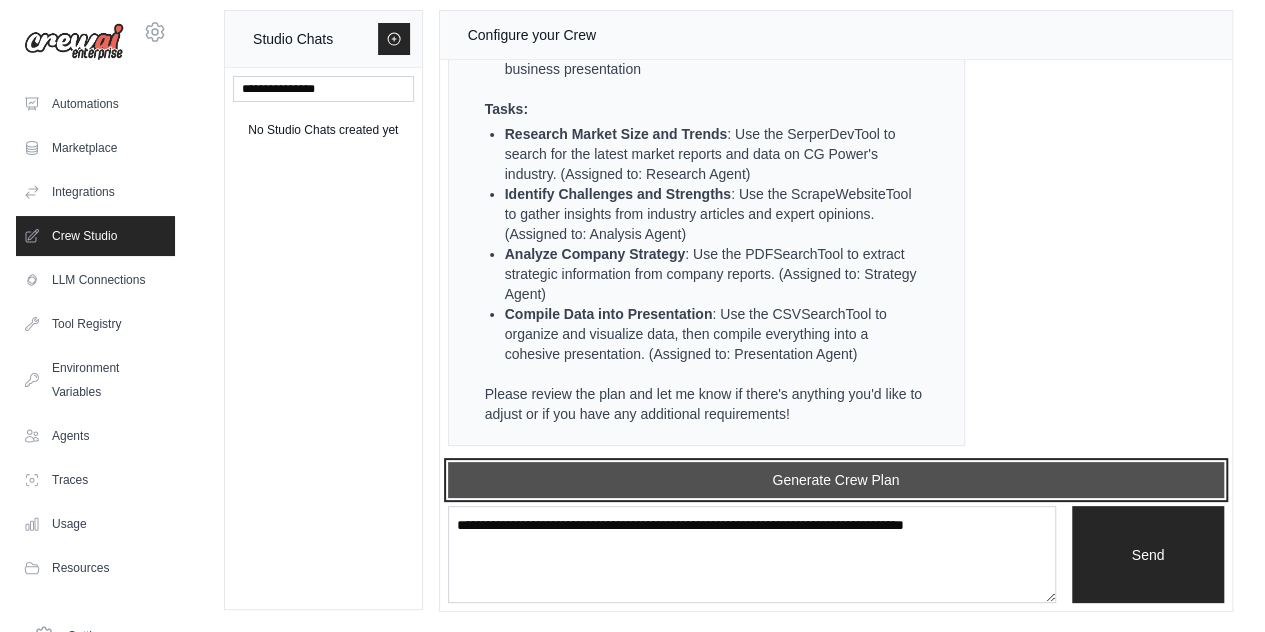 click on "Generate Crew Plan" at bounding box center (836, 480) 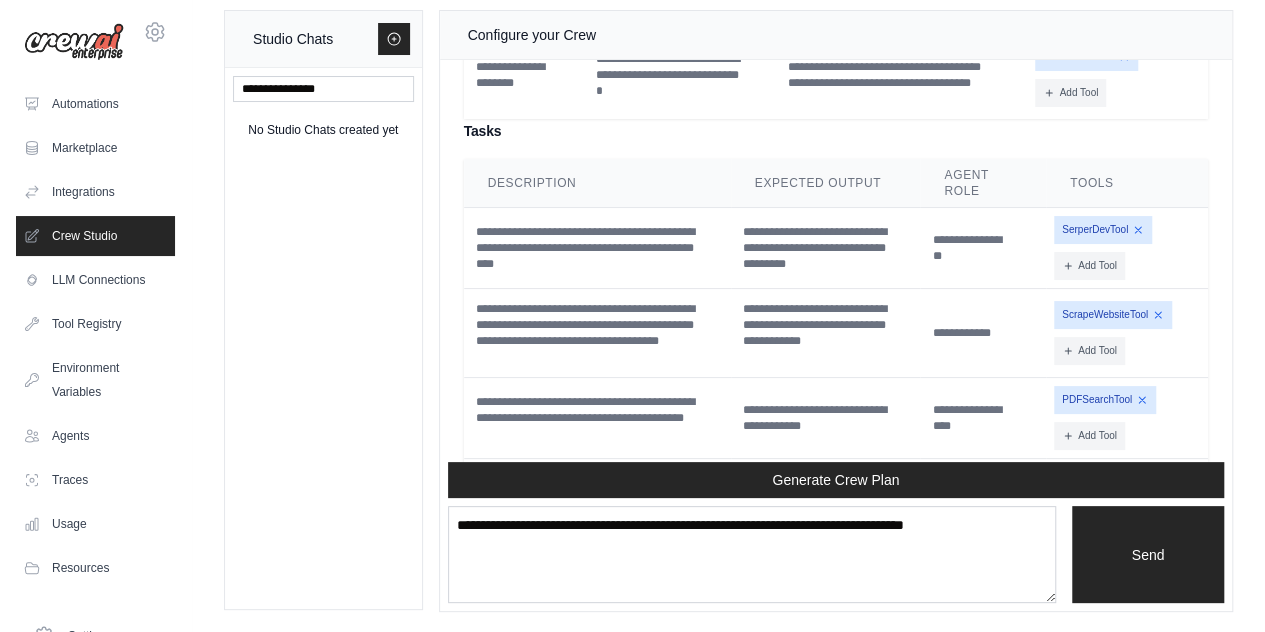 scroll, scrollTop: 3383, scrollLeft: 0, axis: vertical 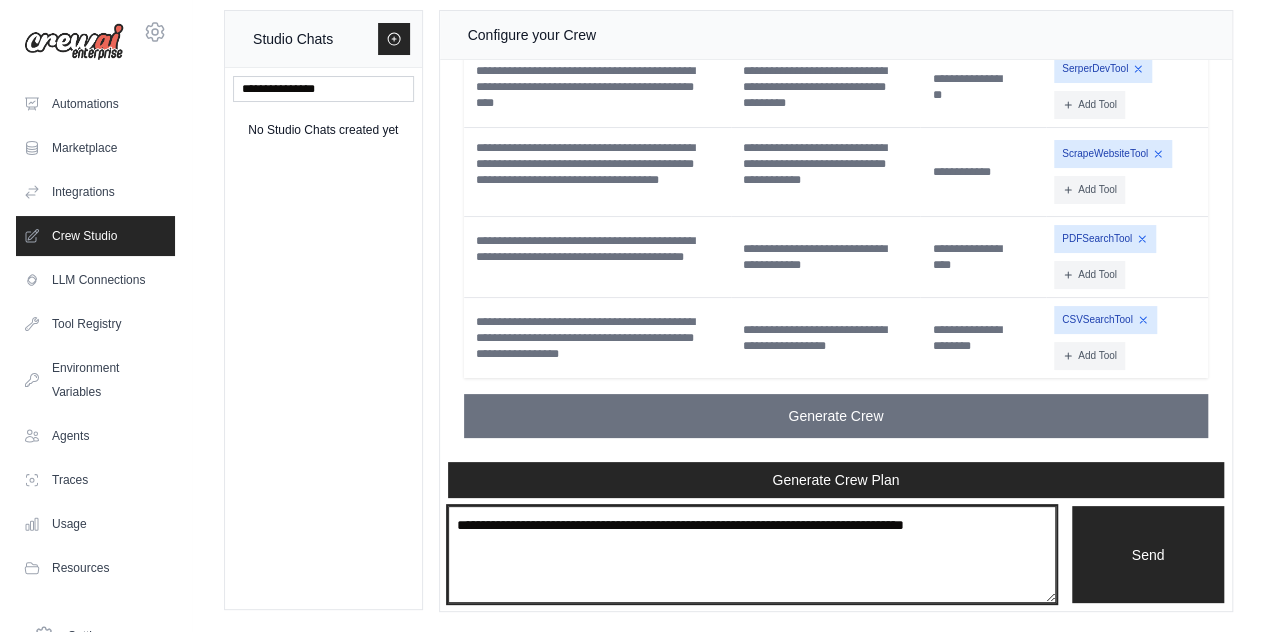 click at bounding box center [752, 554] 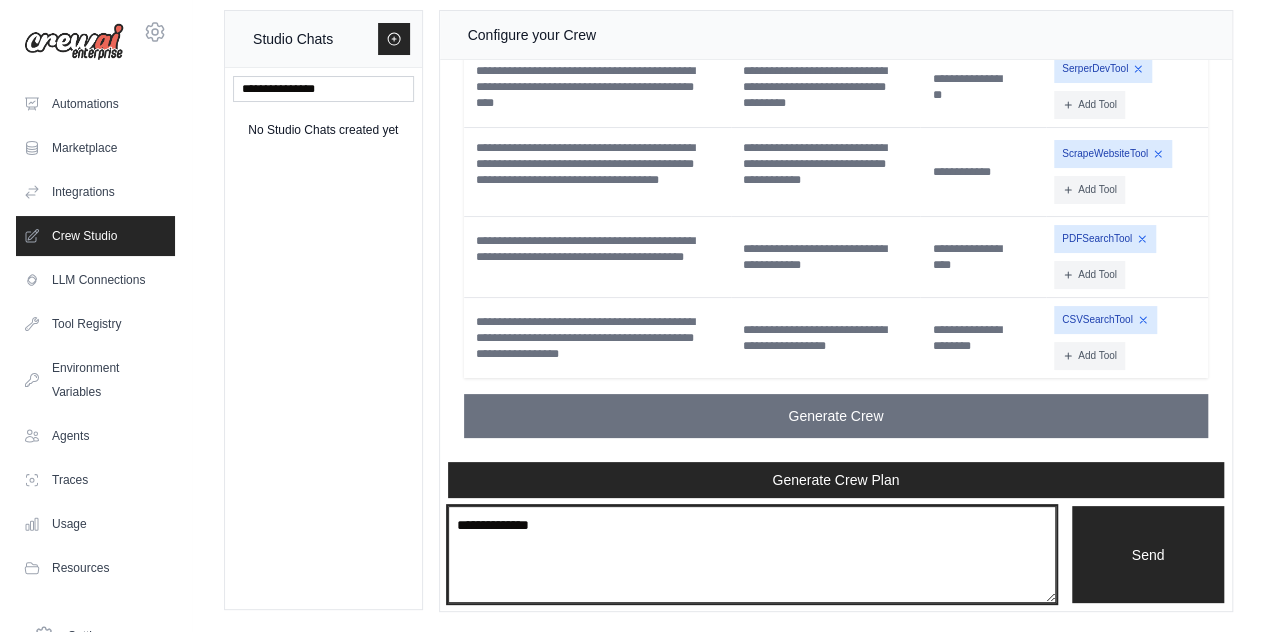 type on "**********" 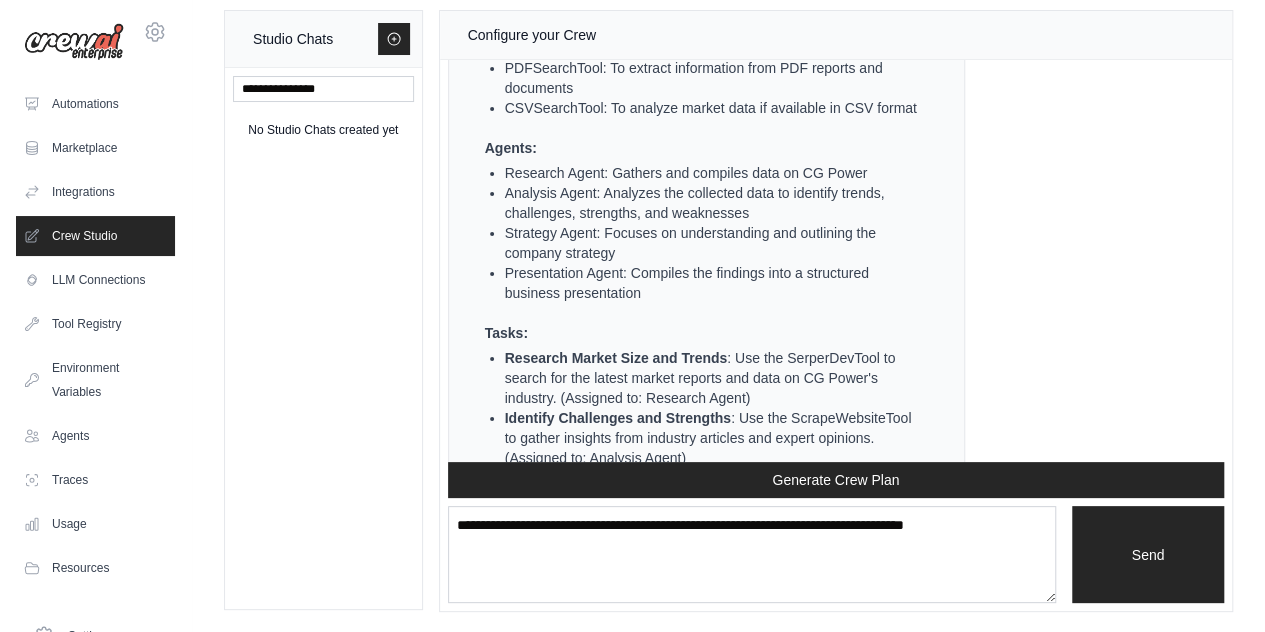 scroll, scrollTop: 4567, scrollLeft: 0, axis: vertical 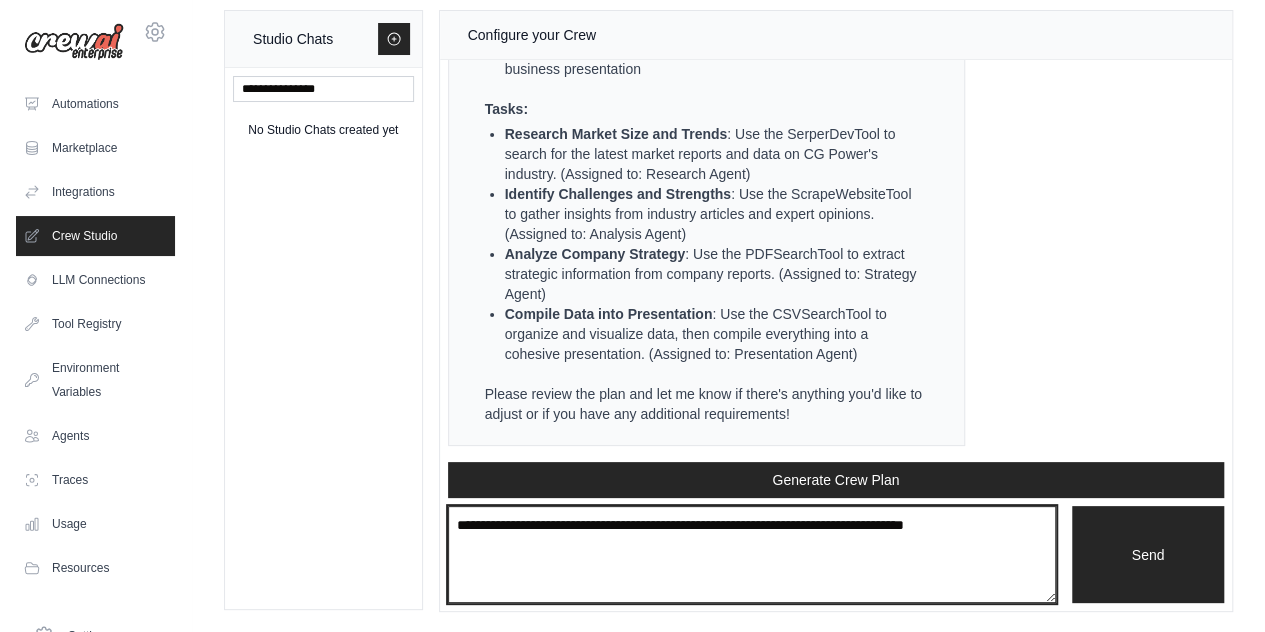 click at bounding box center (752, 554) 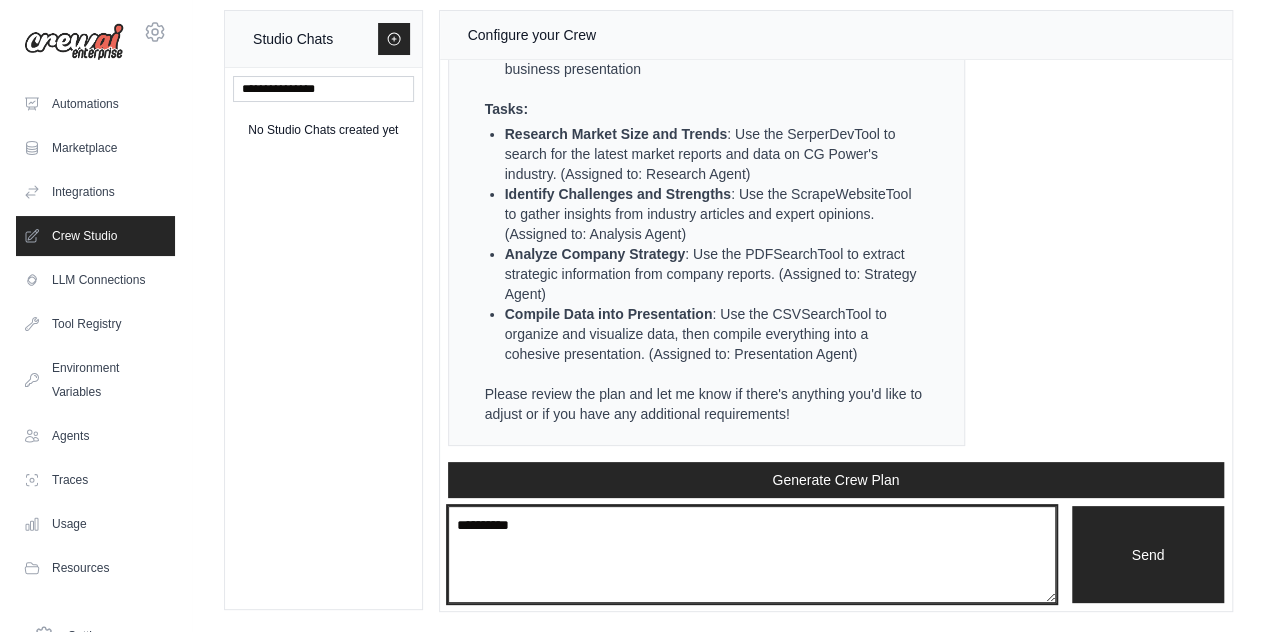 type on "**********" 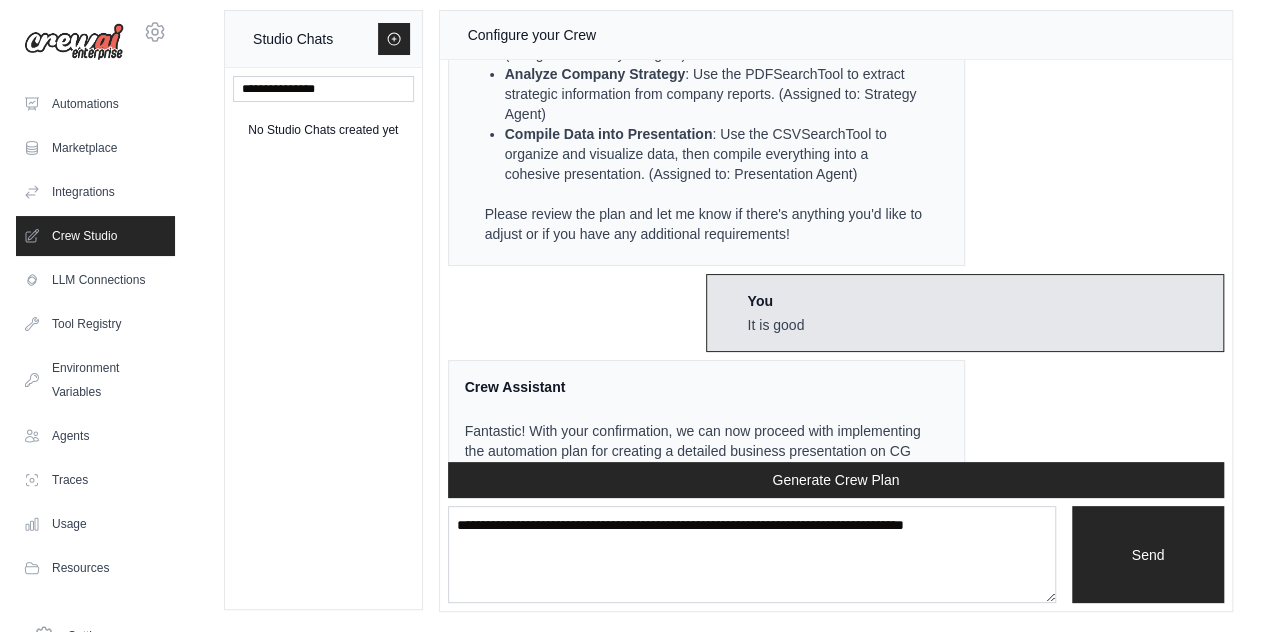 scroll, scrollTop: 4882, scrollLeft: 0, axis: vertical 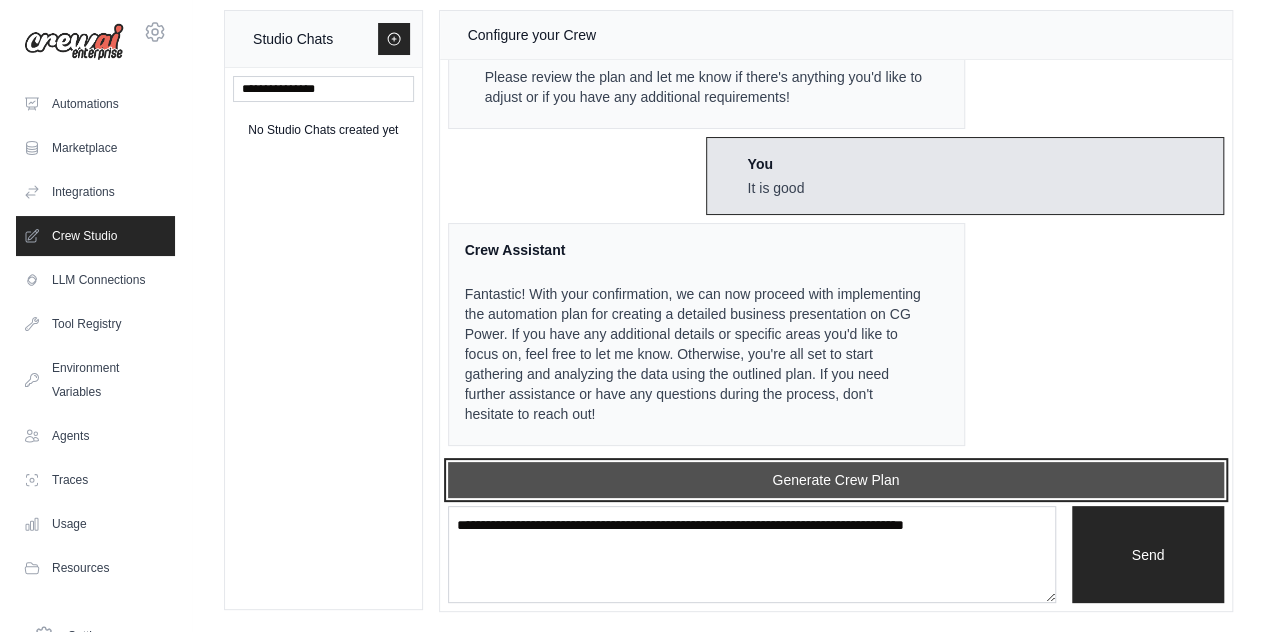 click on "Generate Crew Plan" at bounding box center [836, 480] 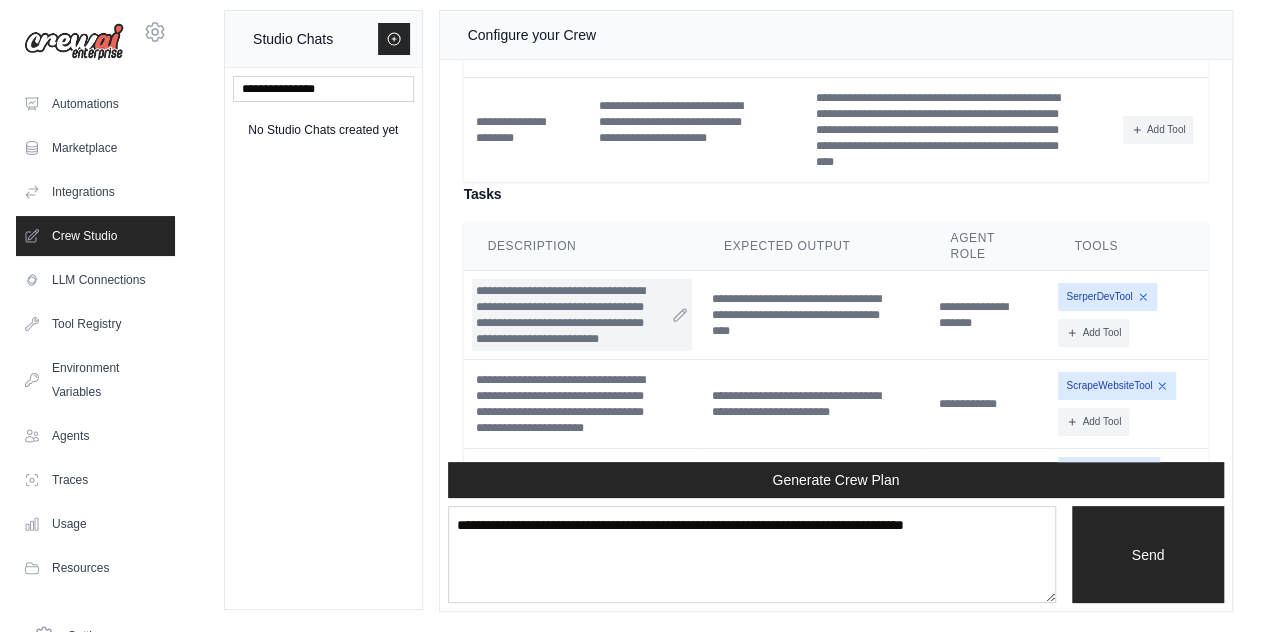 scroll, scrollTop: 6079, scrollLeft: 0, axis: vertical 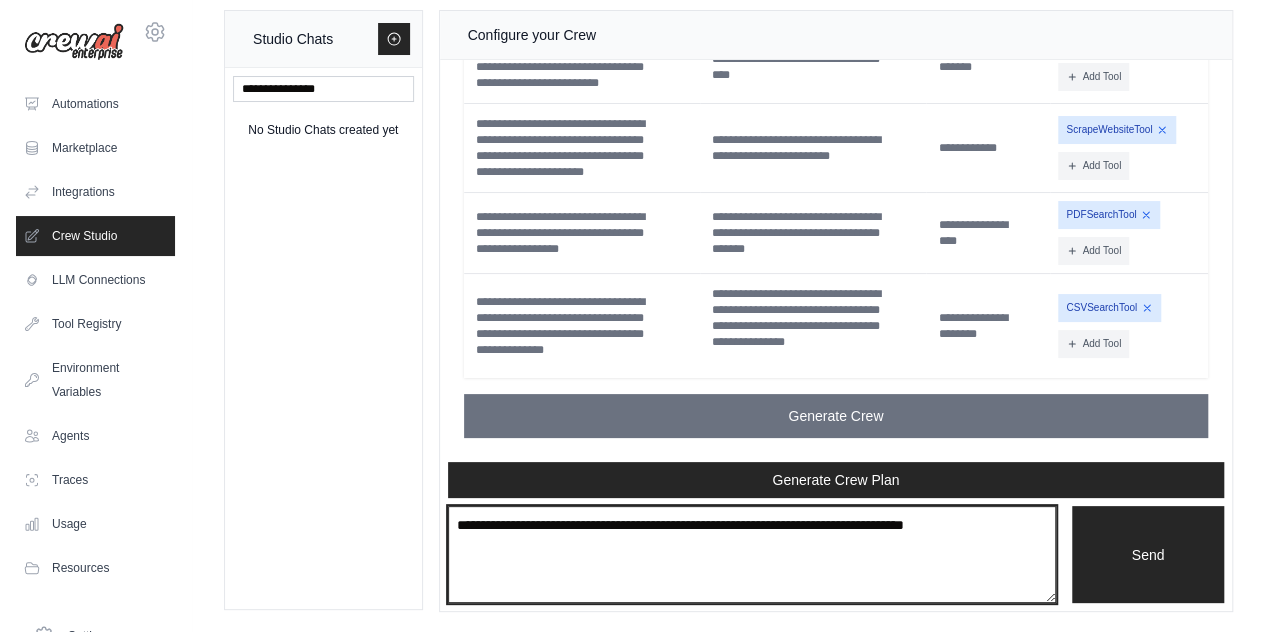 click at bounding box center [752, 554] 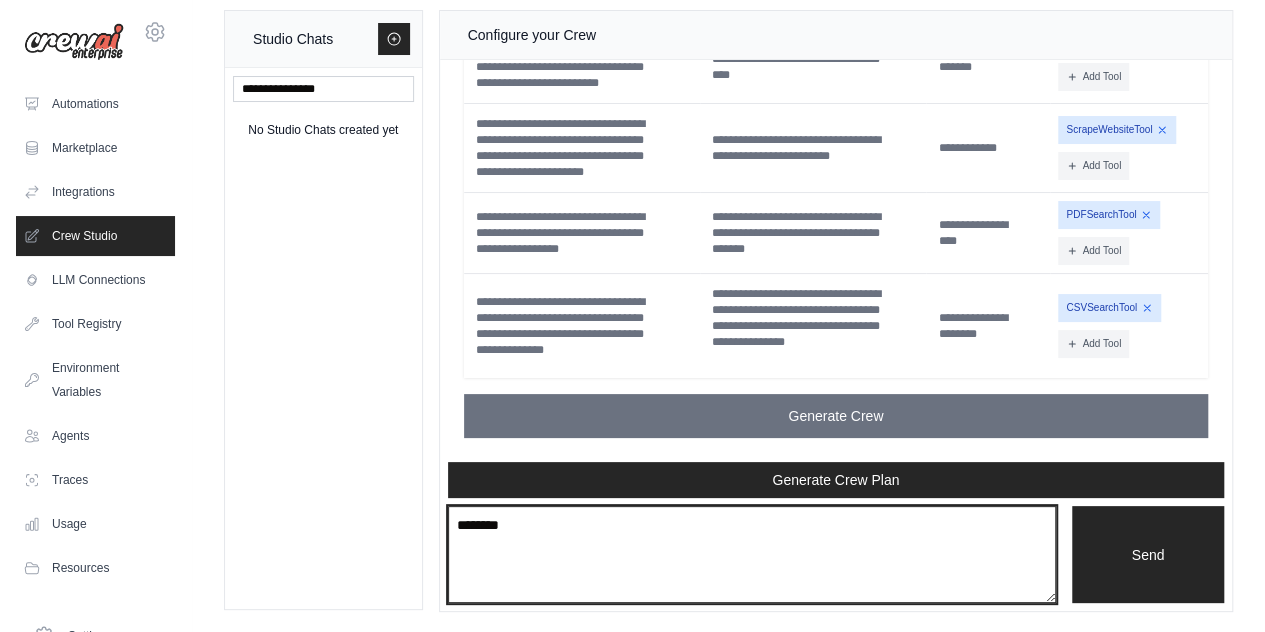 type on "********" 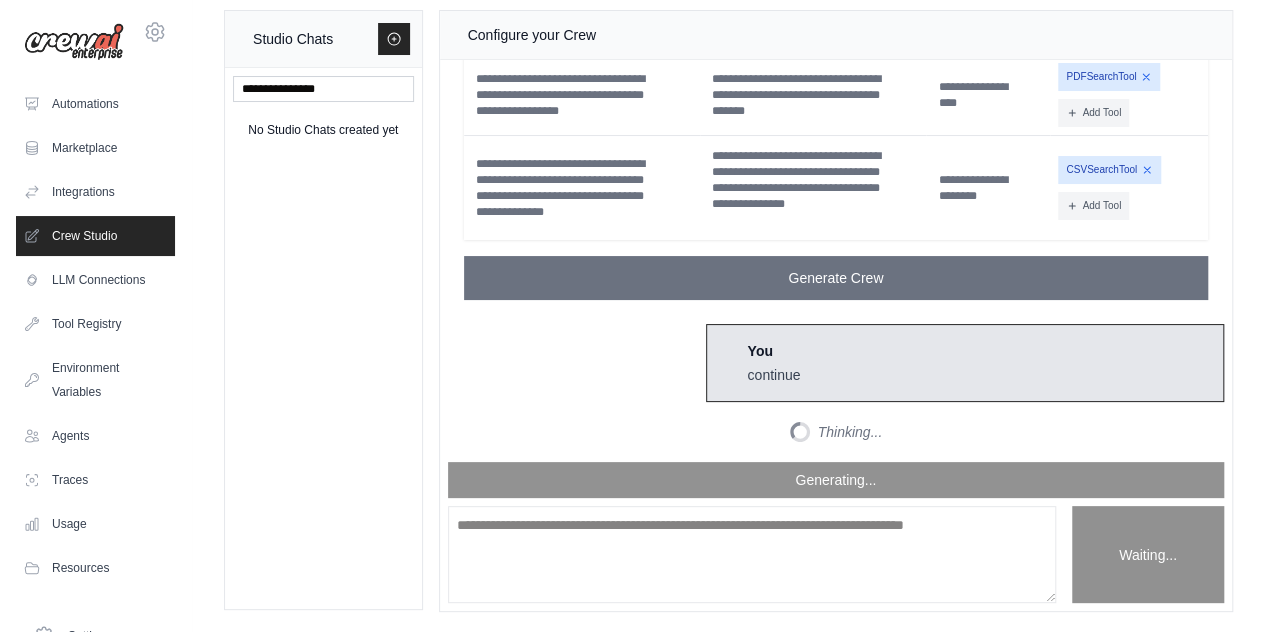 scroll, scrollTop: 7262, scrollLeft: 0, axis: vertical 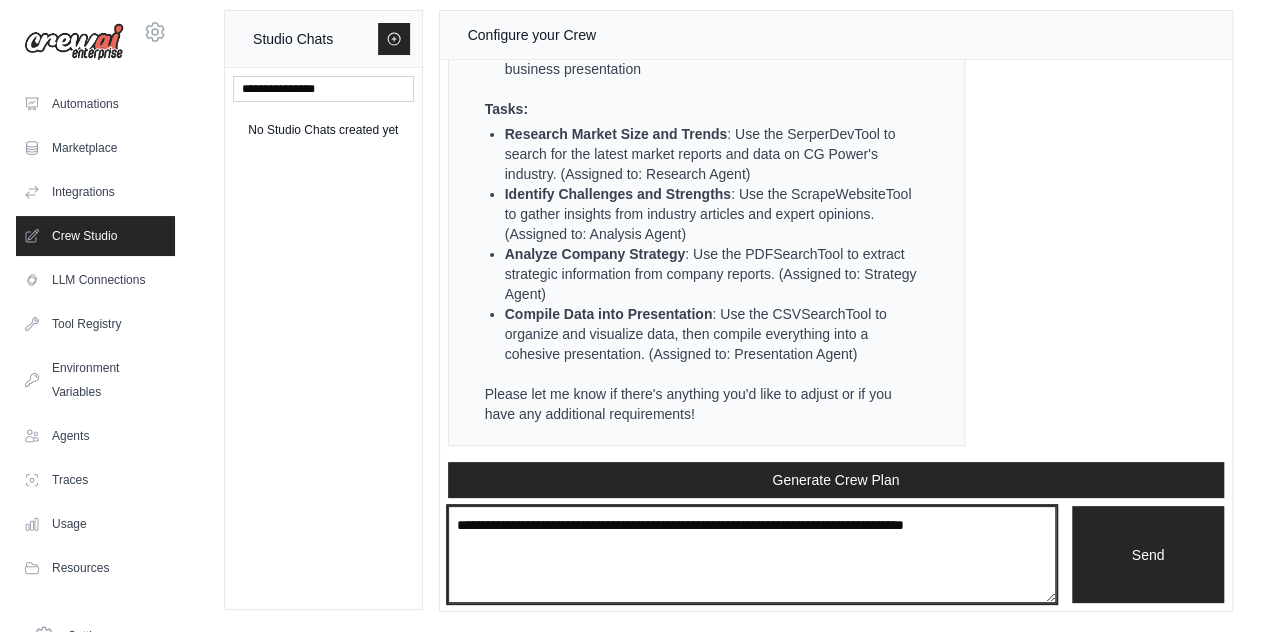 click at bounding box center (752, 554) 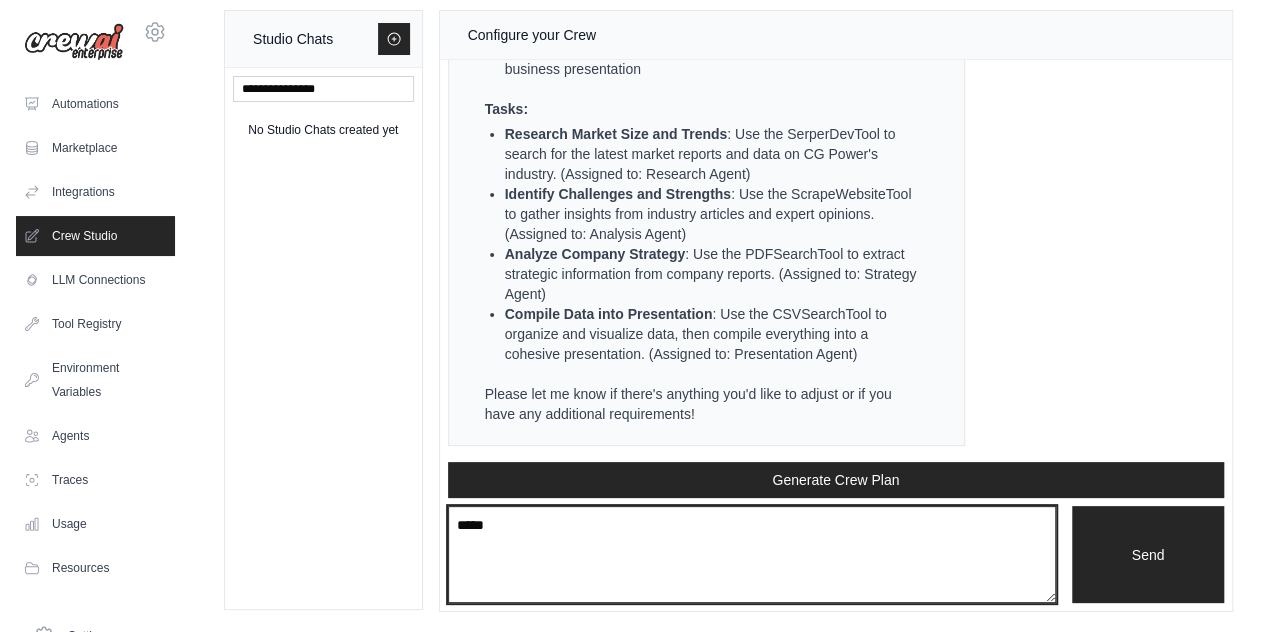 type on "*****" 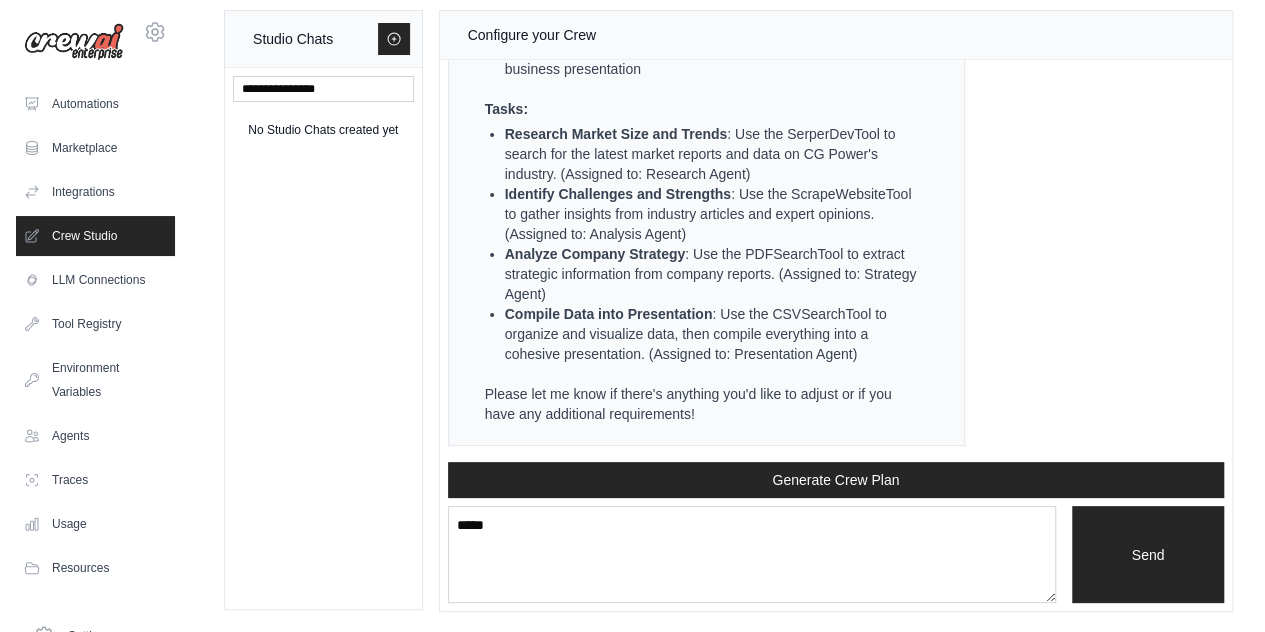 type 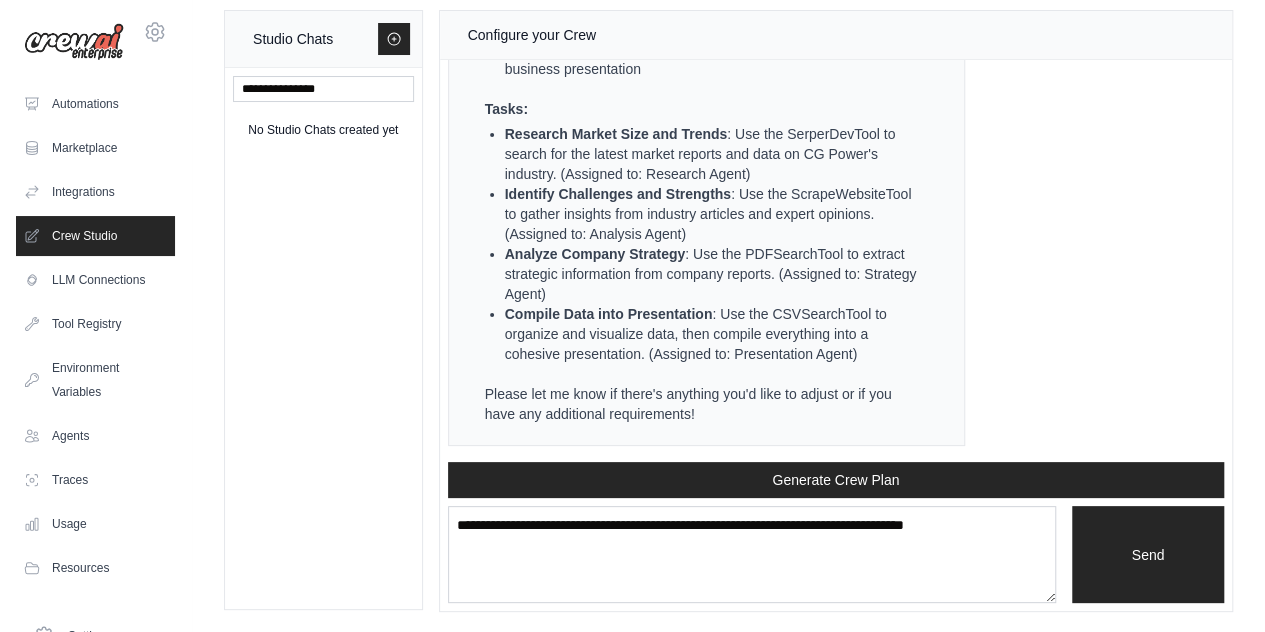 scroll, scrollTop: 8438, scrollLeft: 0, axis: vertical 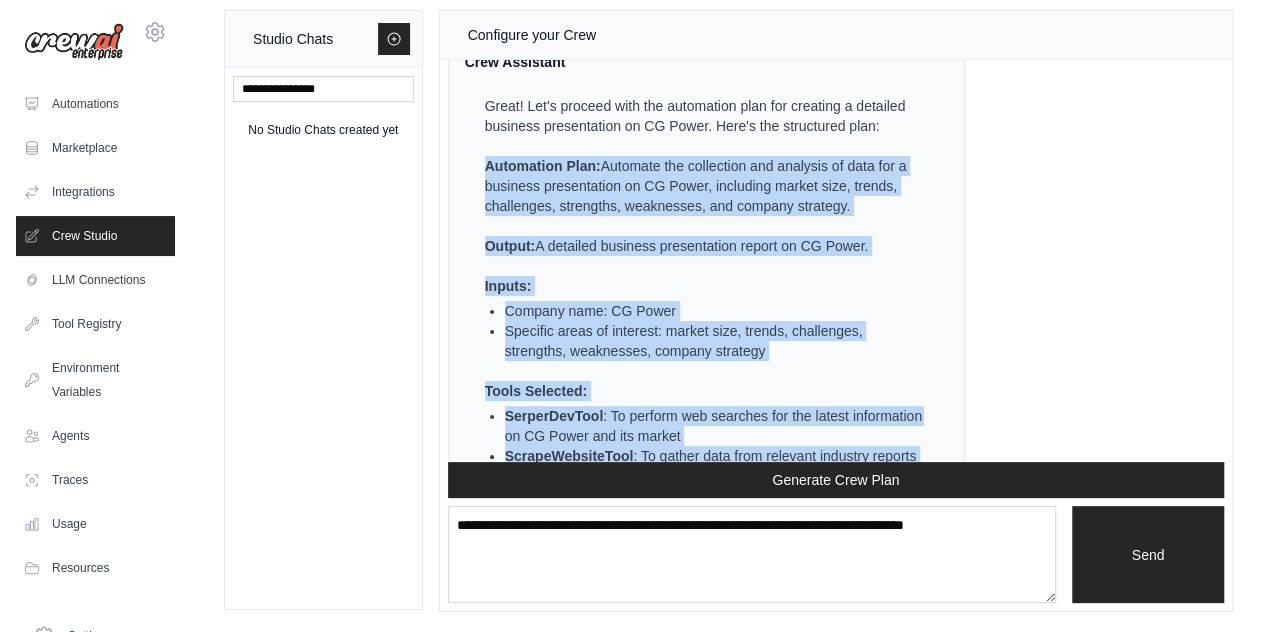 drag, startPoint x: 871, startPoint y: 358, endPoint x: 470, endPoint y: 235, distance: 419.4401 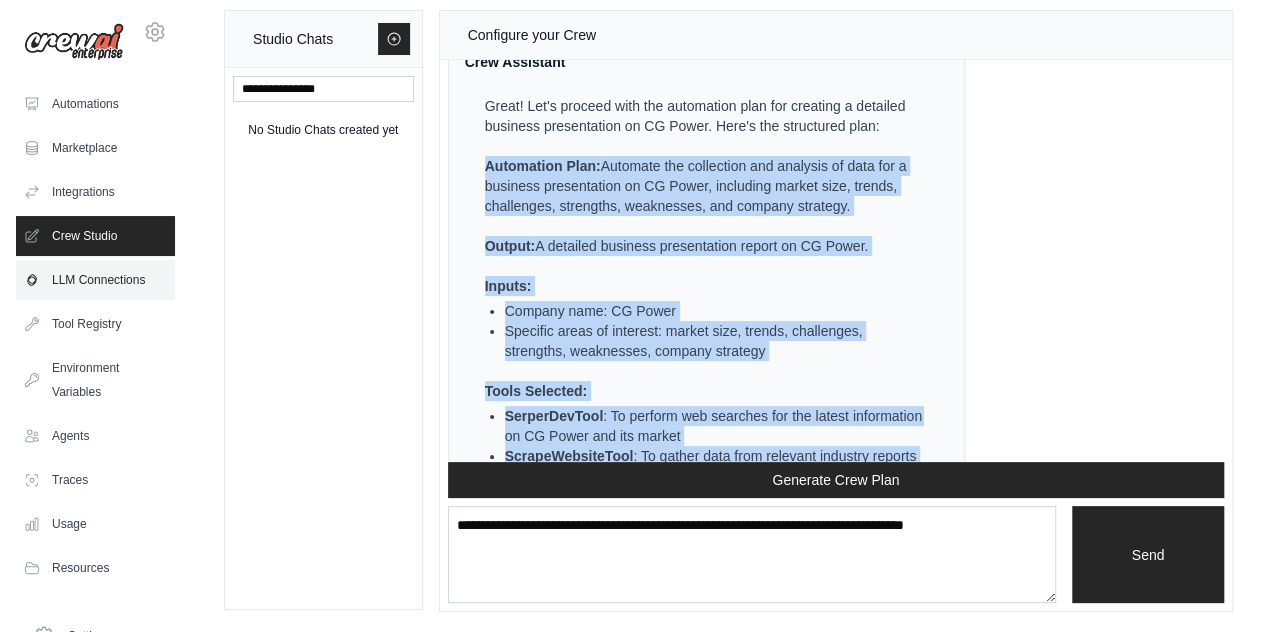 click on "LLM Connections" at bounding box center (95, 280) 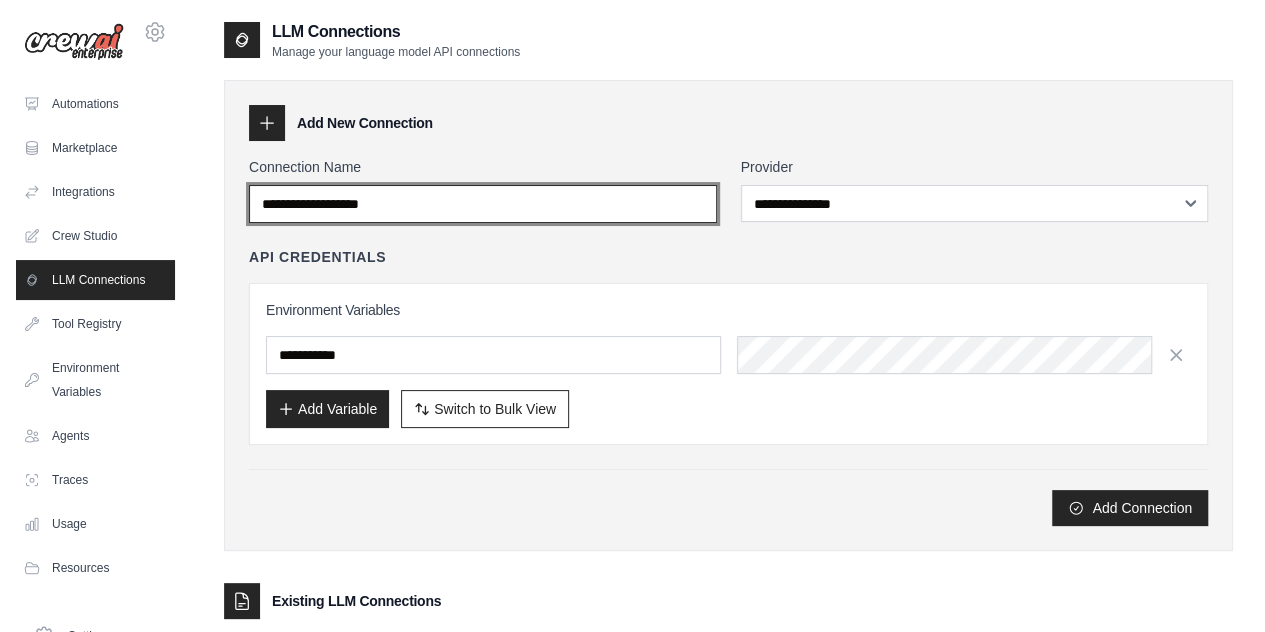 click on "Connection Name" at bounding box center (483, 204) 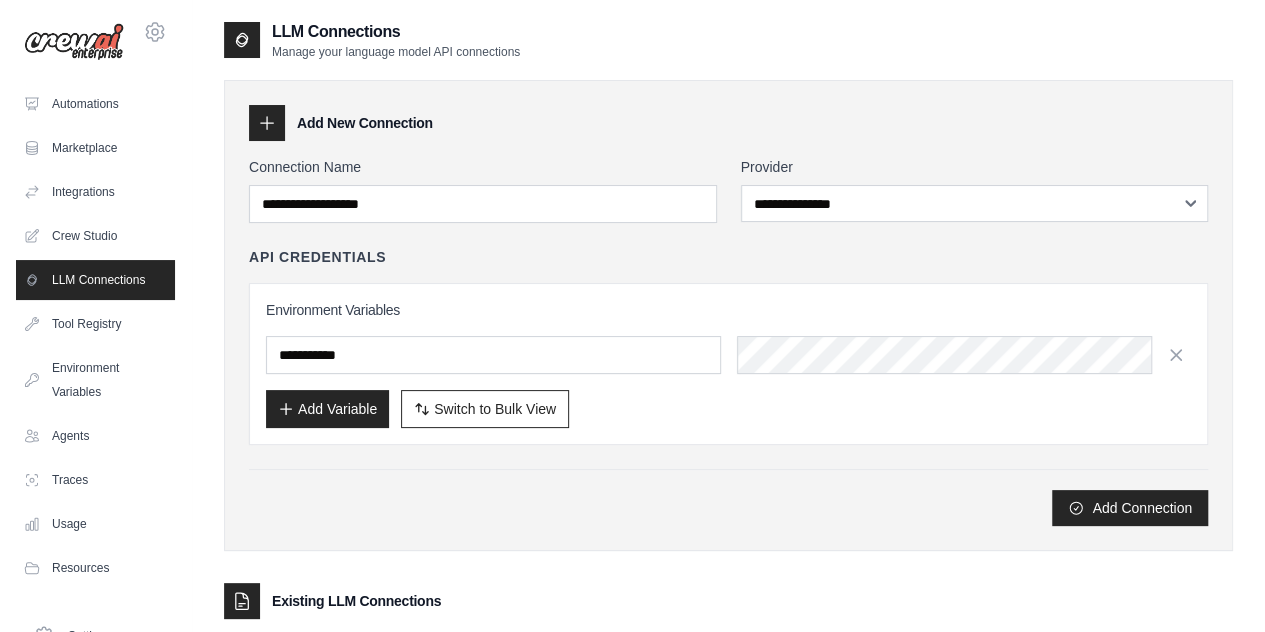 click 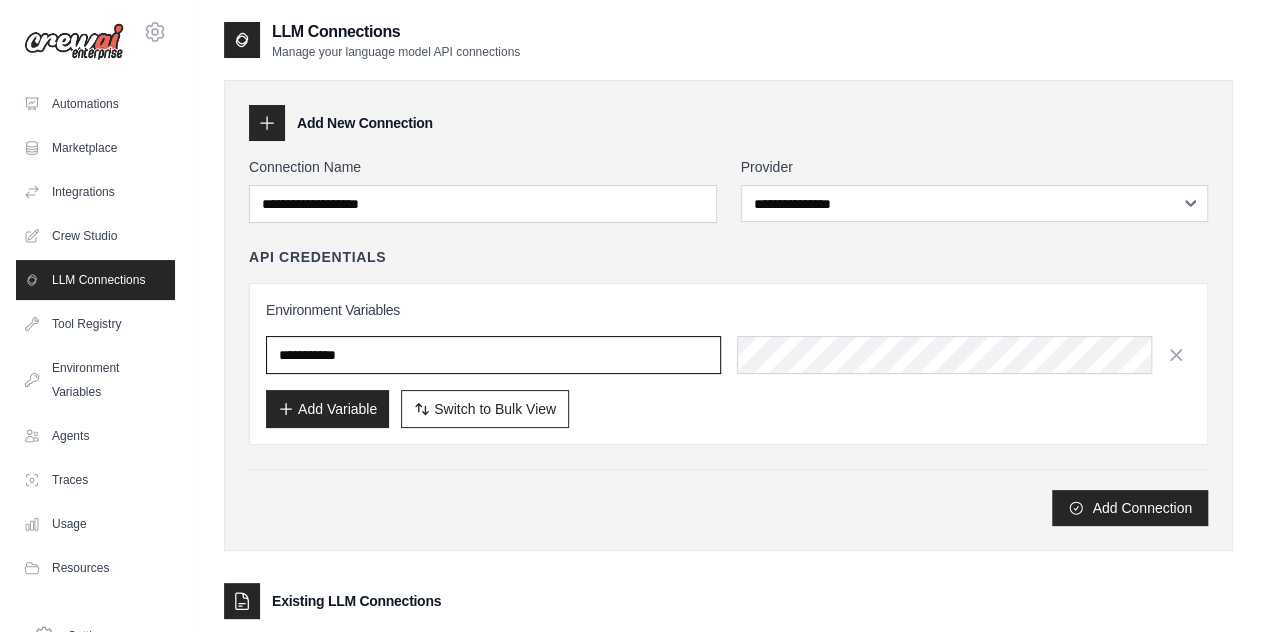 click at bounding box center (493, 355) 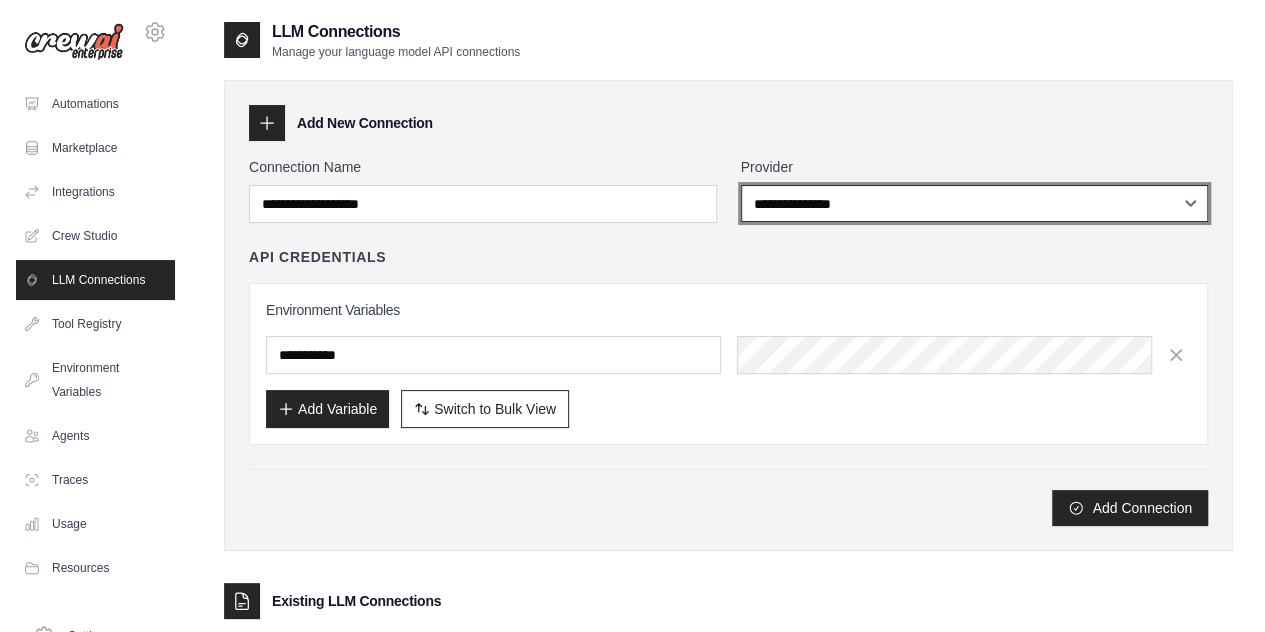 click on "**********" at bounding box center [975, 203] 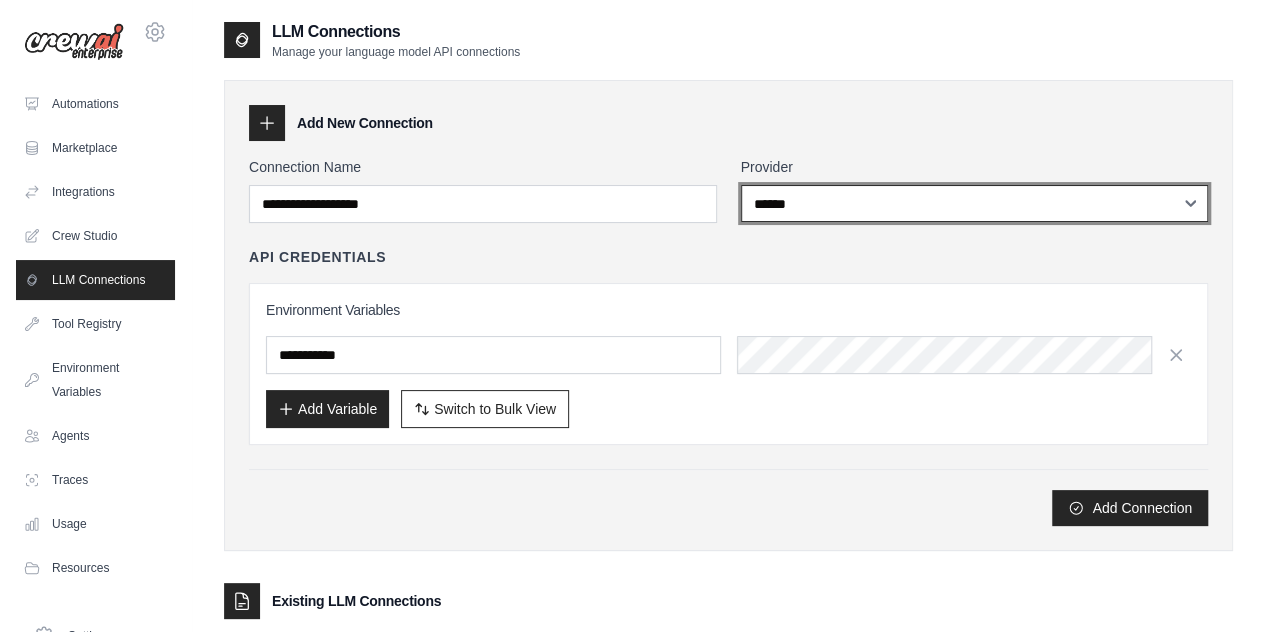 click on "**********" at bounding box center (975, 203) 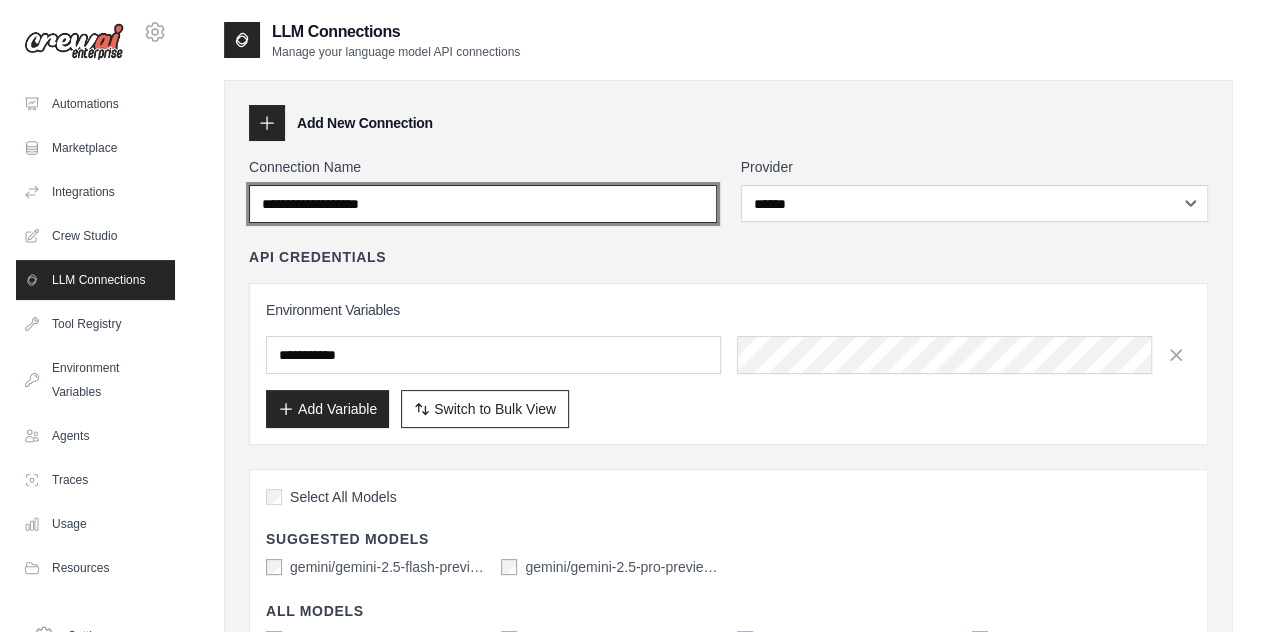 click on "Connection Name" at bounding box center [483, 204] 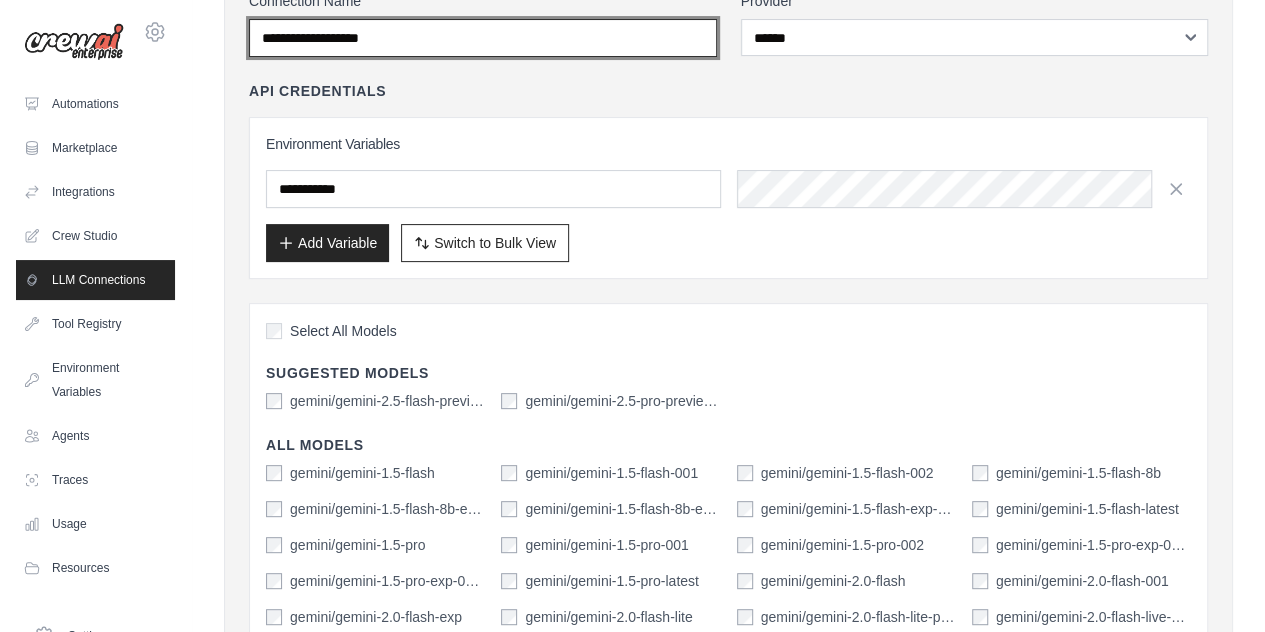 scroll, scrollTop: 167, scrollLeft: 0, axis: vertical 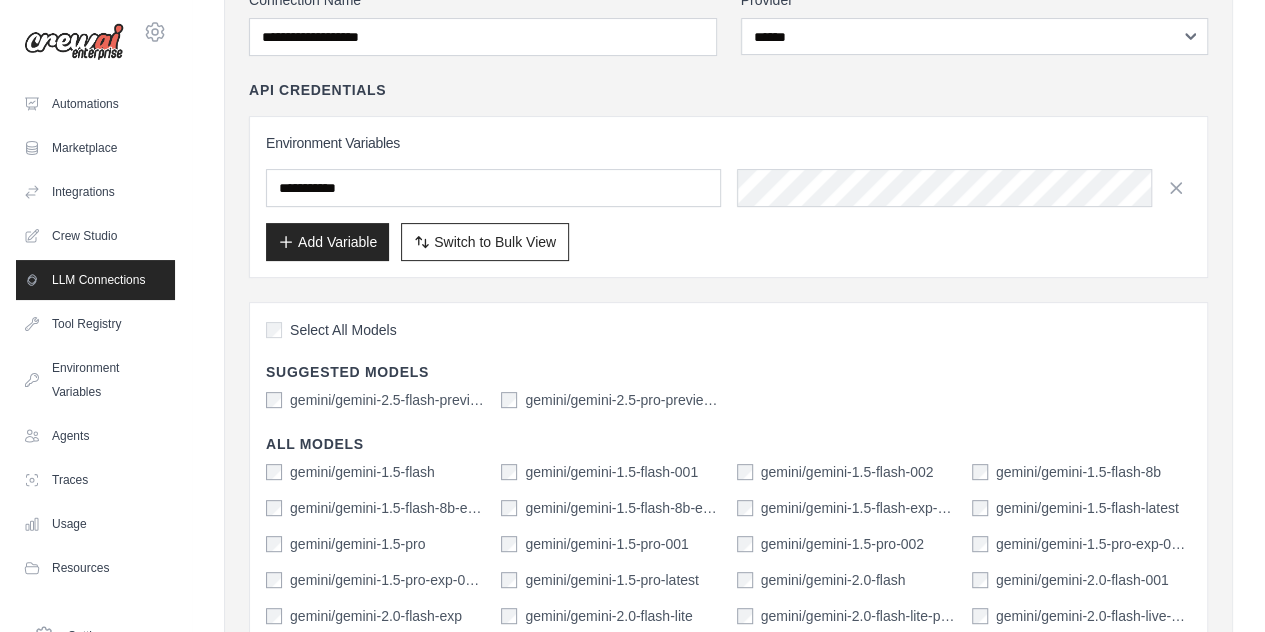 click on "gemini/gemini-2.5-flash-preview-04-17" at bounding box center (387, 400) 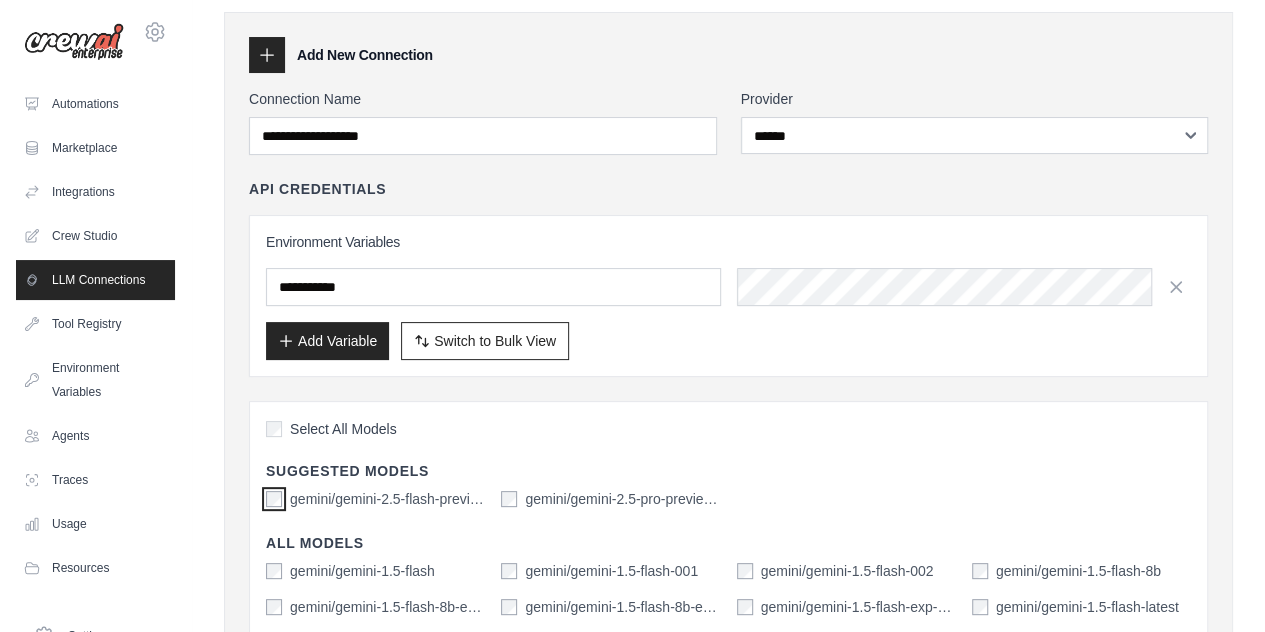 scroll, scrollTop: 67, scrollLeft: 0, axis: vertical 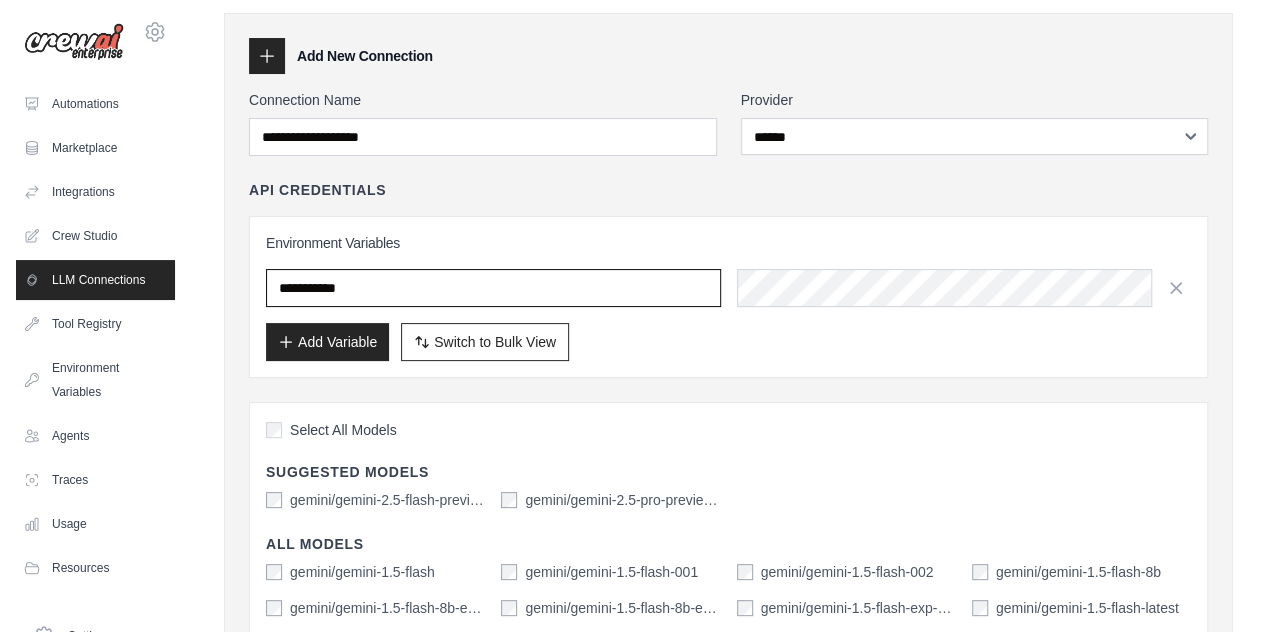 click at bounding box center (493, 288) 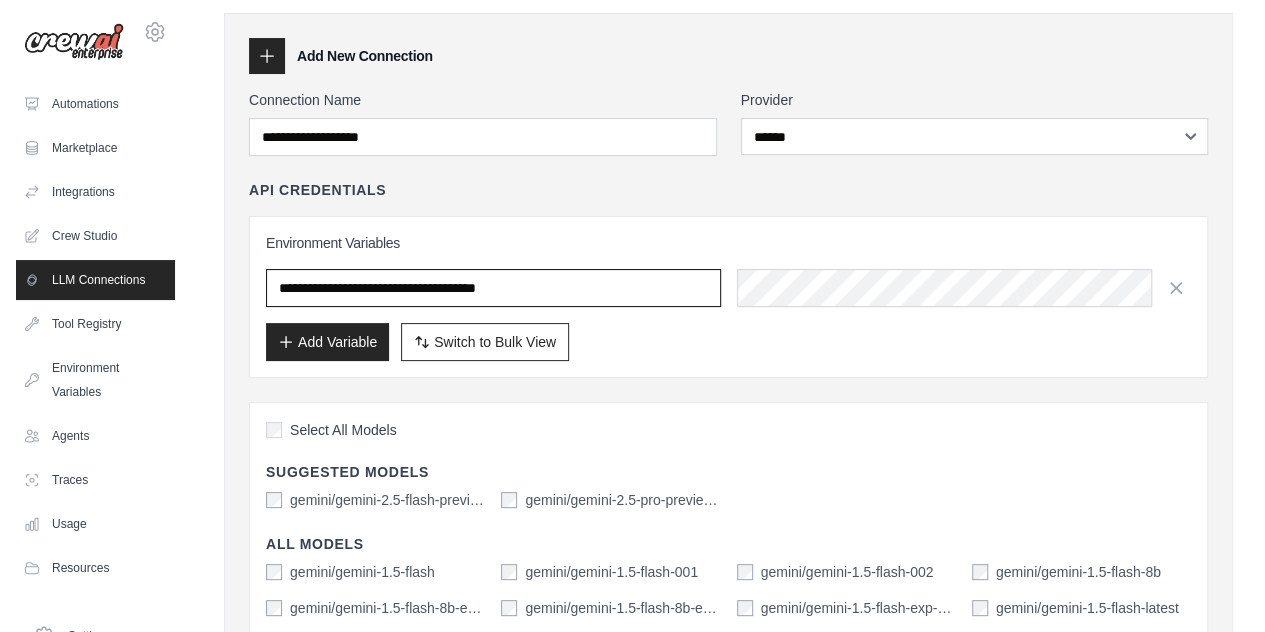 type on "**********" 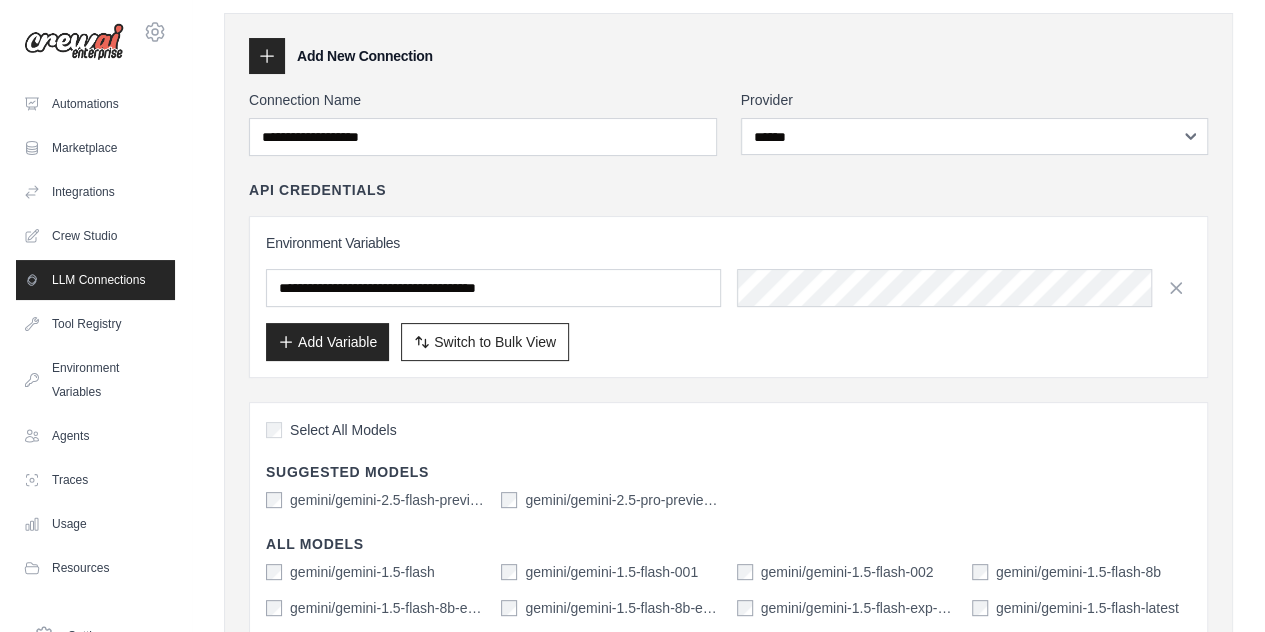 click on "Add Variable" at bounding box center (327, 342) 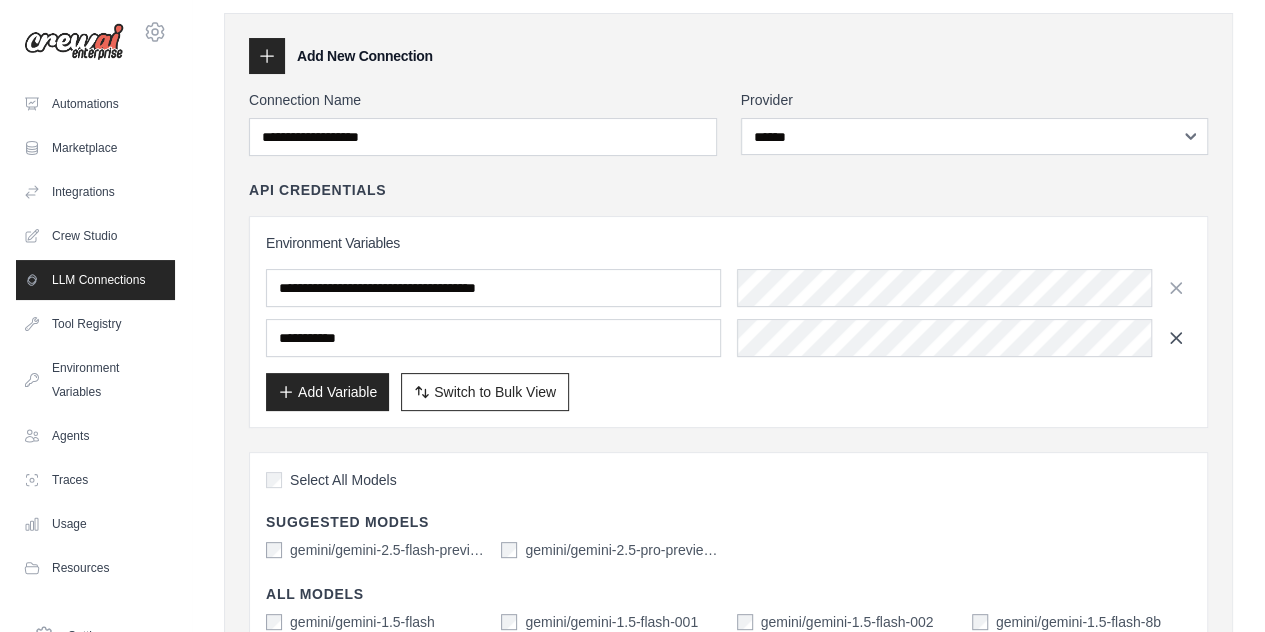 click 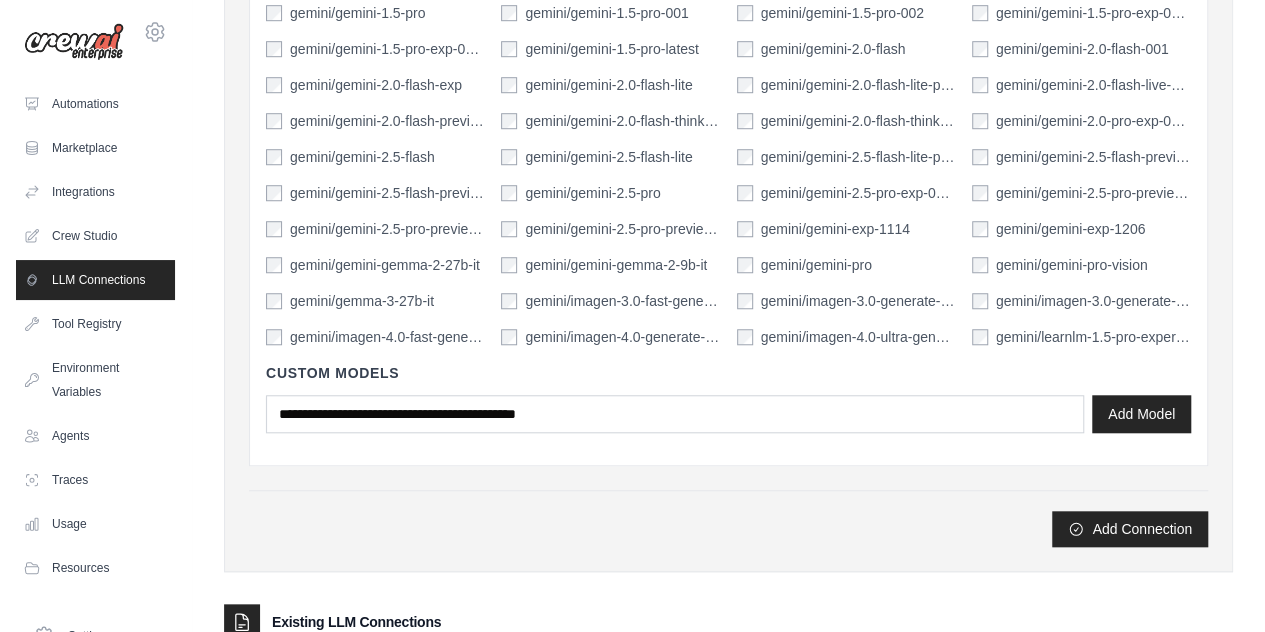 scroll, scrollTop: 705, scrollLeft: 0, axis: vertical 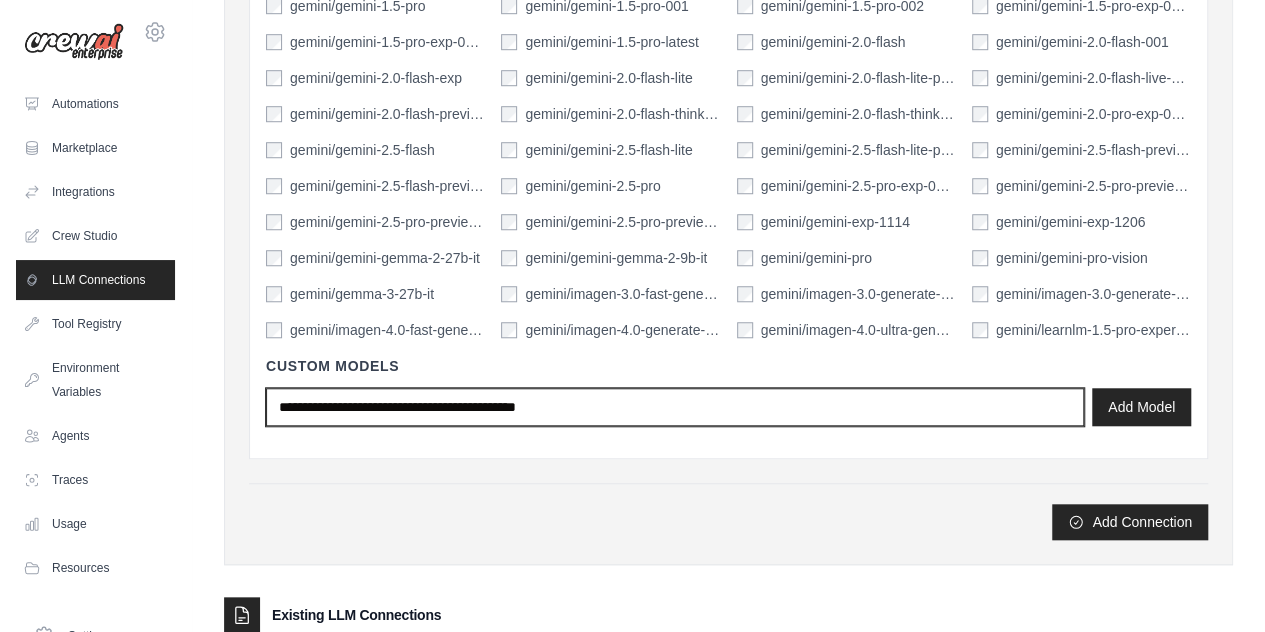click at bounding box center [675, 407] 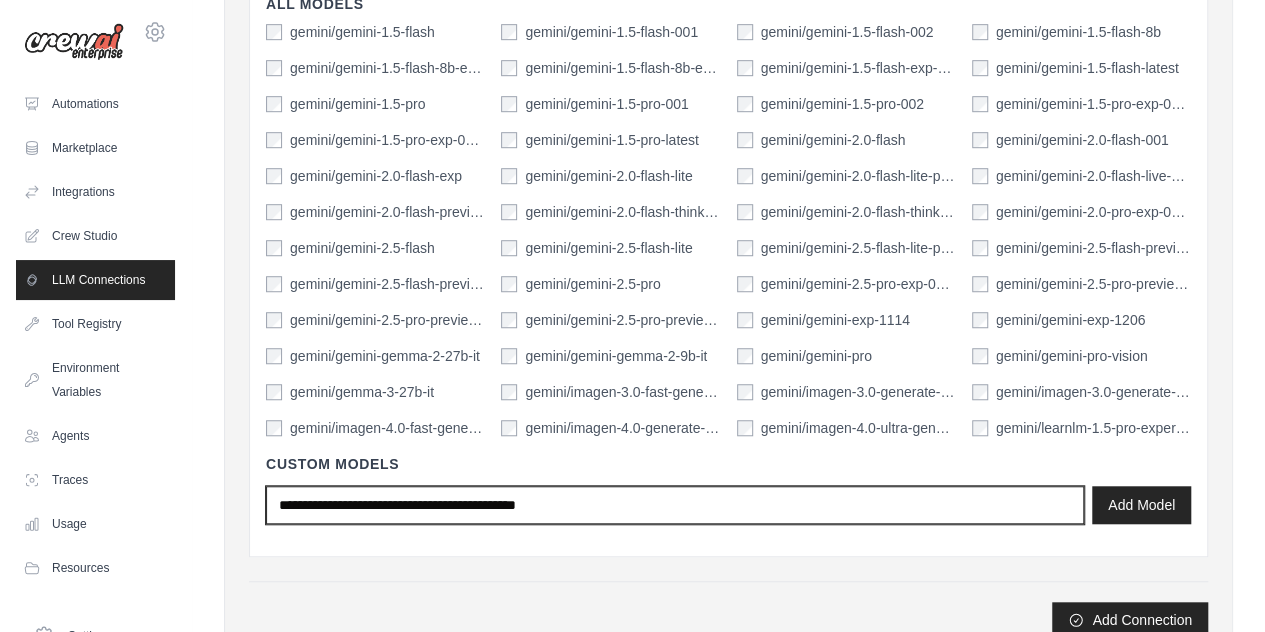 scroll, scrollTop: 606, scrollLeft: 0, axis: vertical 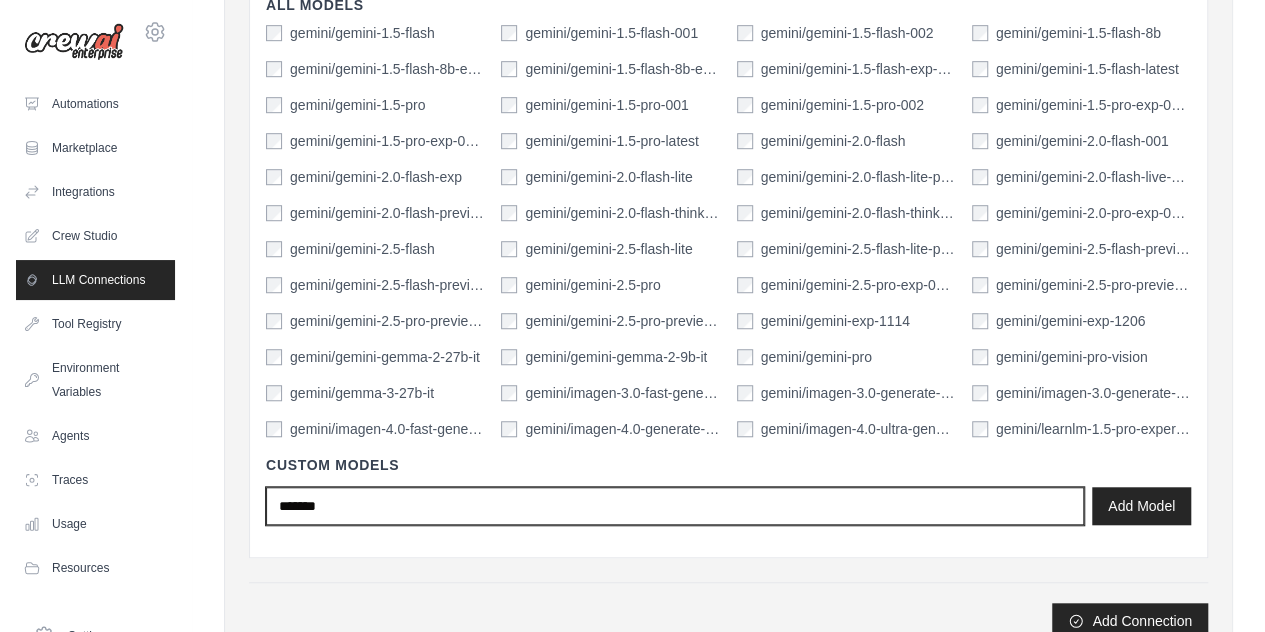 type on "*******" 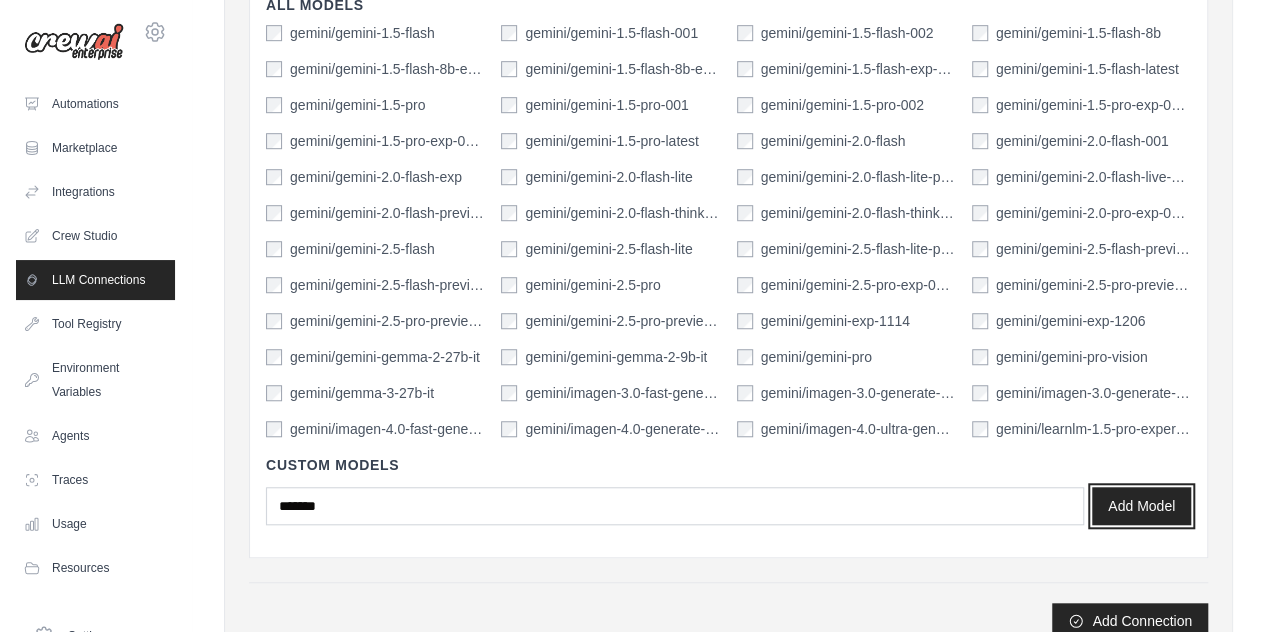 click on "Add Model" at bounding box center (1141, 506) 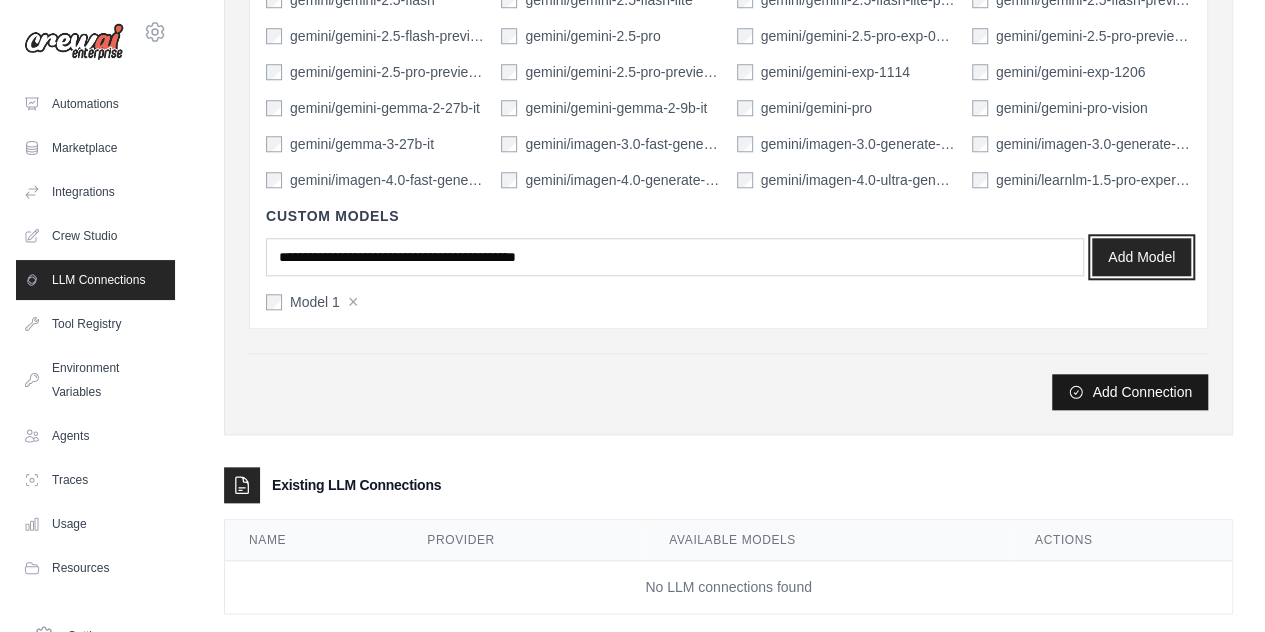 scroll, scrollTop: 883, scrollLeft: 0, axis: vertical 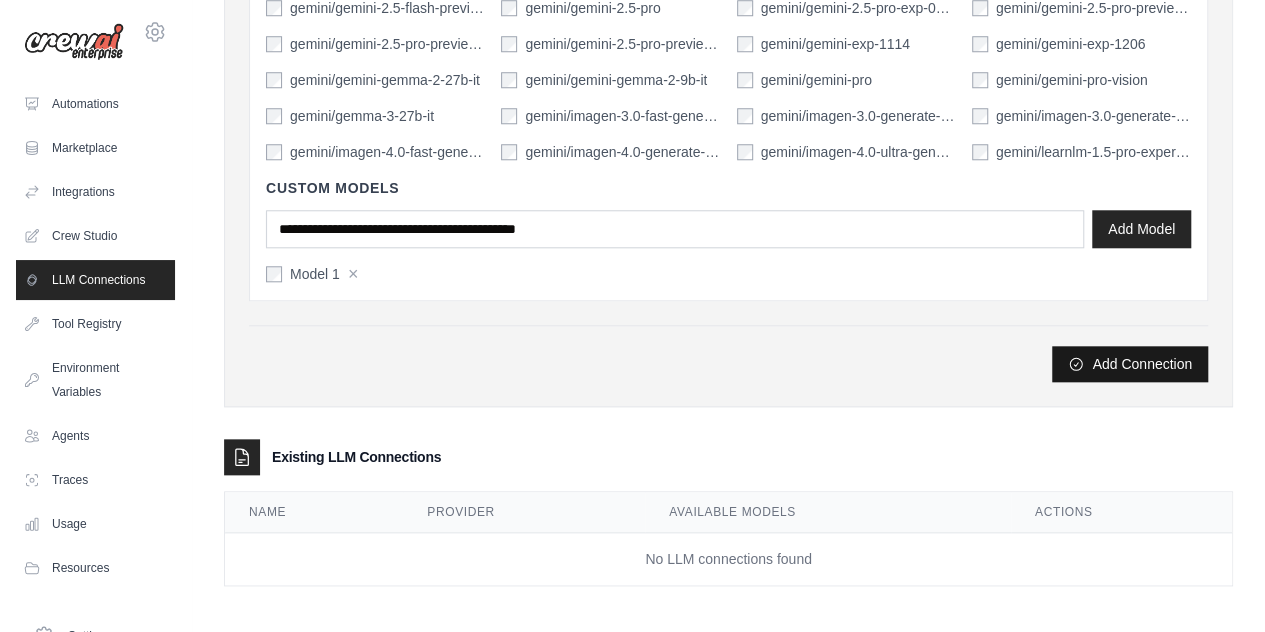 click on "Add Connection" at bounding box center [1130, 364] 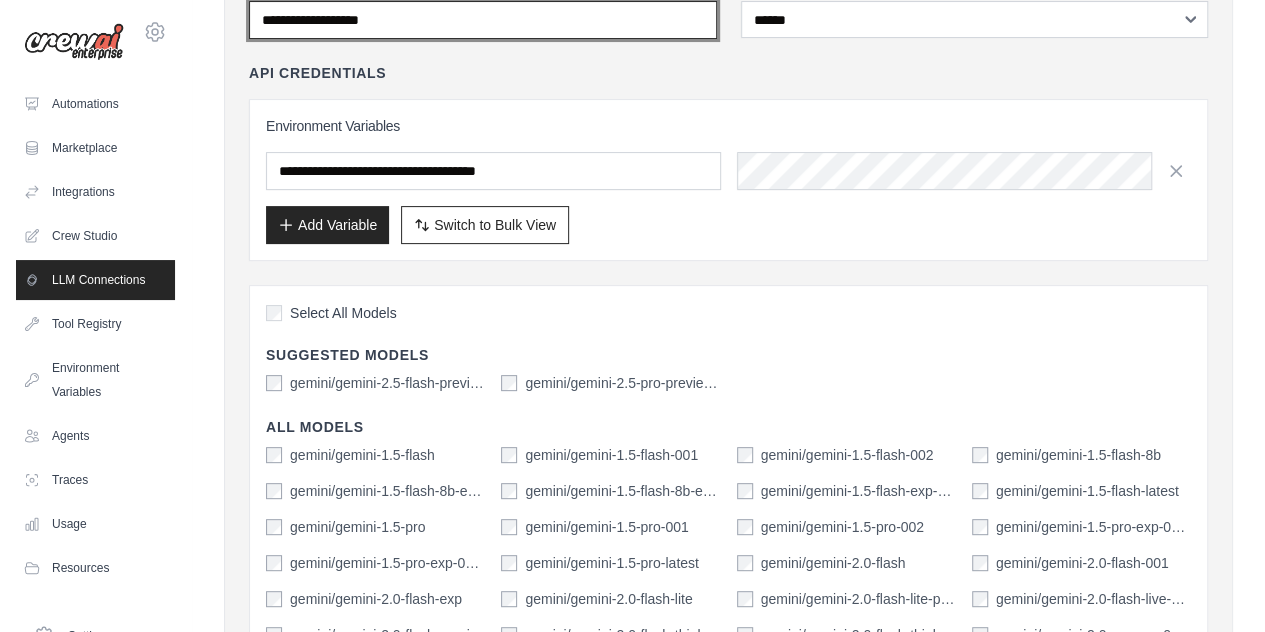 scroll, scrollTop: 0, scrollLeft: 0, axis: both 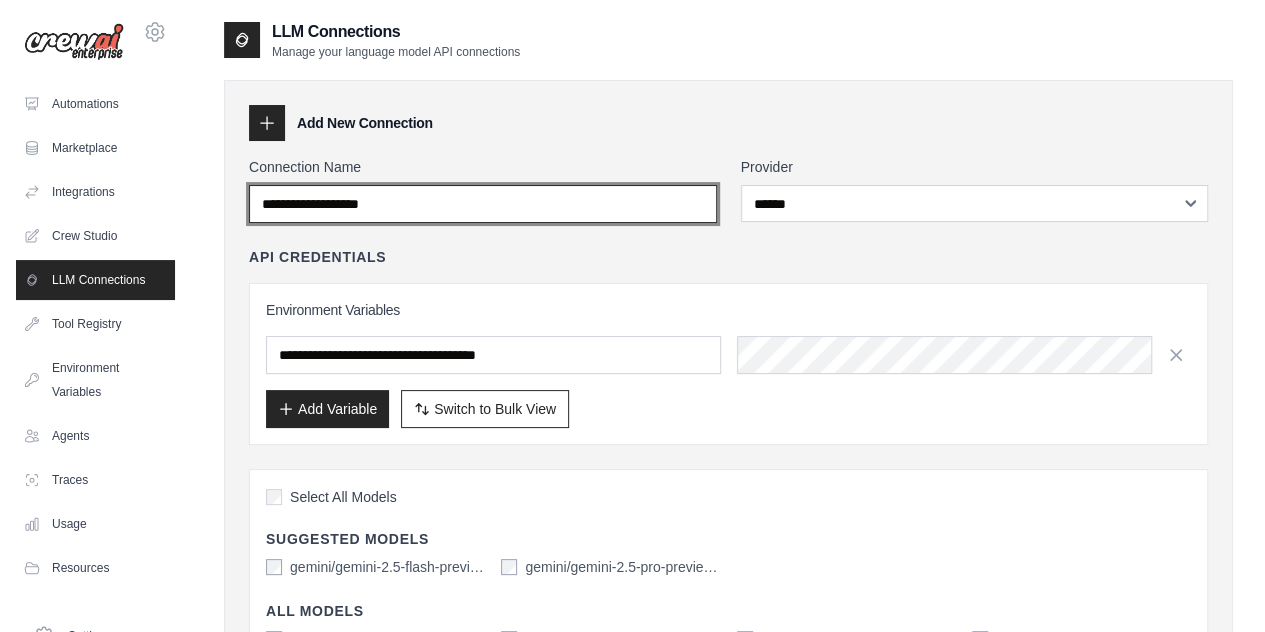 click on "Connection Name" at bounding box center [483, 204] 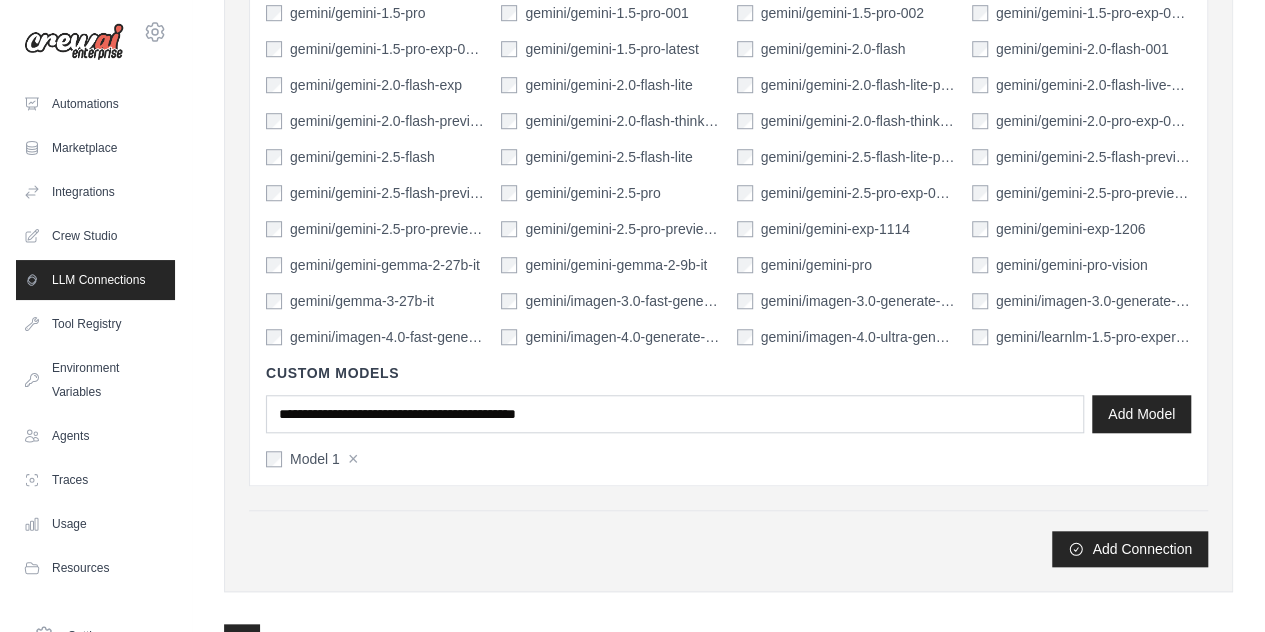 scroll, scrollTop: 700, scrollLeft: 0, axis: vertical 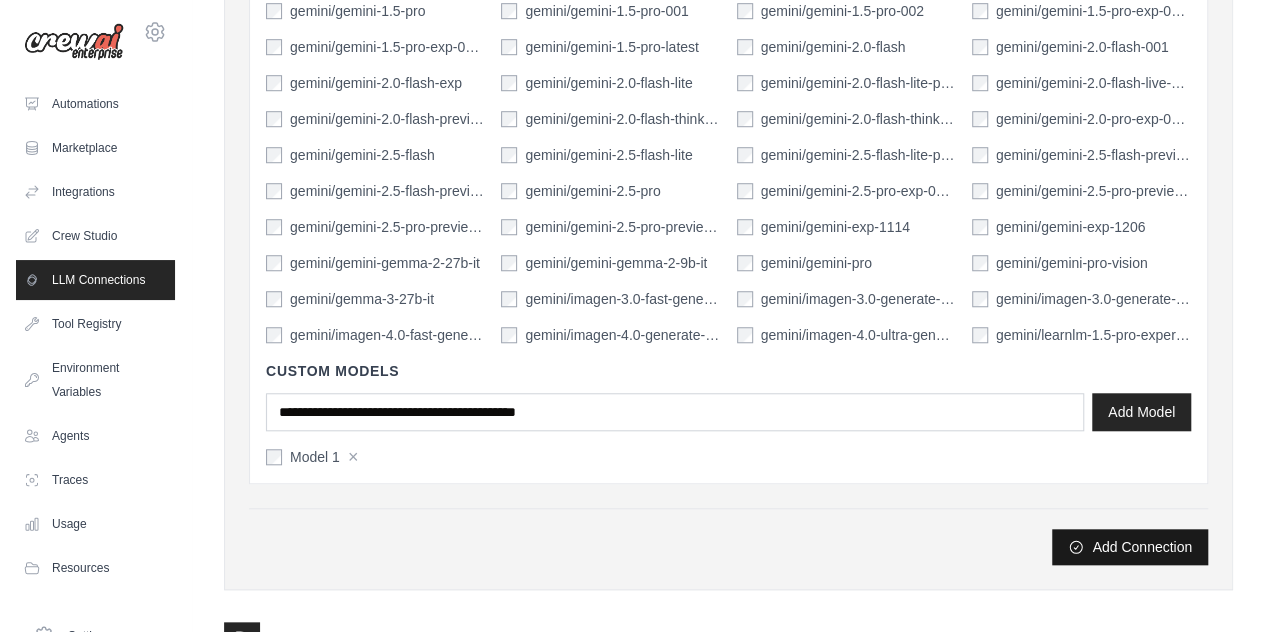 type on "***" 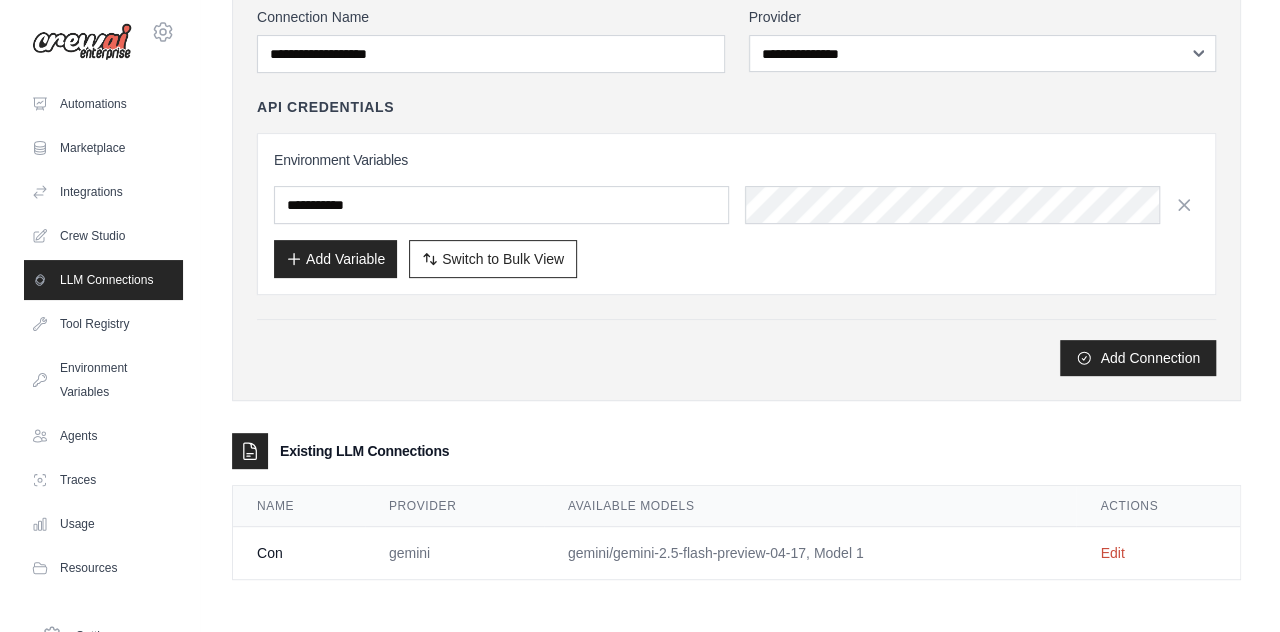 scroll, scrollTop: 0, scrollLeft: 0, axis: both 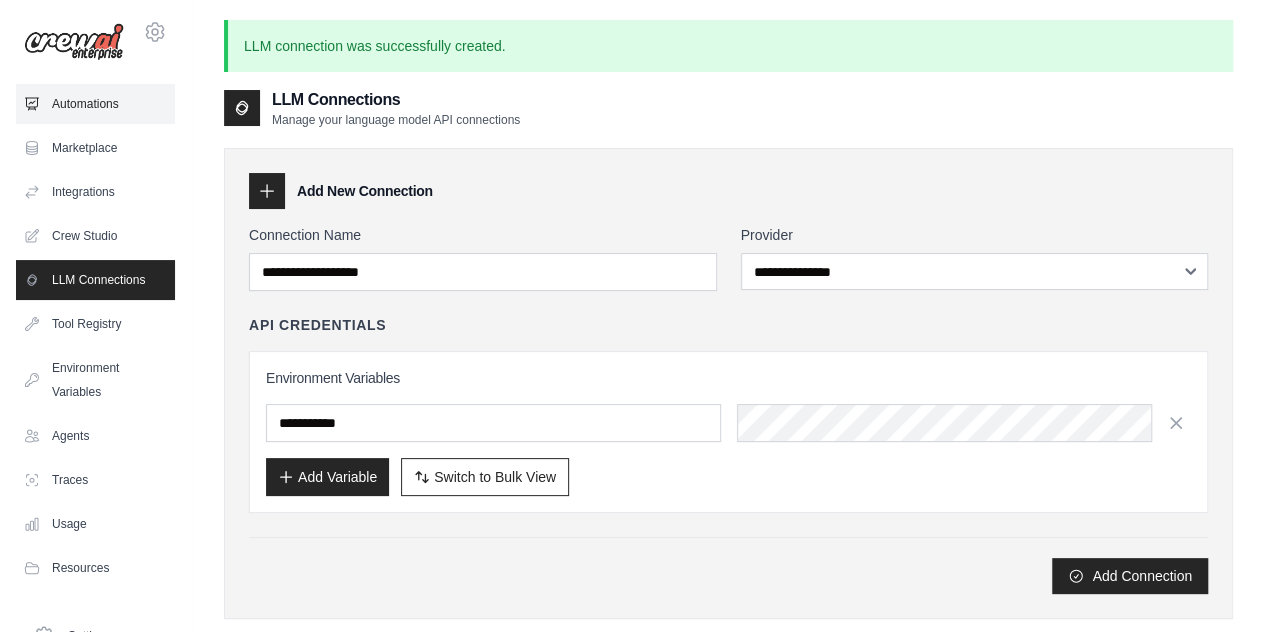 click on "Automations" at bounding box center [95, 104] 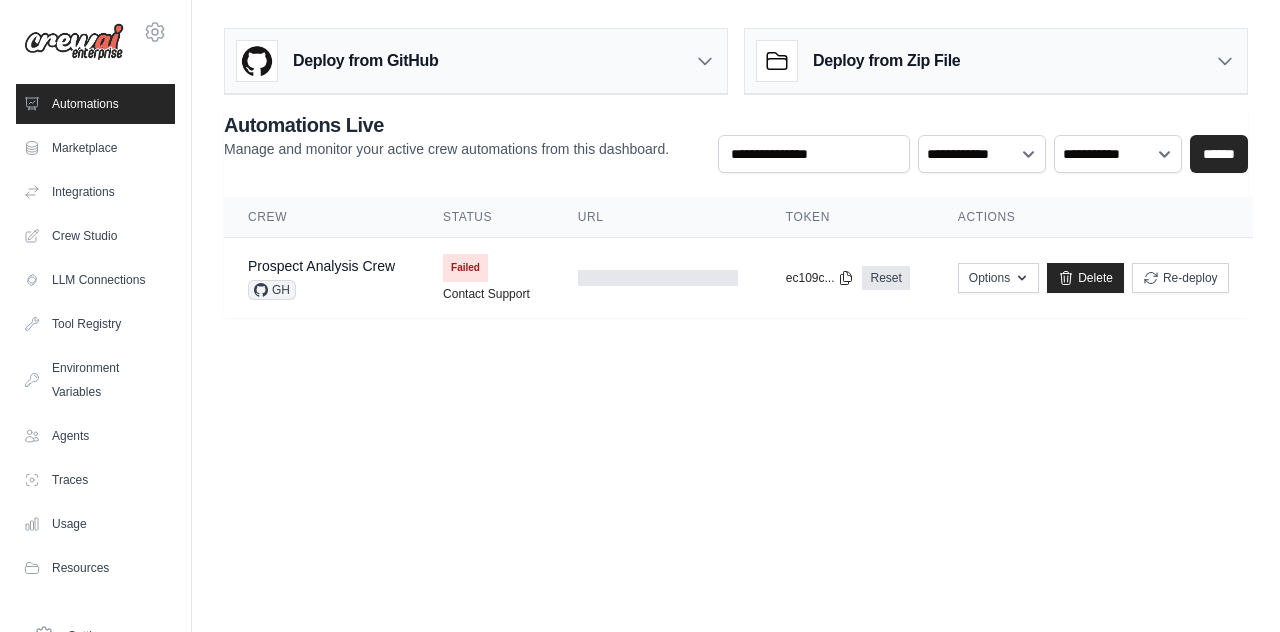 click on "Deploy from GitHub" at bounding box center [476, 61] 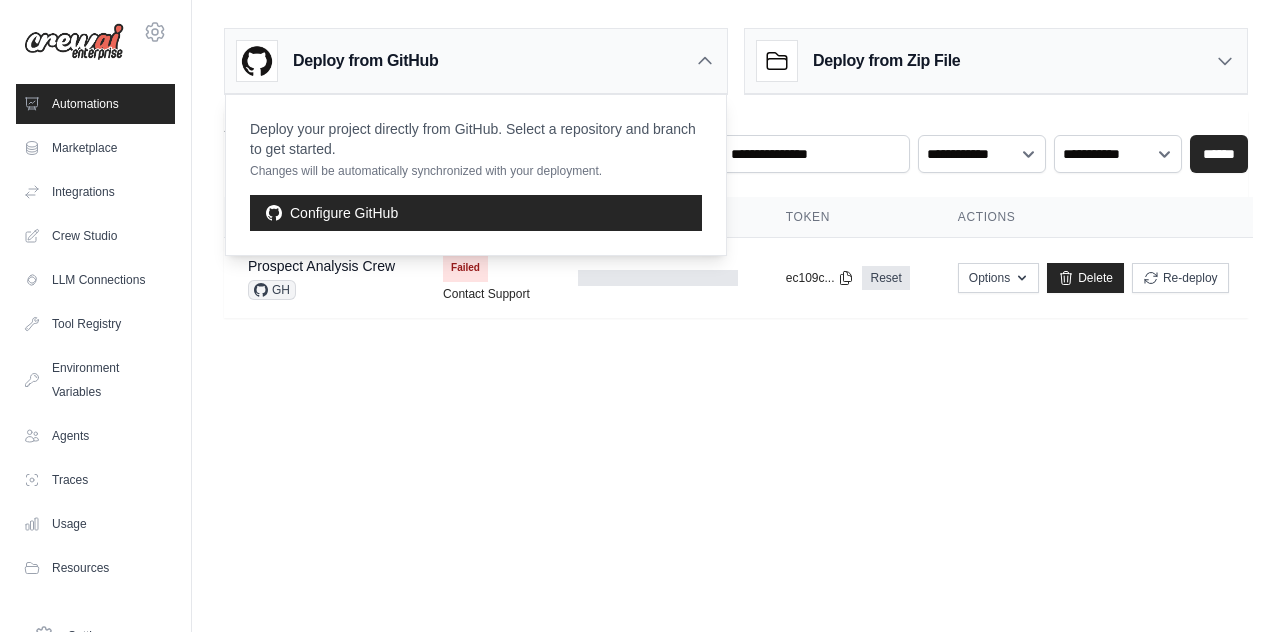 click on "Deploy from GitHub" at bounding box center (476, 61) 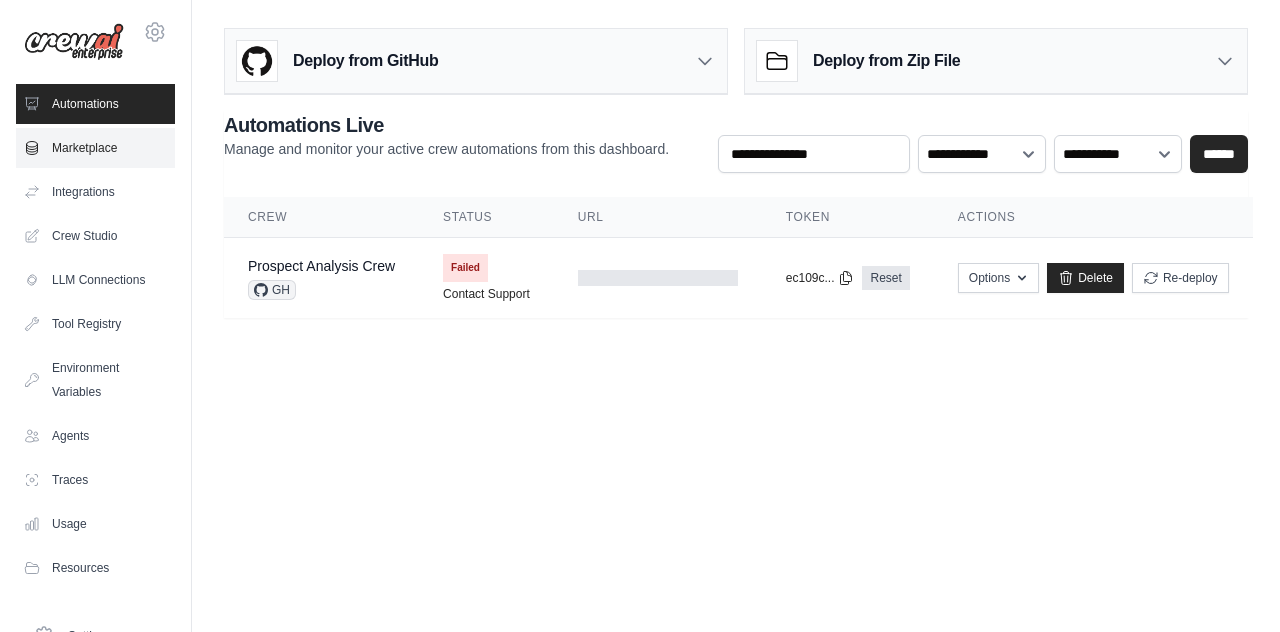 click on "Marketplace" at bounding box center [95, 148] 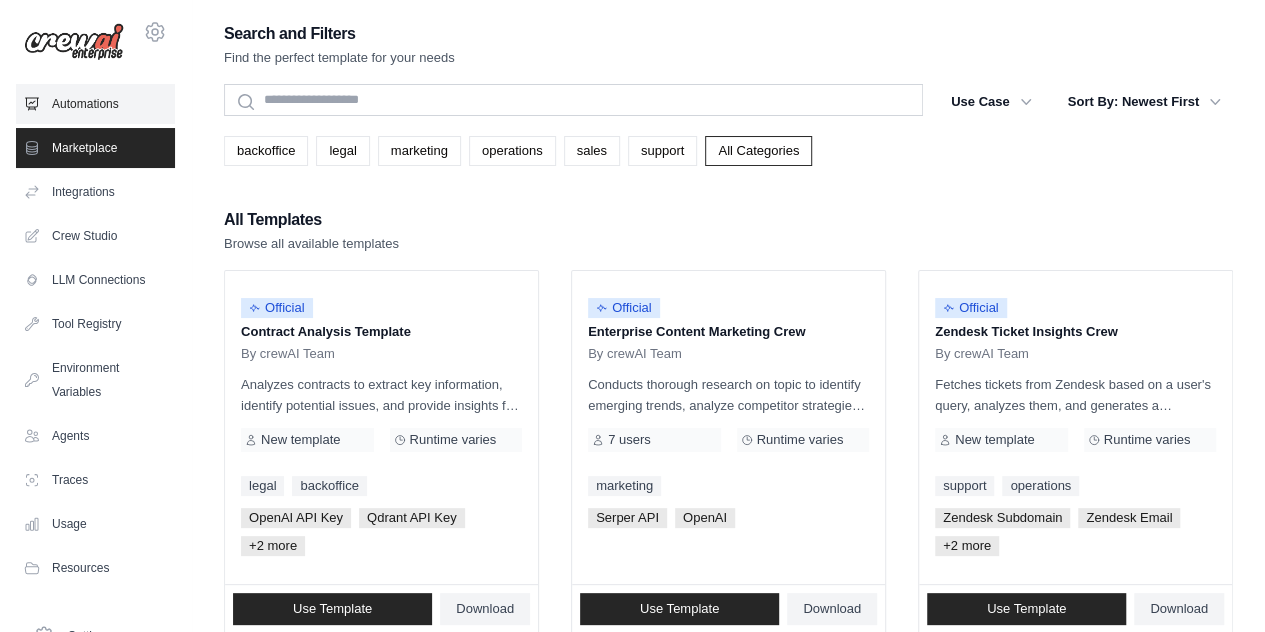 click on "Automations" at bounding box center [95, 104] 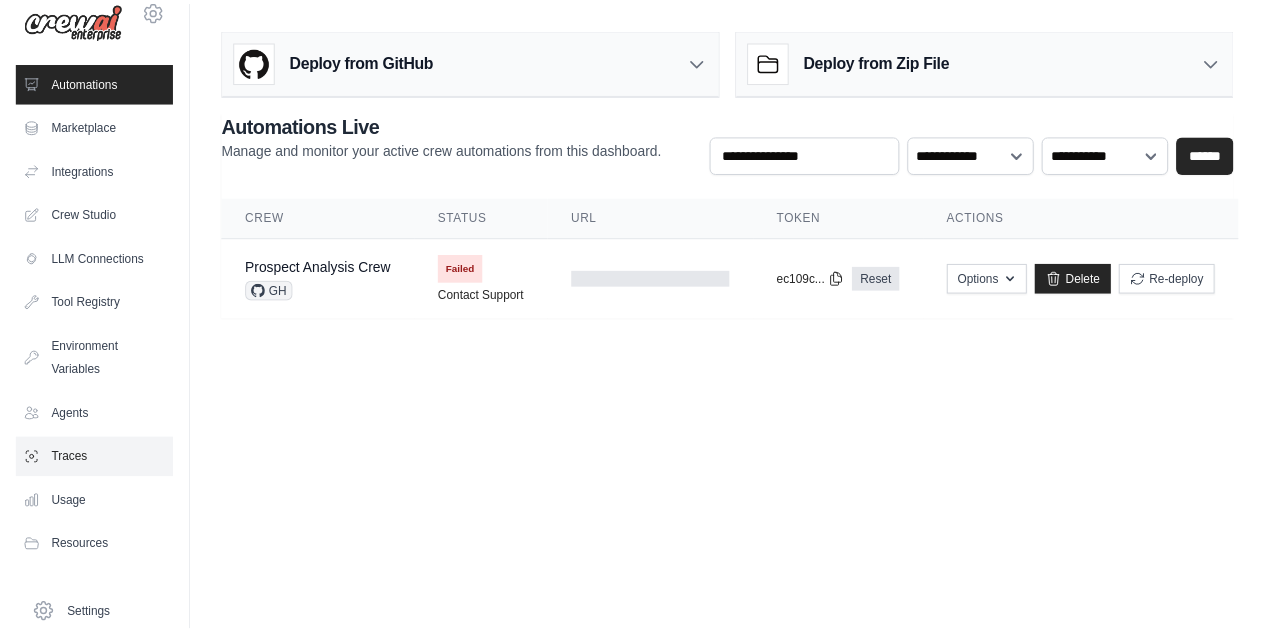 scroll, scrollTop: 0, scrollLeft: 0, axis: both 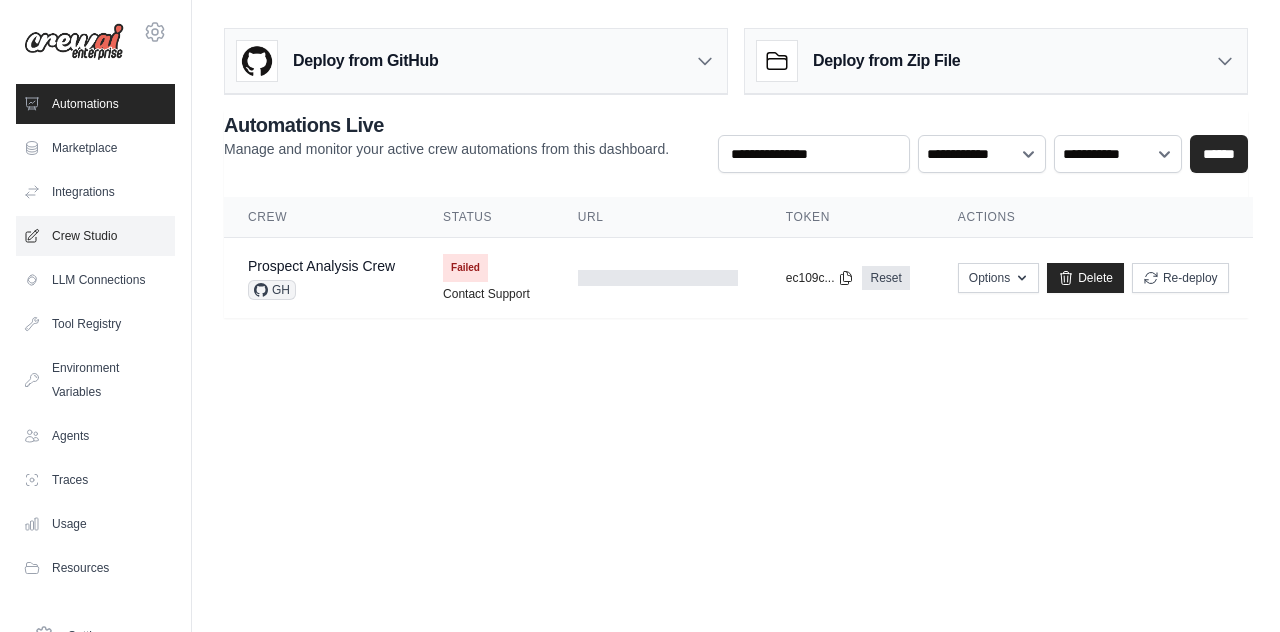 click on "Crew Studio" at bounding box center (95, 236) 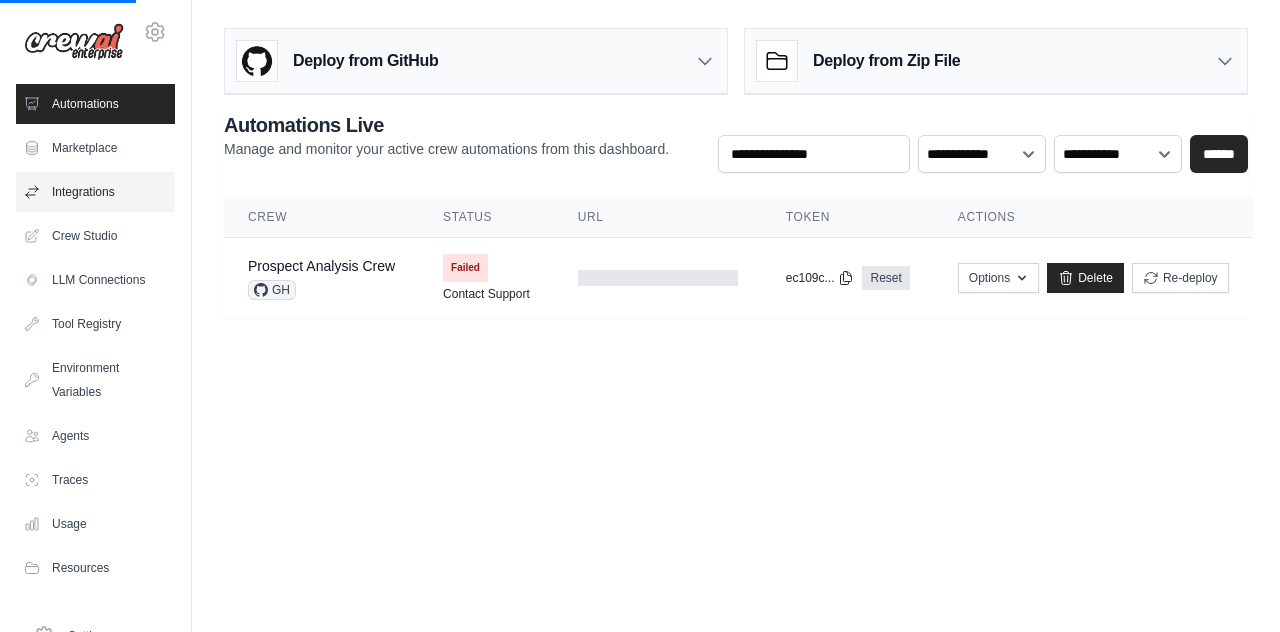click on "Integrations" at bounding box center [95, 192] 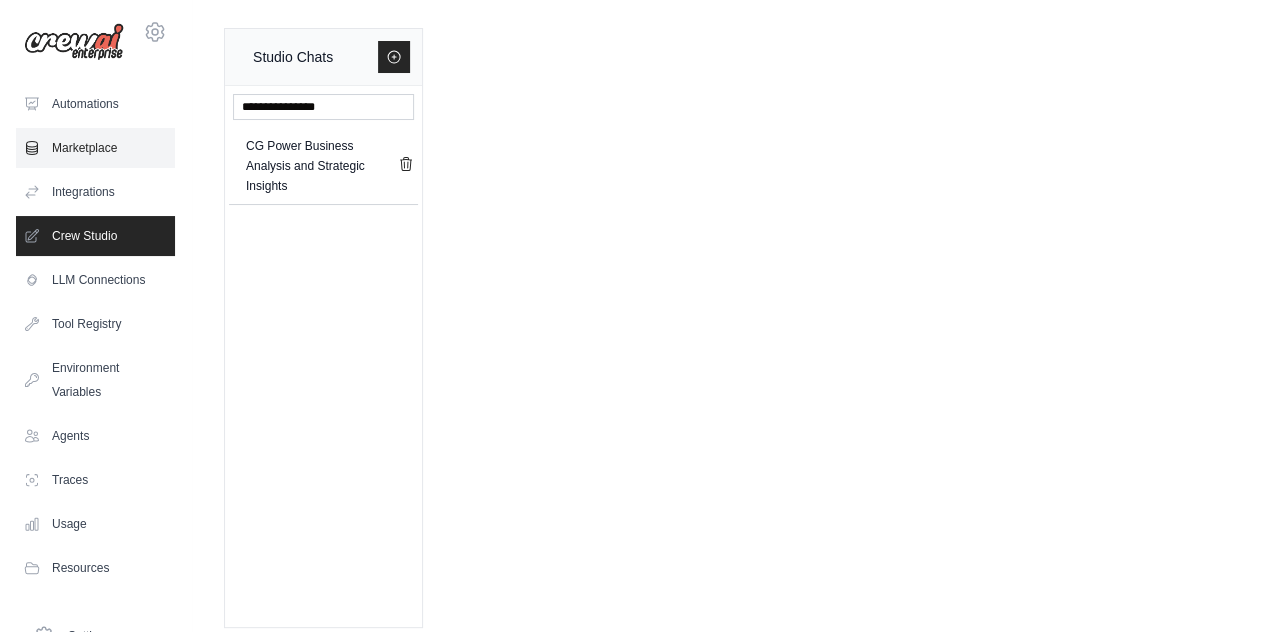 click on "Marketplace" at bounding box center [95, 148] 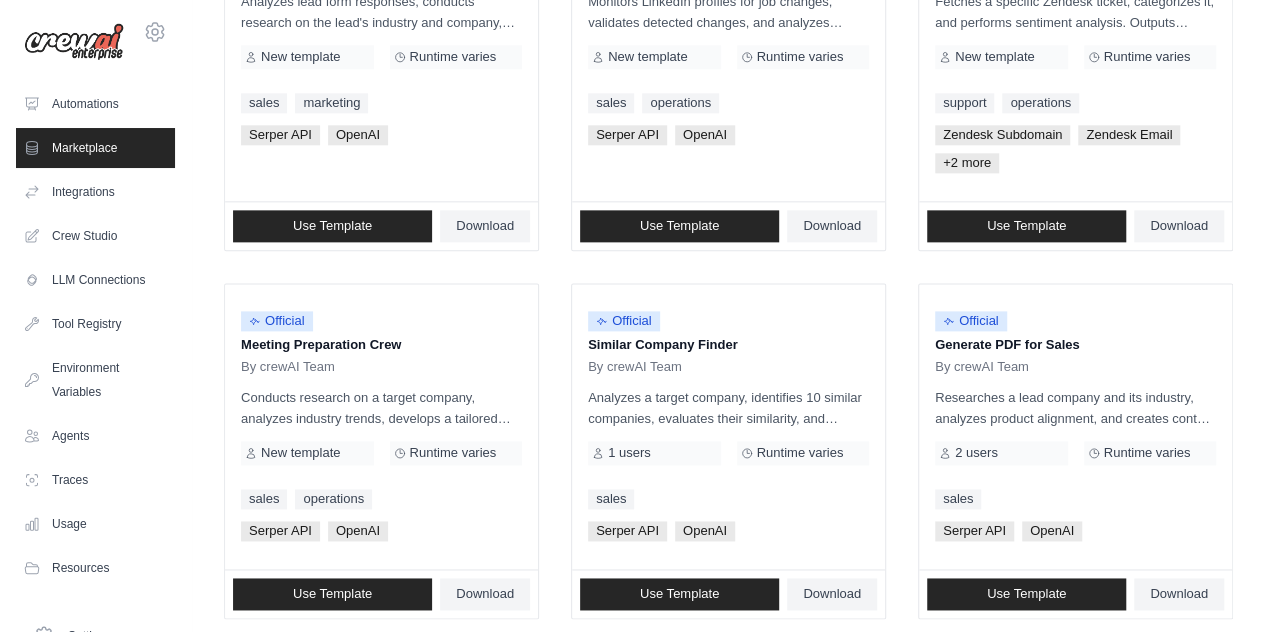 scroll, scrollTop: 0, scrollLeft: 0, axis: both 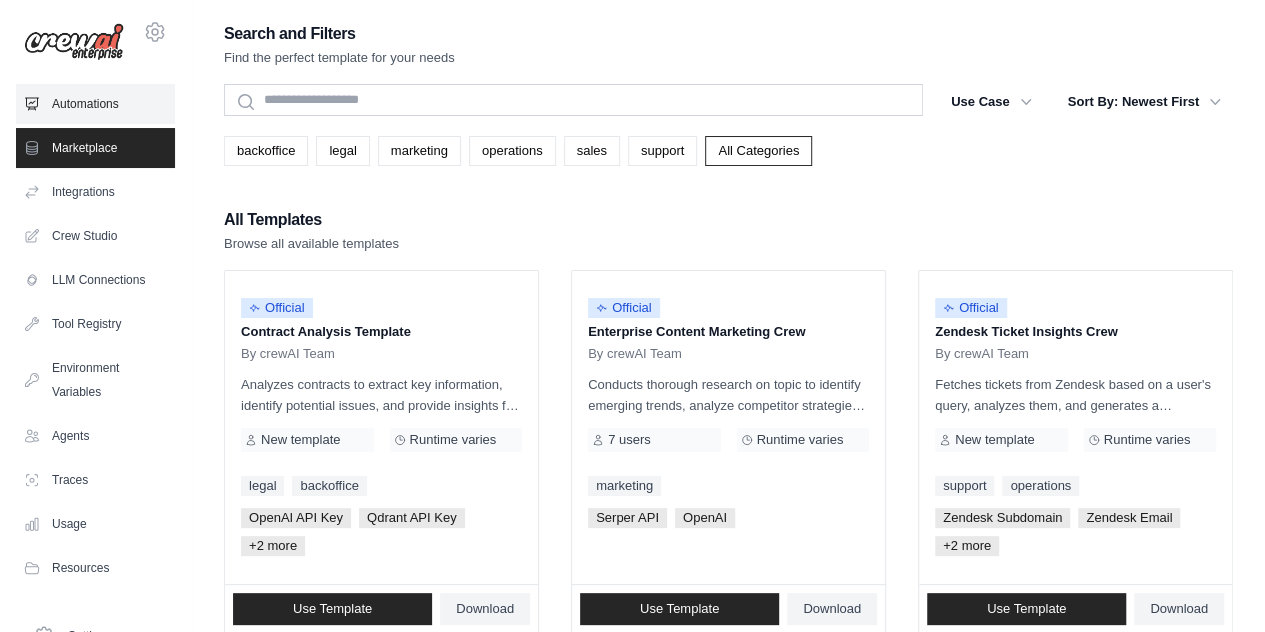 click on "Automations" at bounding box center [95, 104] 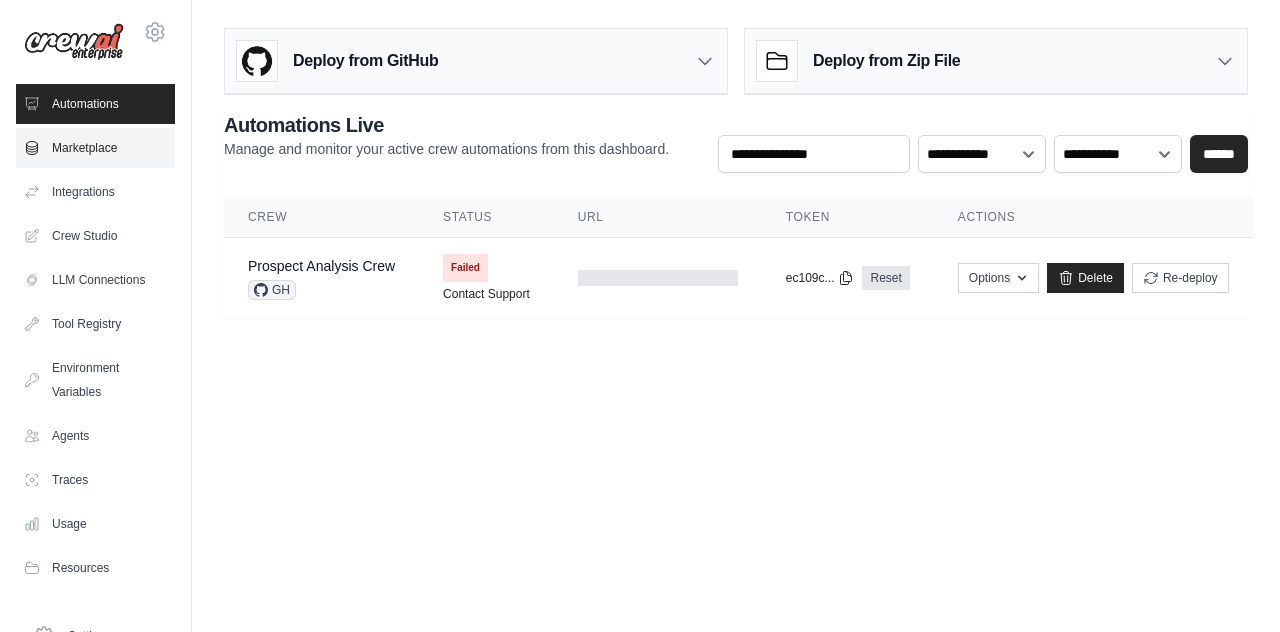 click on "Marketplace" at bounding box center [95, 148] 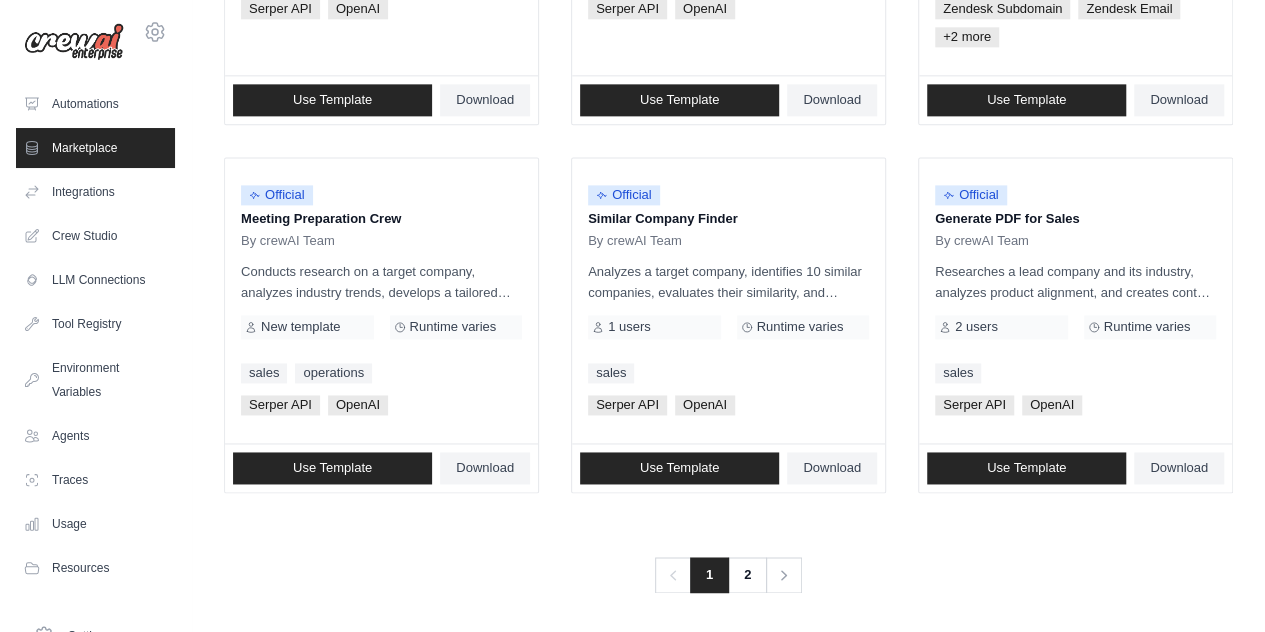 scroll, scrollTop: 834, scrollLeft: 0, axis: vertical 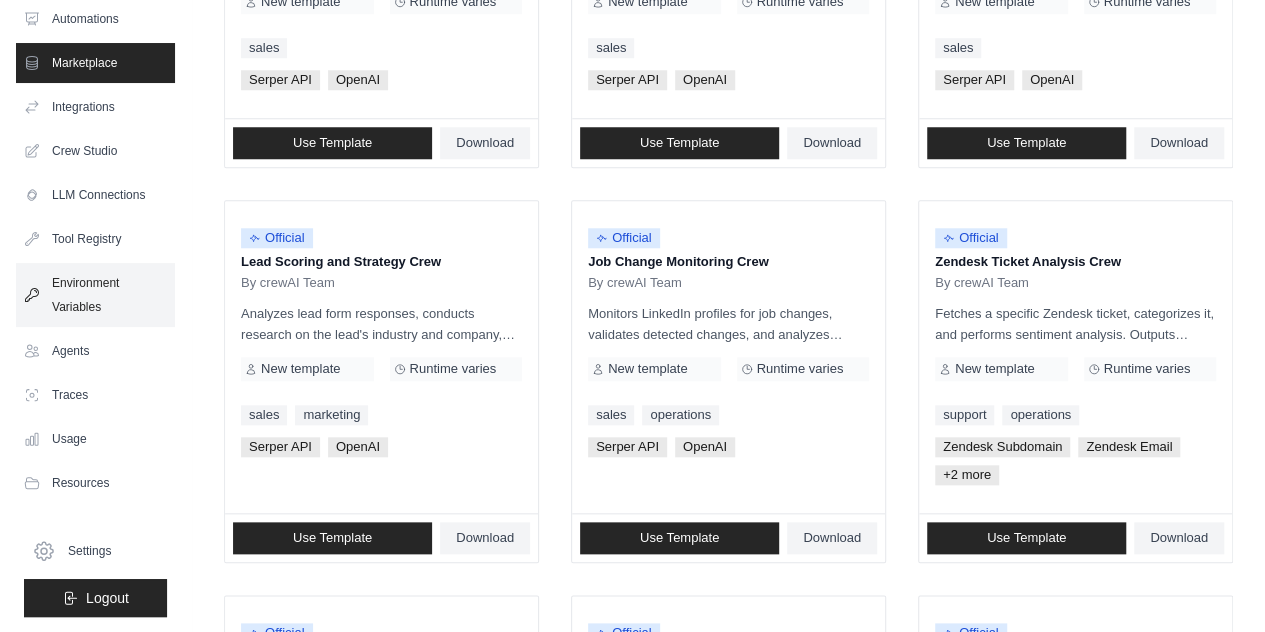click on "Environment Variables" at bounding box center [95, 295] 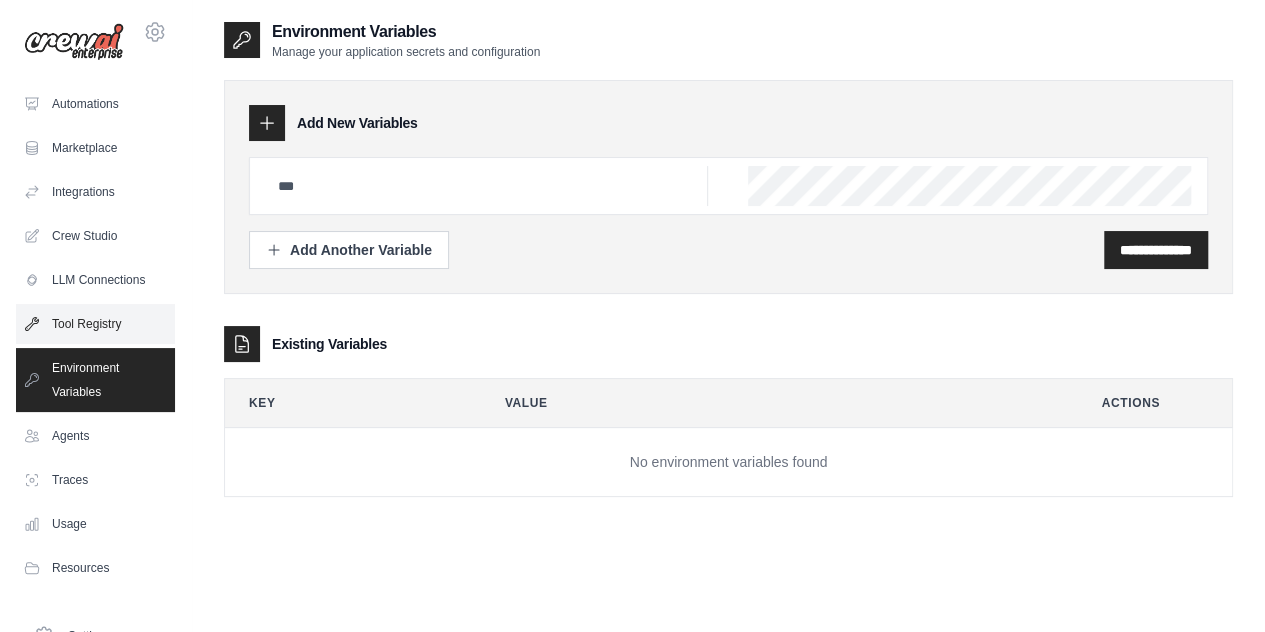click on "Tool Registry" at bounding box center (95, 324) 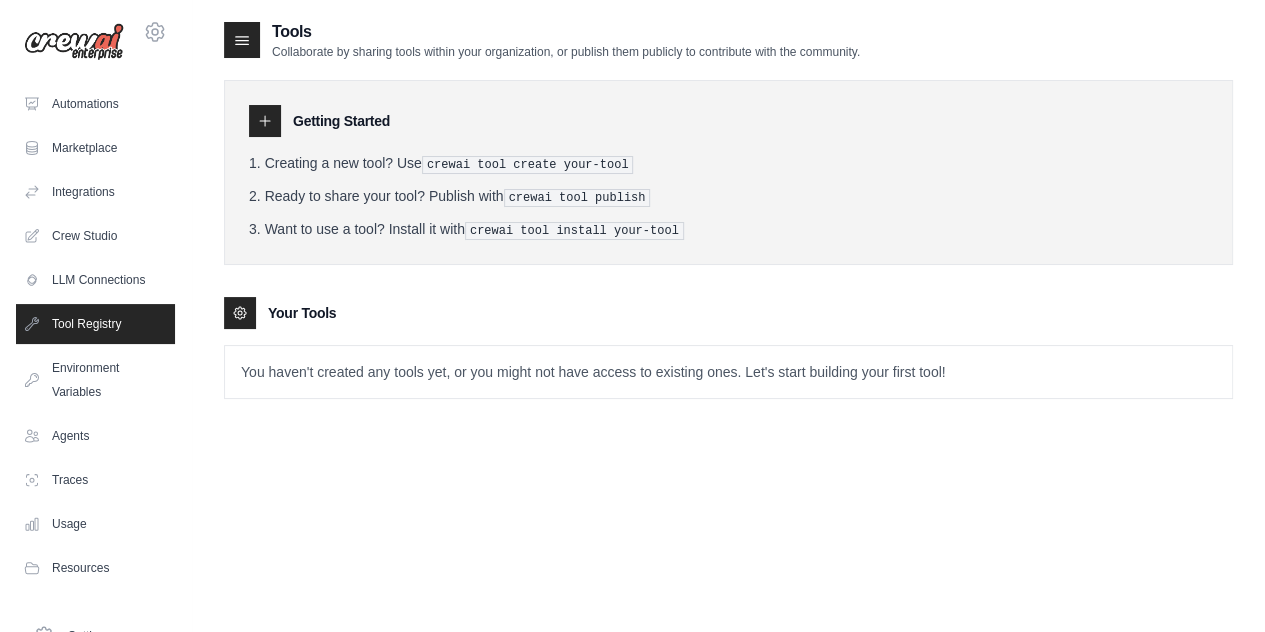 click 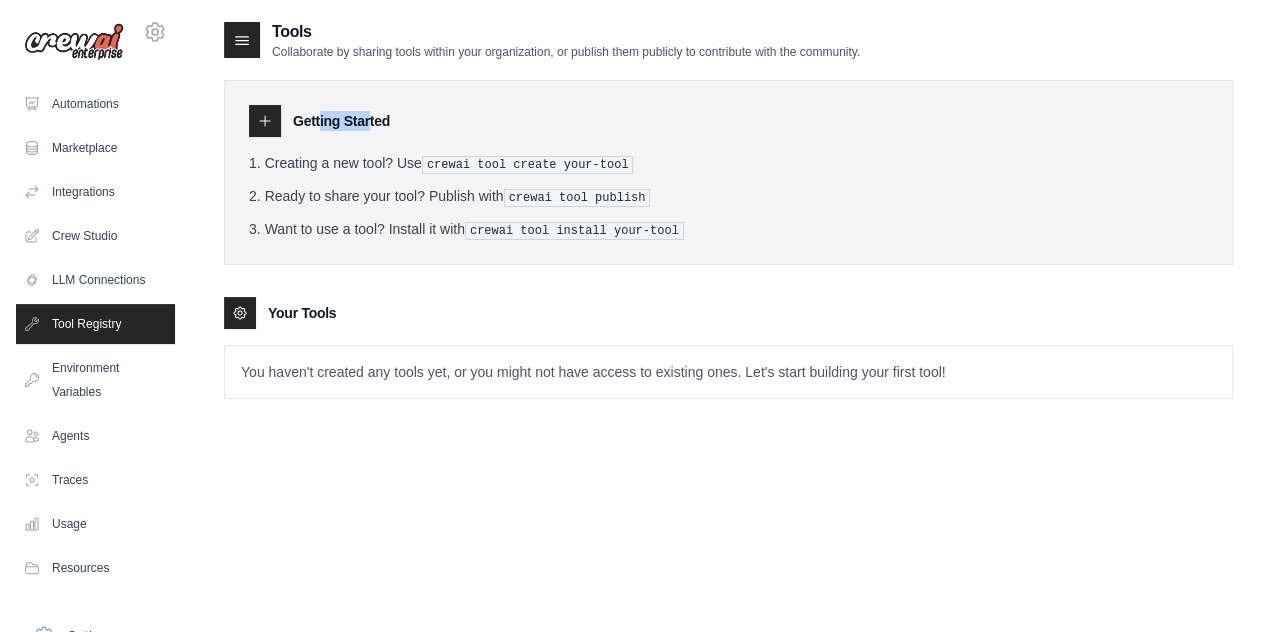 click at bounding box center (265, 121) 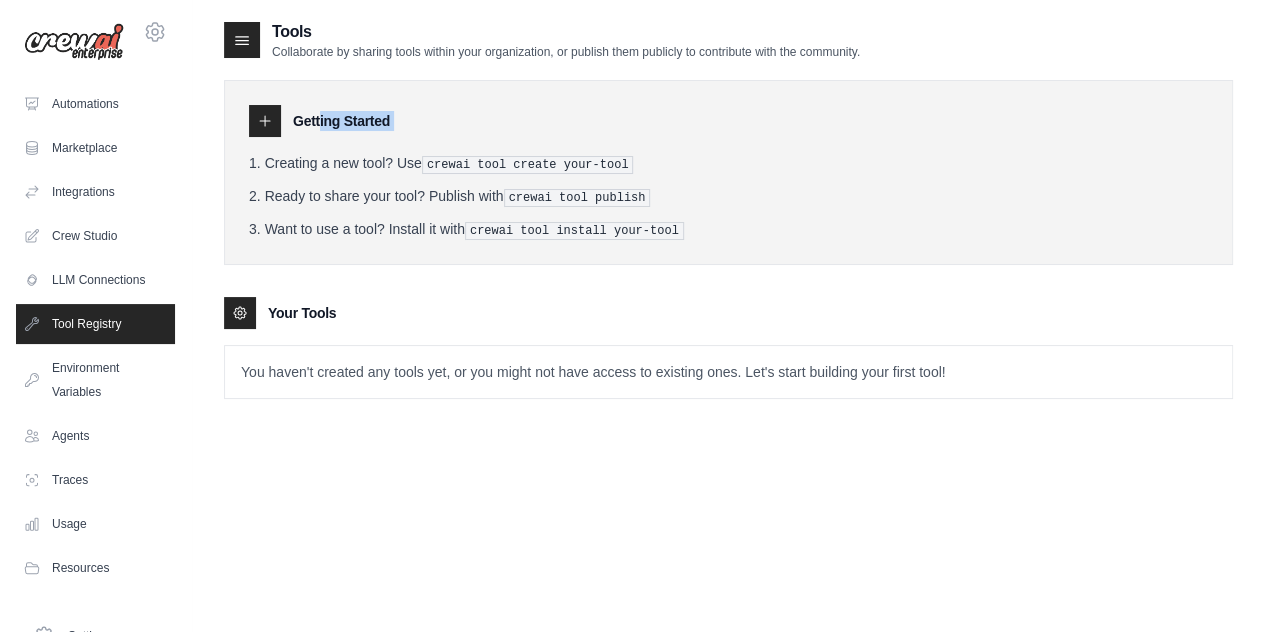 click at bounding box center [265, 121] 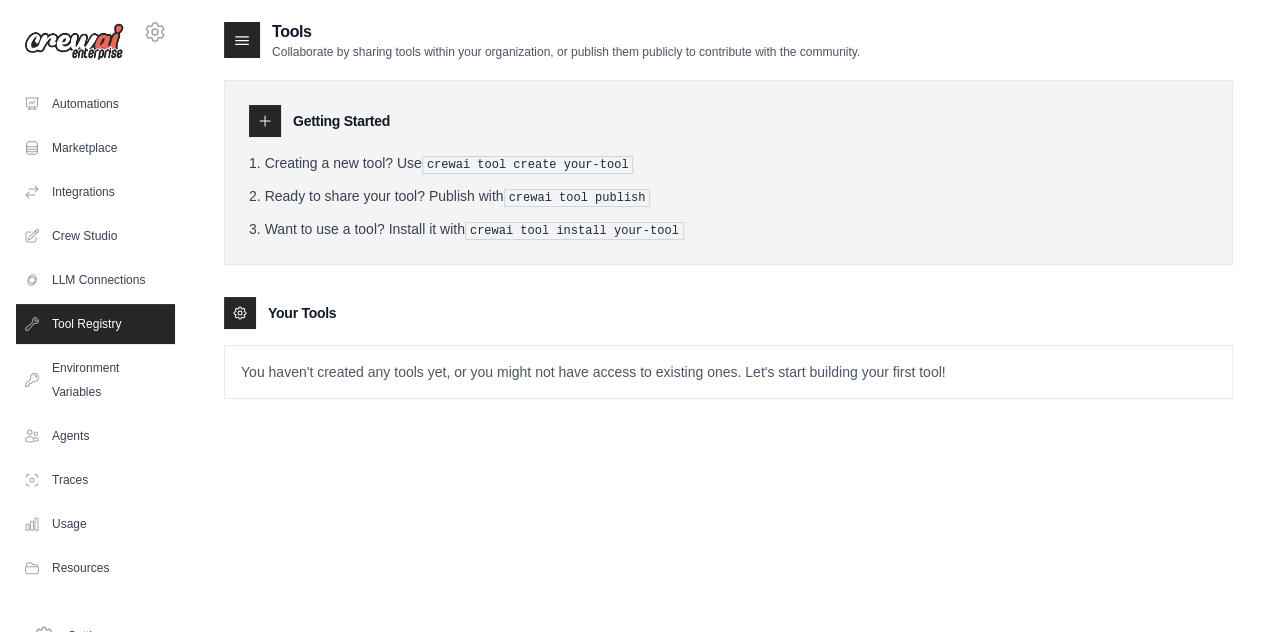 click on "Your Tools" at bounding box center (302, 313) 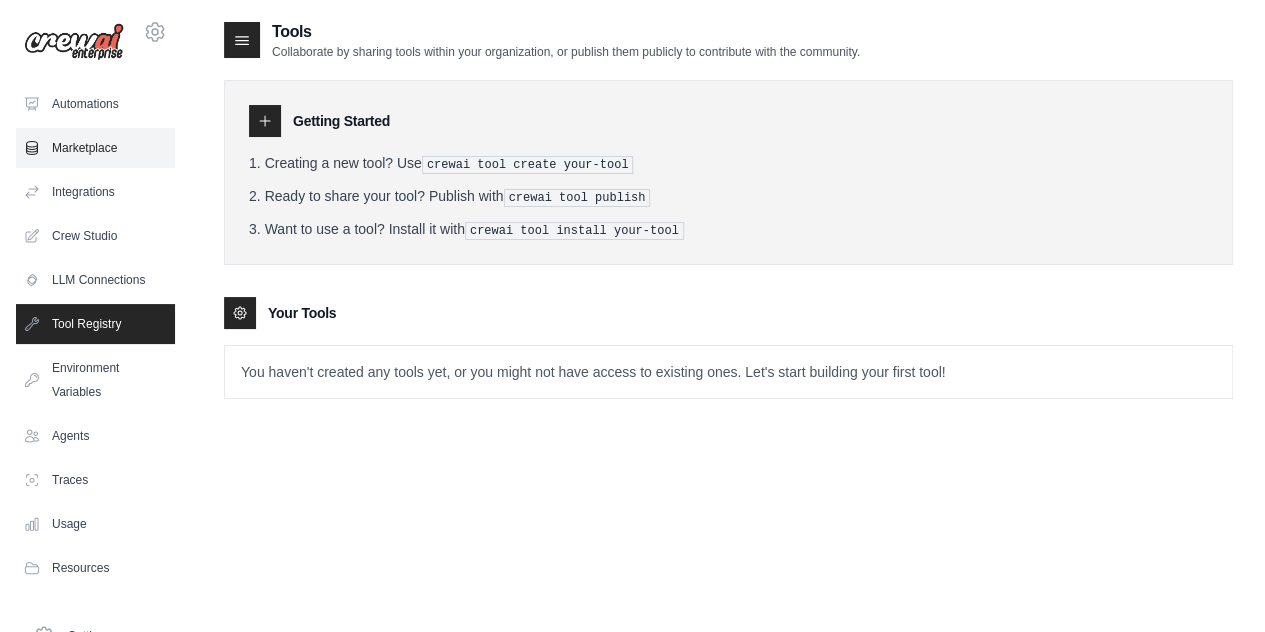 click on "Marketplace" at bounding box center [95, 148] 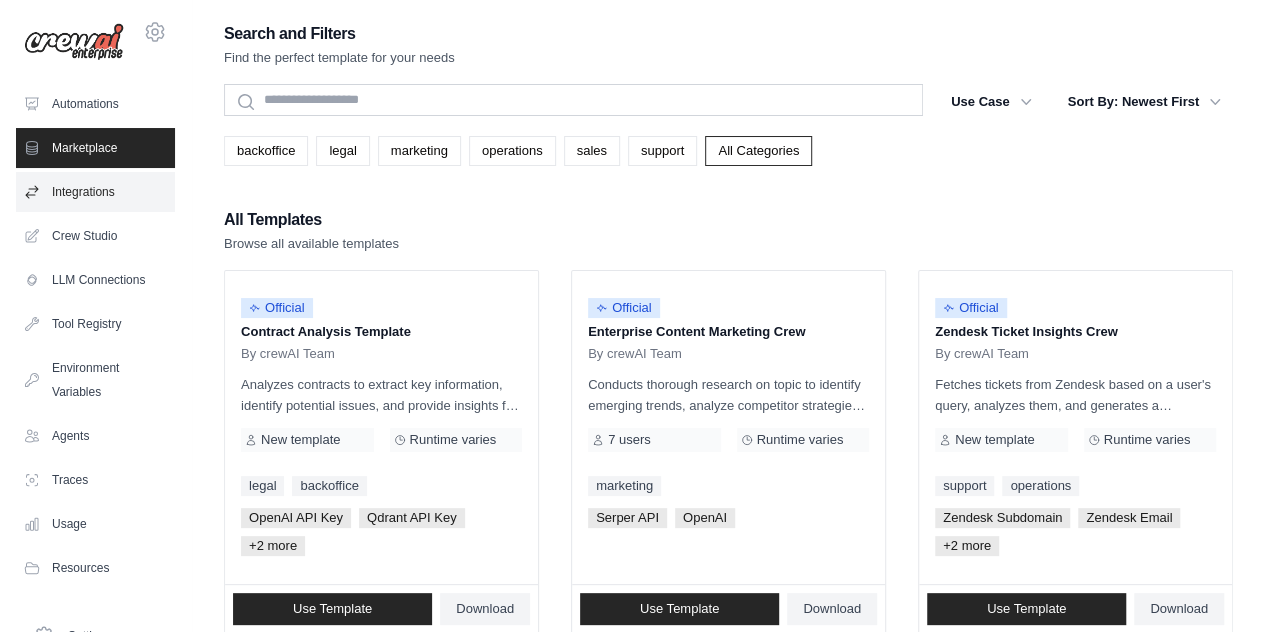 click on "Integrations" at bounding box center (95, 192) 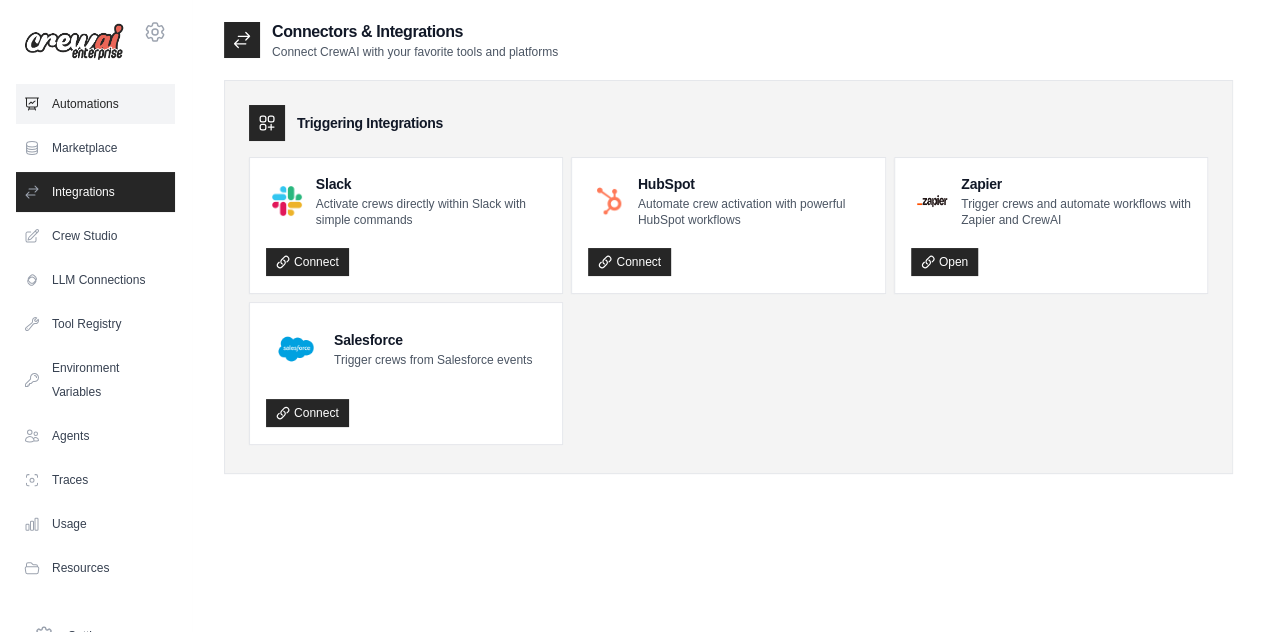 click on "Automations" at bounding box center [95, 104] 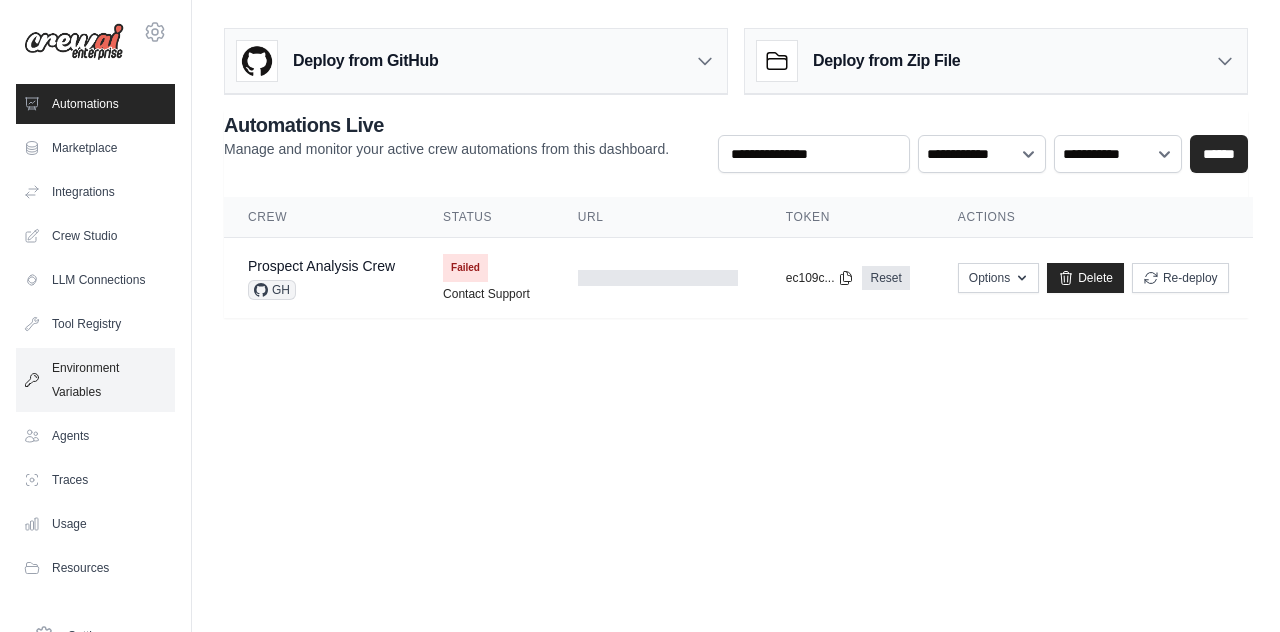 click on "Environment Variables" at bounding box center [95, 380] 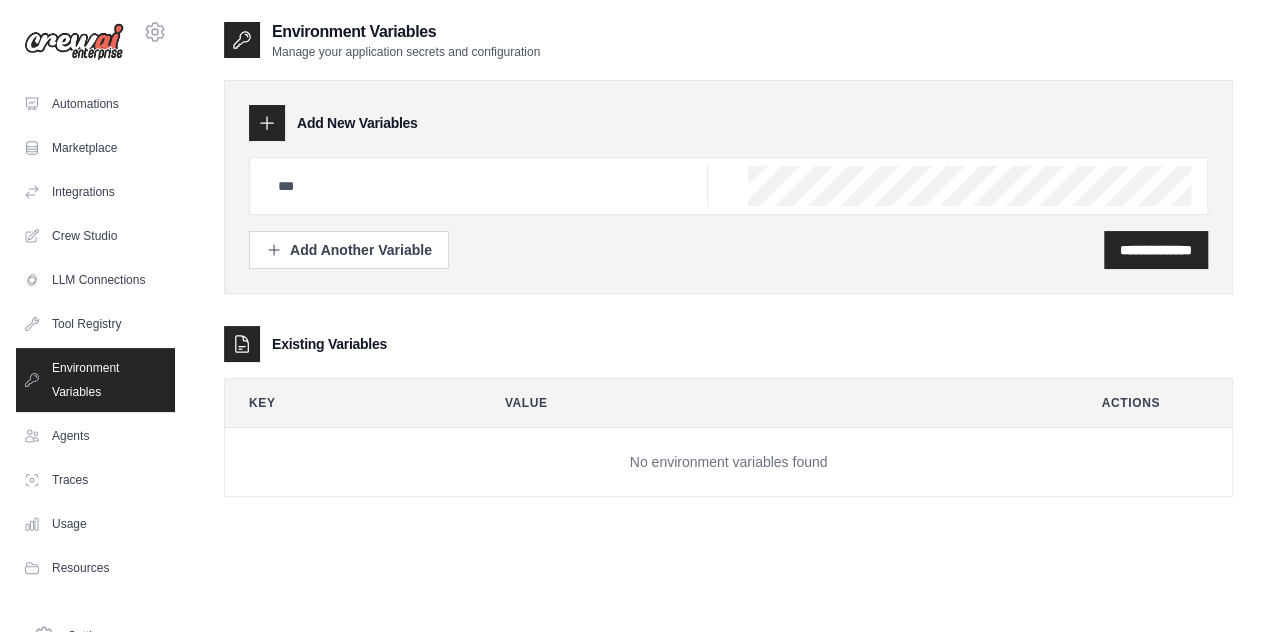 scroll, scrollTop: 85, scrollLeft: 0, axis: vertical 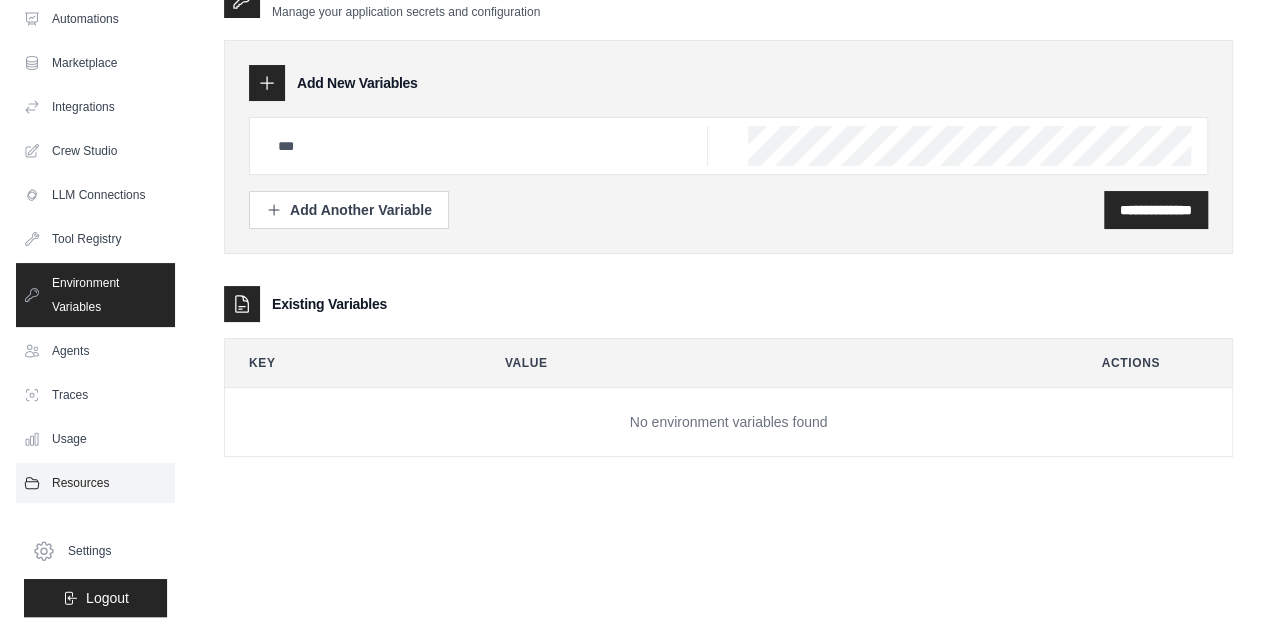 click on "Resources" at bounding box center (95, 483) 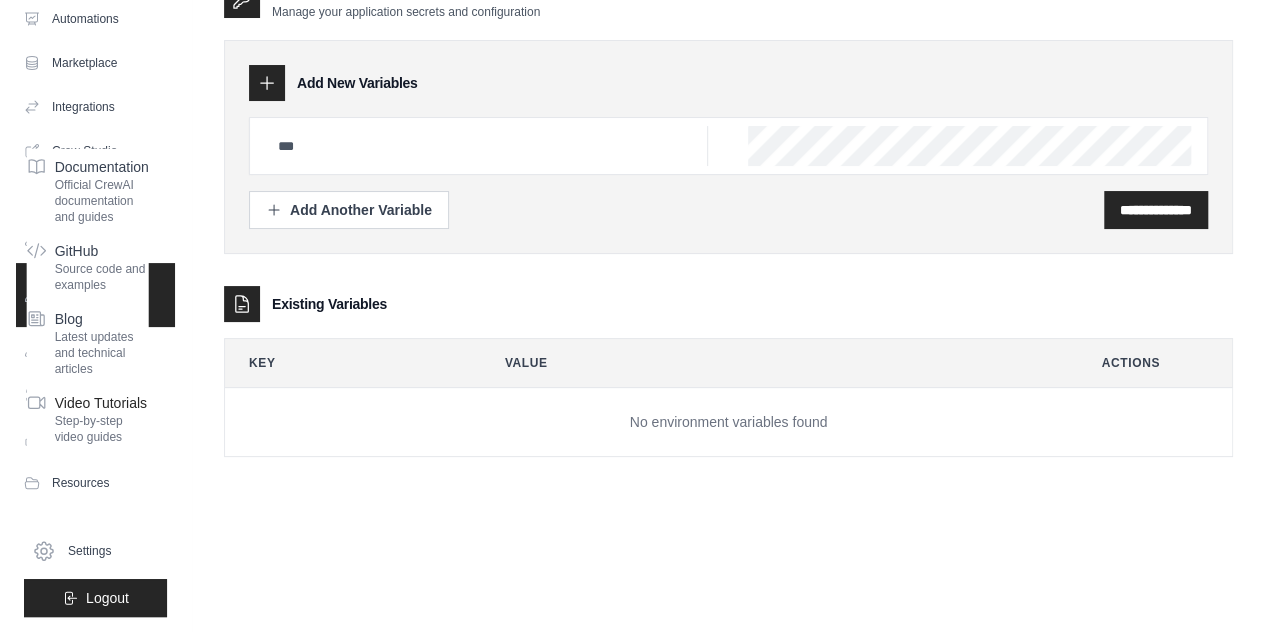 click on "Video Tutorials" at bounding box center (102, 403) 